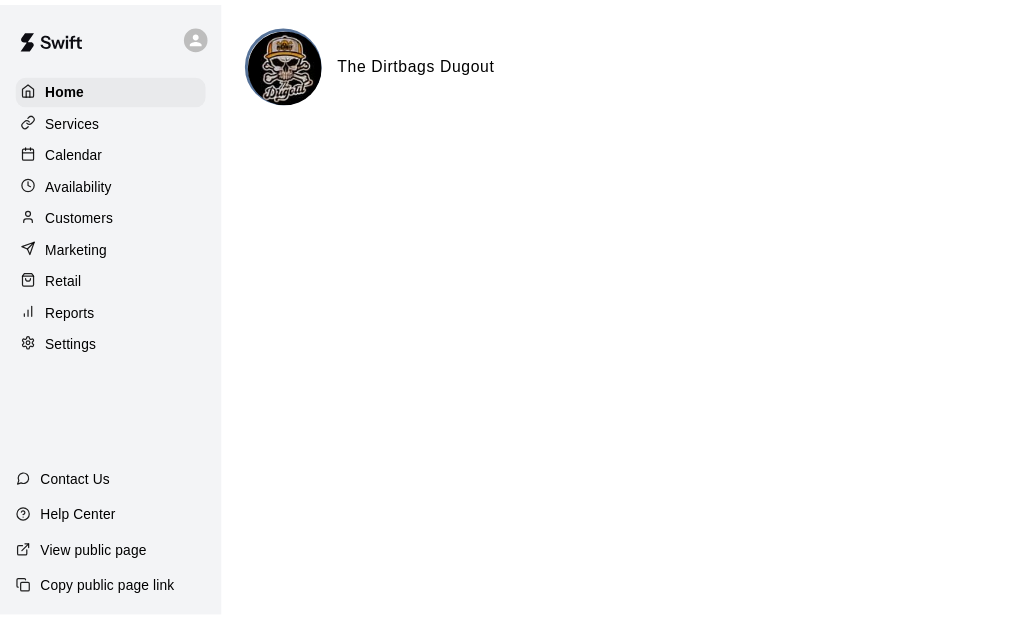scroll, scrollTop: 0, scrollLeft: 0, axis: both 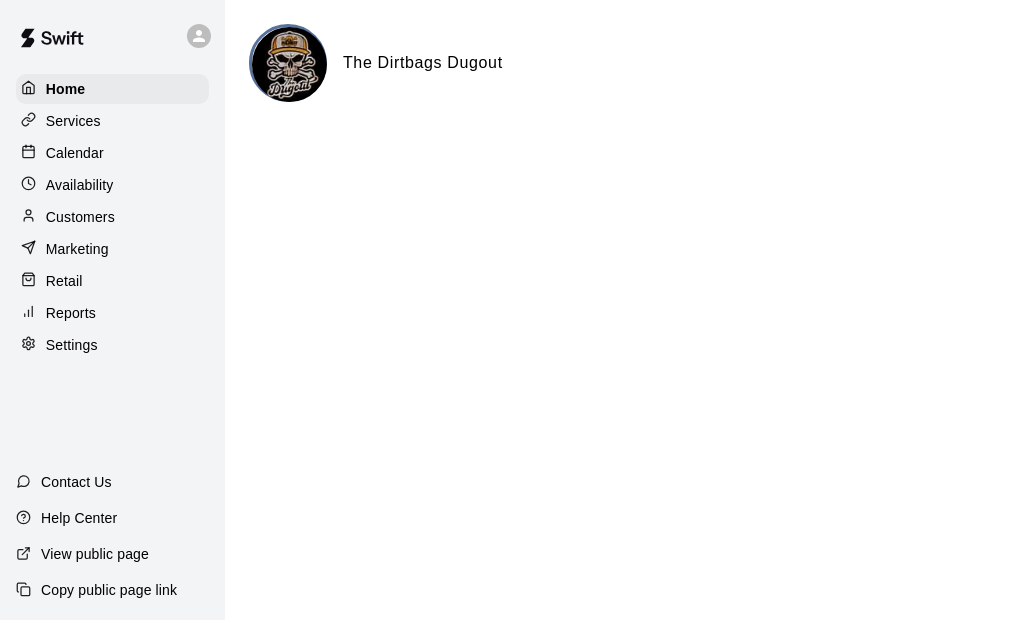 click on "Customers" at bounding box center (80, 217) 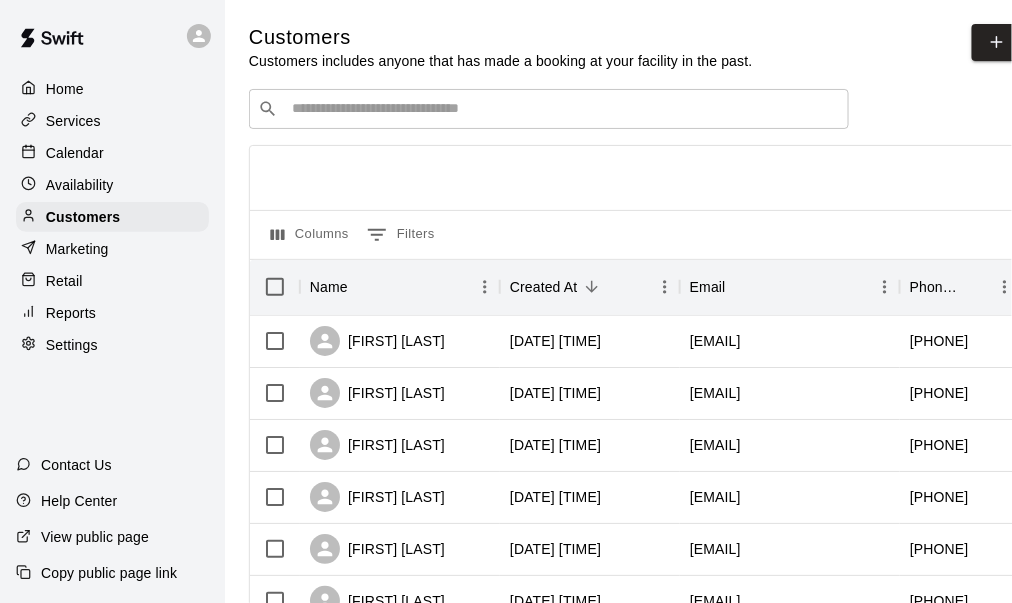 click on "Services" at bounding box center (73, 121) 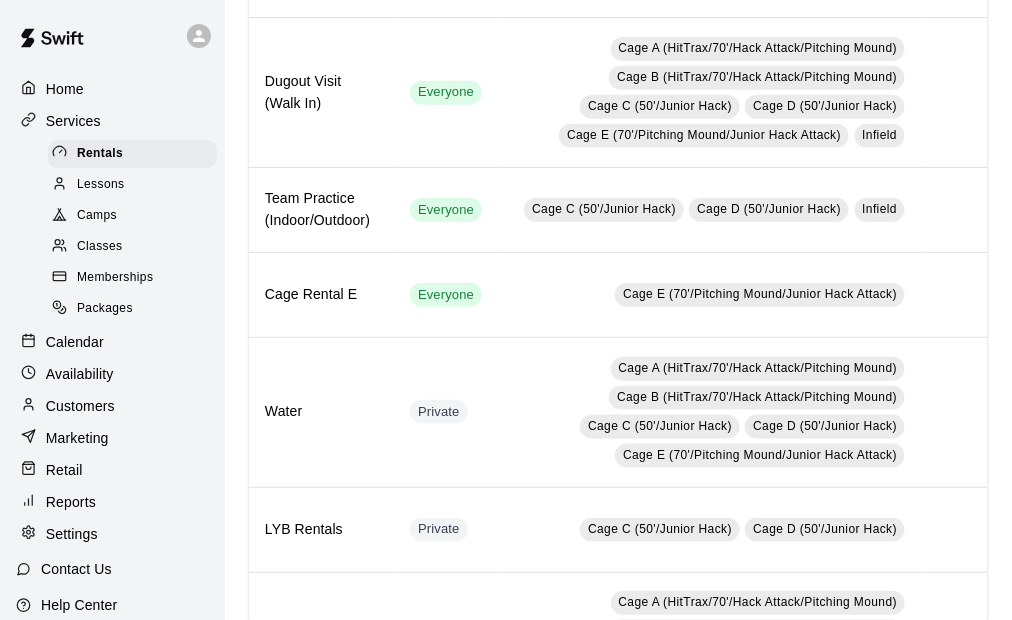 scroll, scrollTop: 203, scrollLeft: 0, axis: vertical 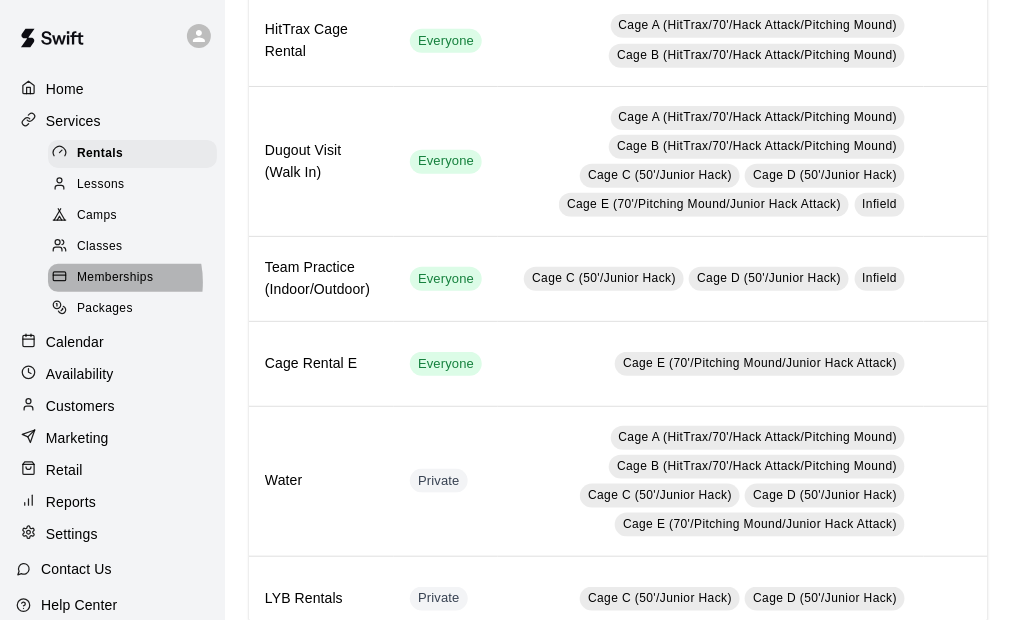 click on "Memberships" at bounding box center [115, 278] 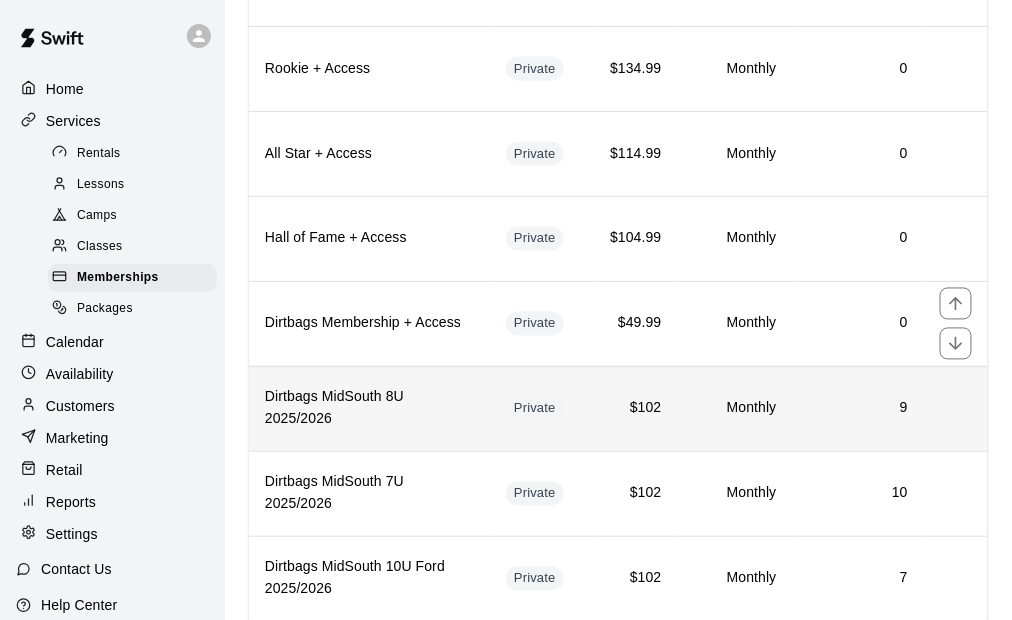 scroll, scrollTop: 700, scrollLeft: 0, axis: vertical 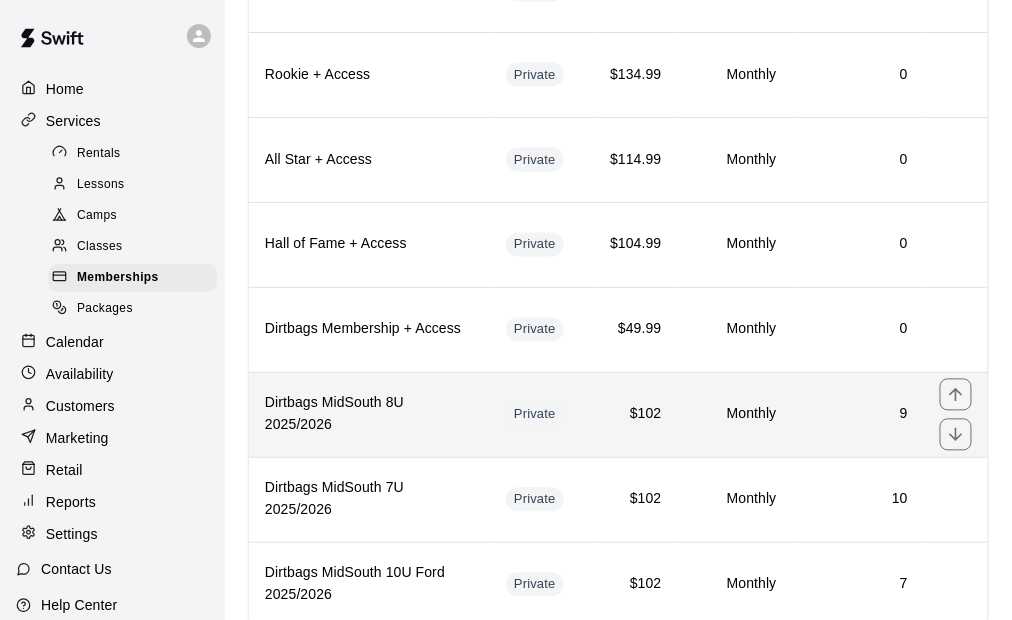click on "9" at bounding box center (858, 414) 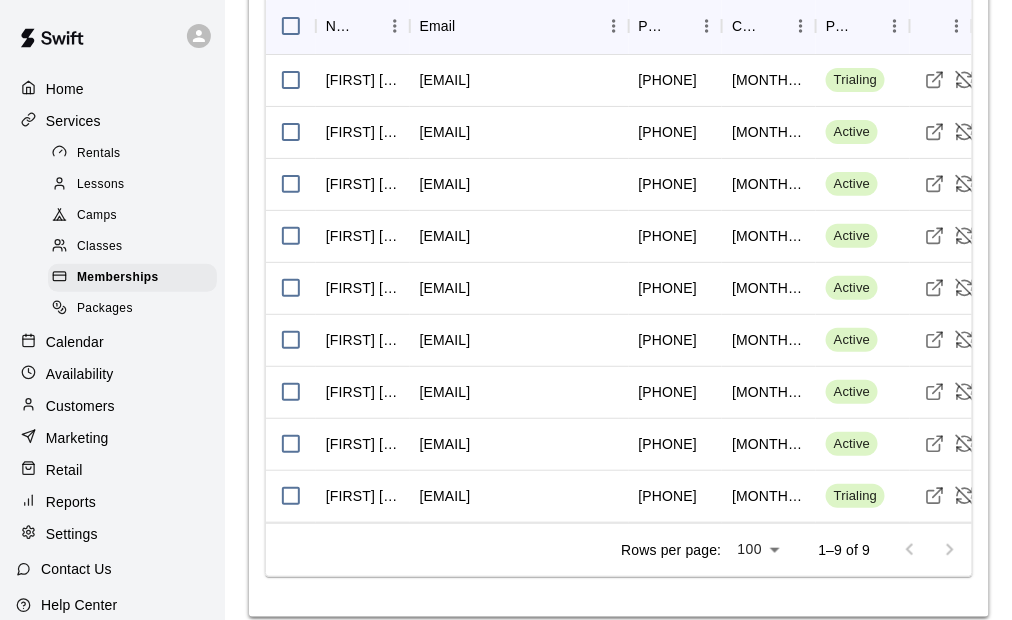 scroll, scrollTop: 1824, scrollLeft: 0, axis: vertical 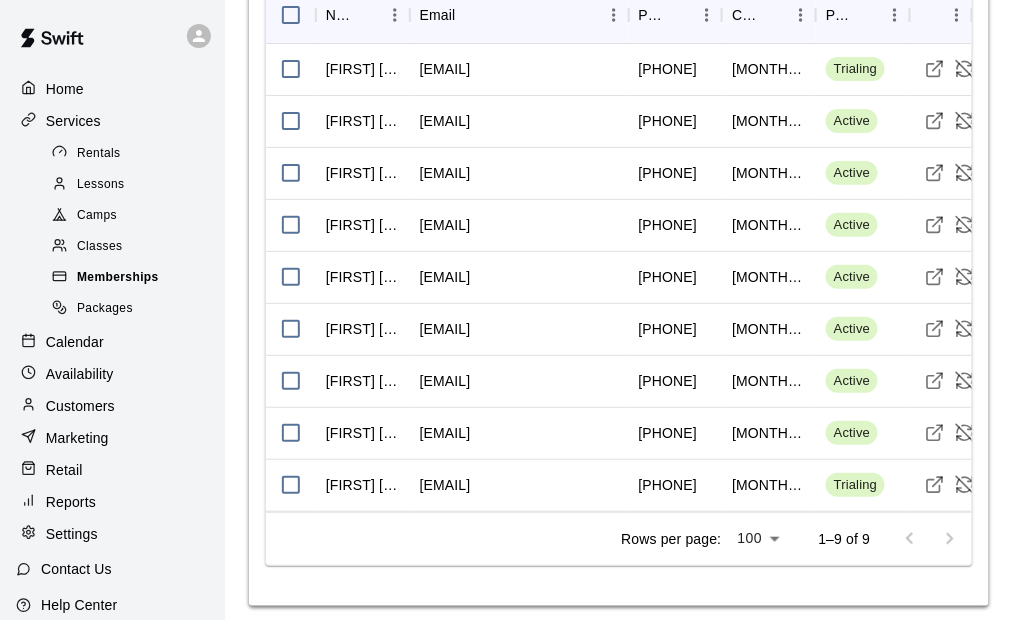 click on "Memberships" at bounding box center [118, 278] 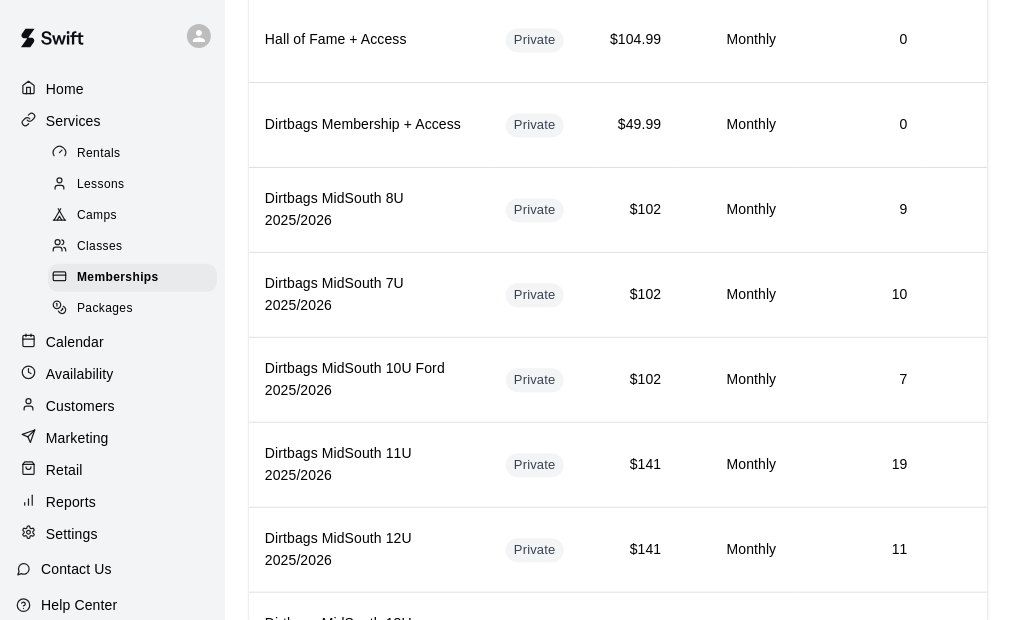 scroll, scrollTop: 929, scrollLeft: 0, axis: vertical 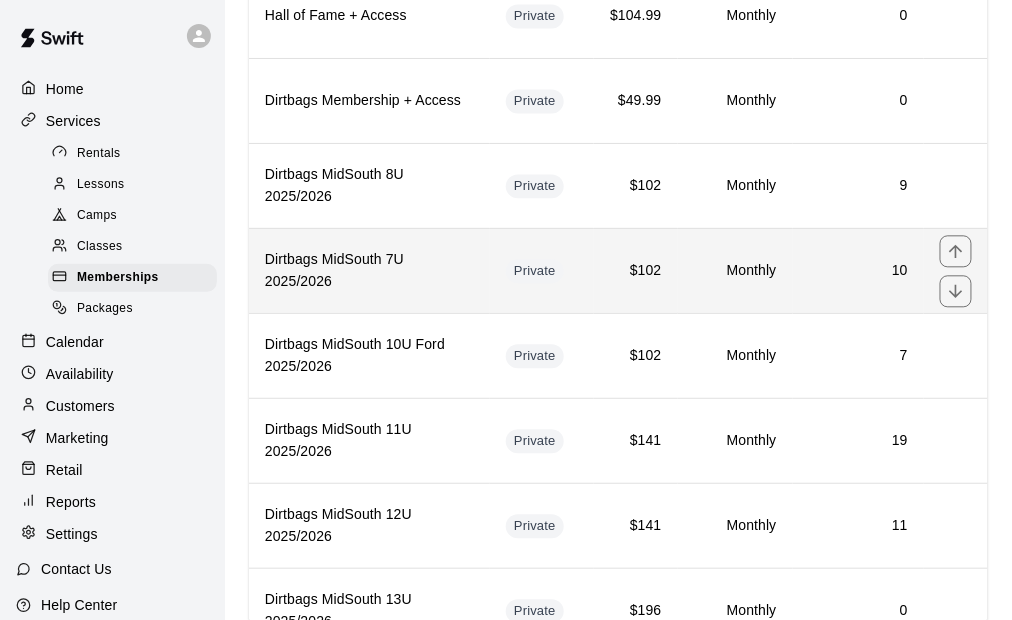 click on "10" at bounding box center (858, 270) 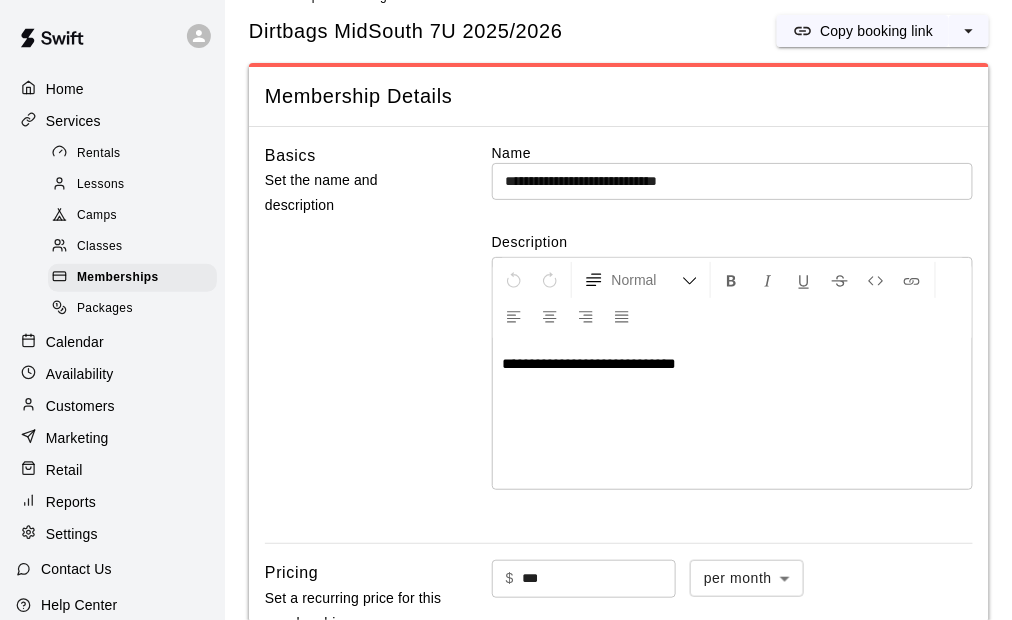 scroll, scrollTop: 0, scrollLeft: 0, axis: both 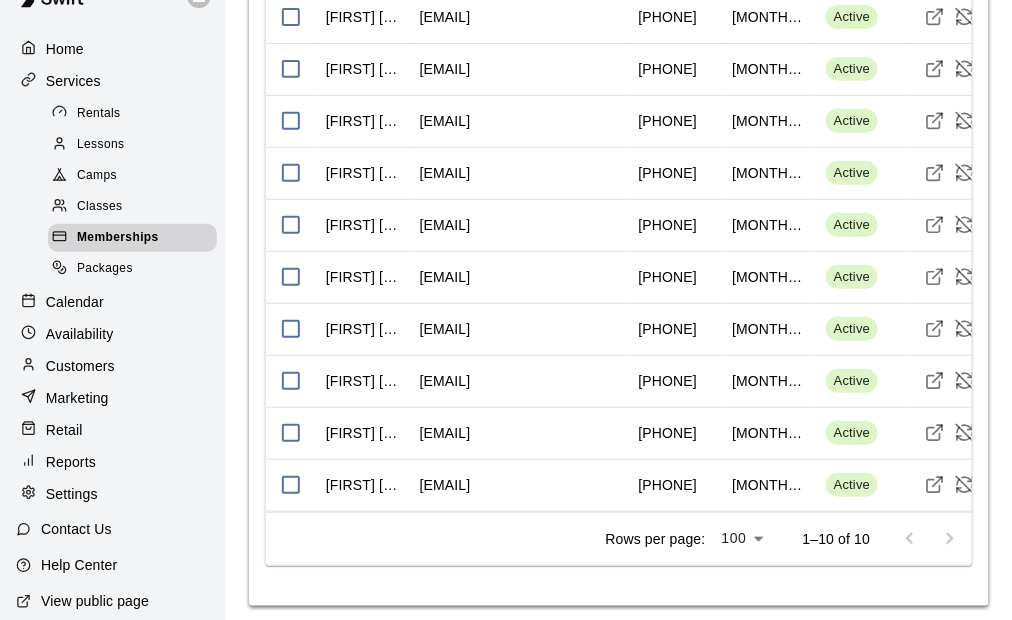 click on "Memberships" at bounding box center (118, 238) 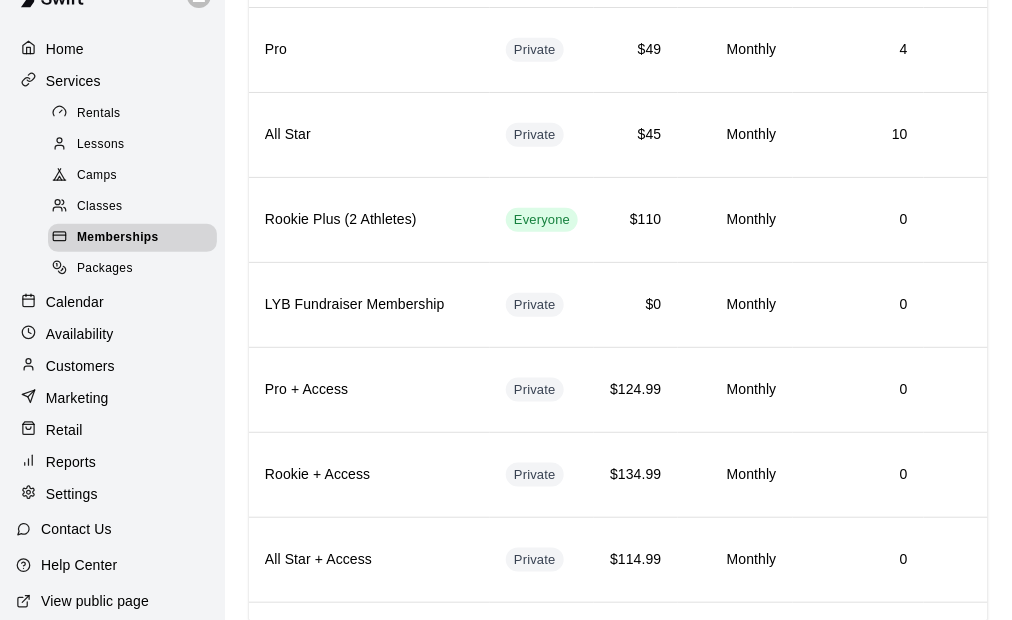 scroll, scrollTop: 800, scrollLeft: 0, axis: vertical 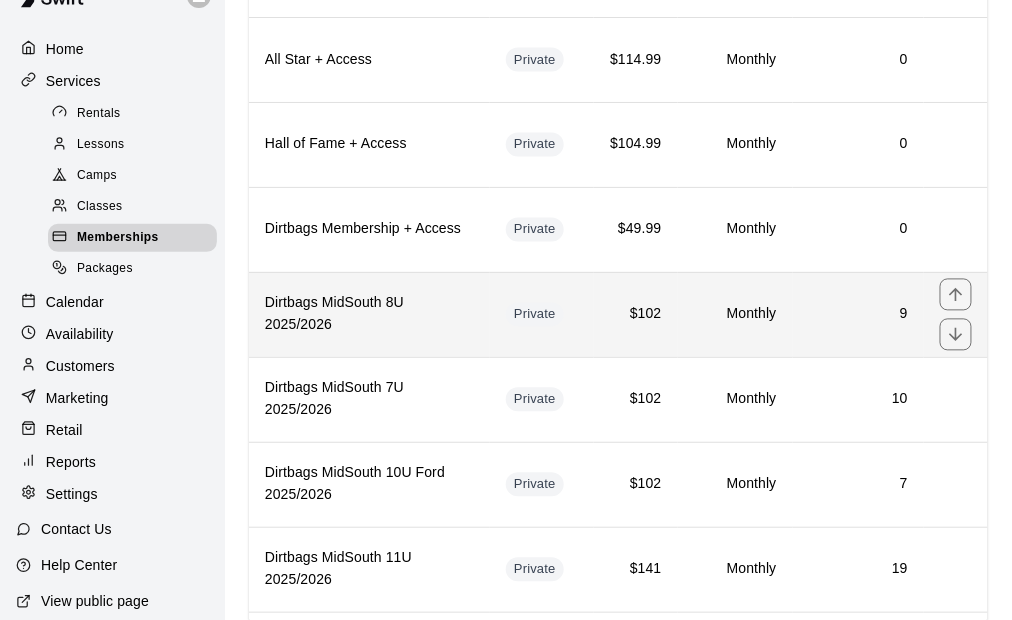 click on "Monthly" at bounding box center [735, 314] 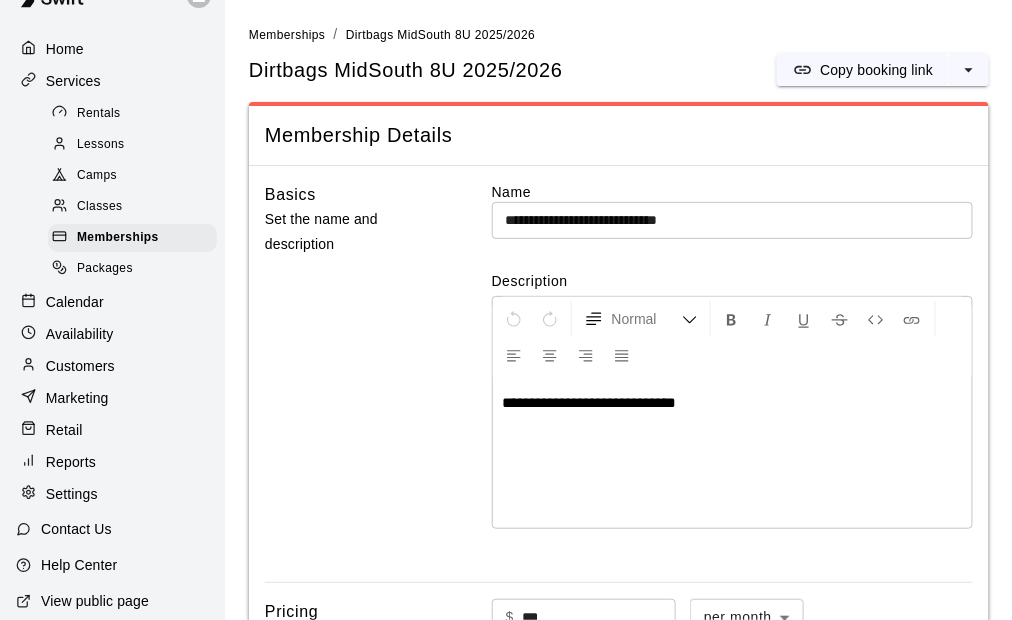 scroll, scrollTop: 0, scrollLeft: 0, axis: both 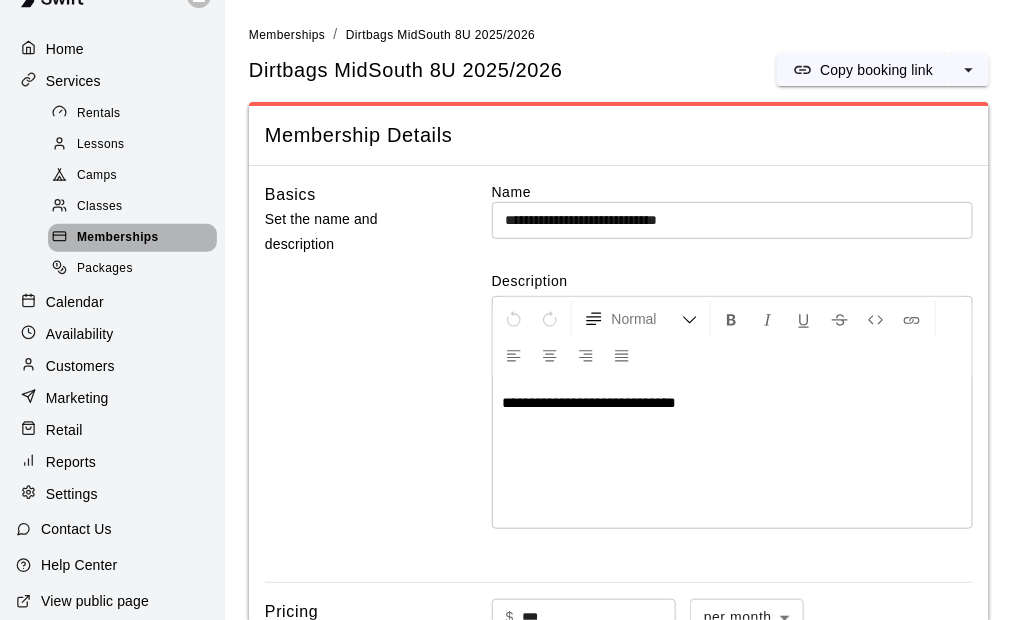 click on "Memberships" at bounding box center (118, 238) 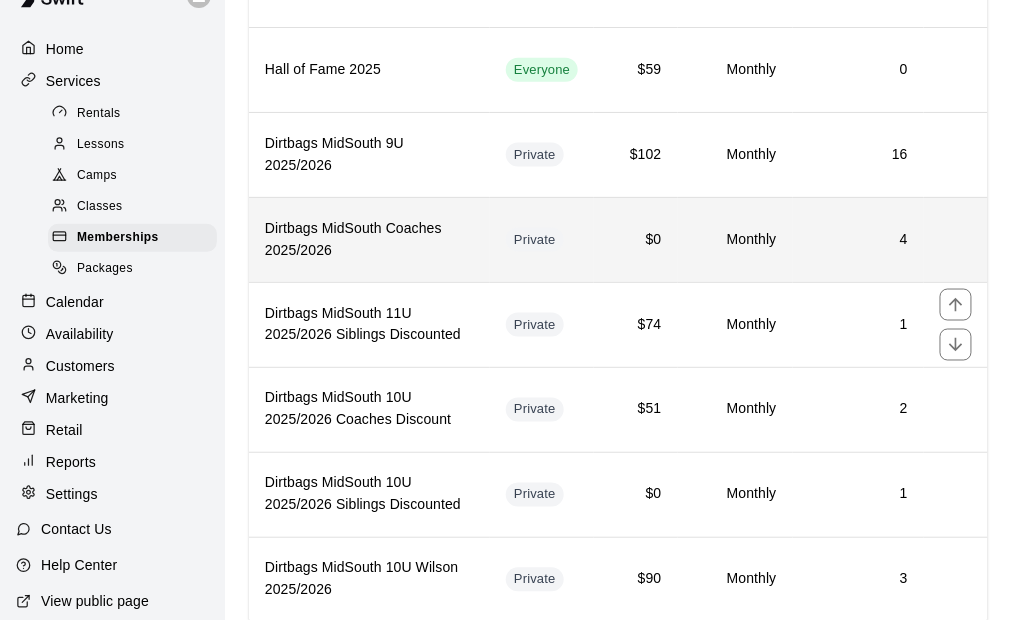 scroll, scrollTop: 2295, scrollLeft: 0, axis: vertical 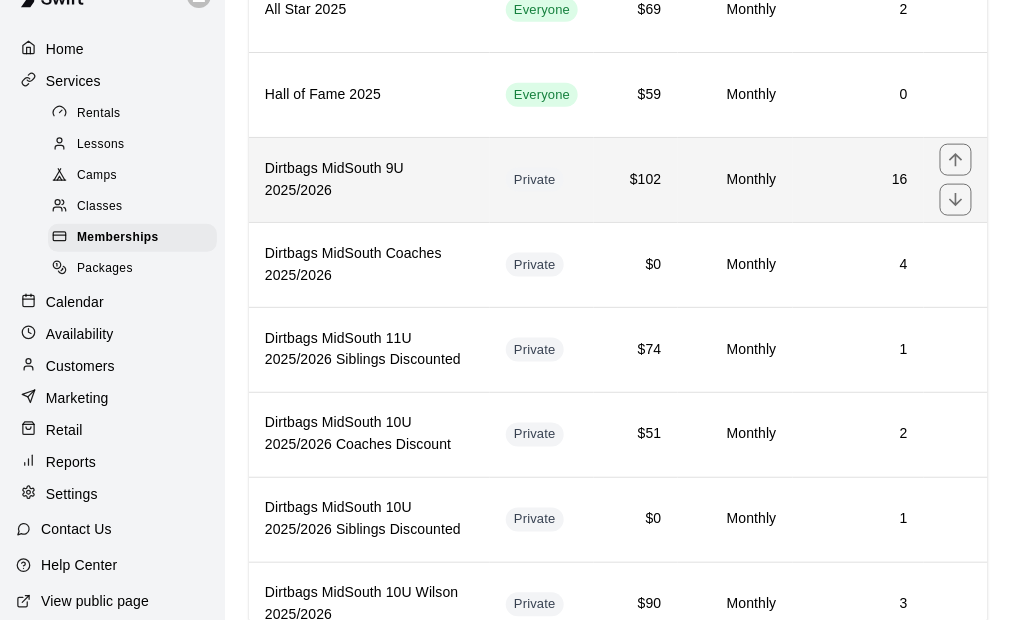 click on "16" at bounding box center (858, 179) 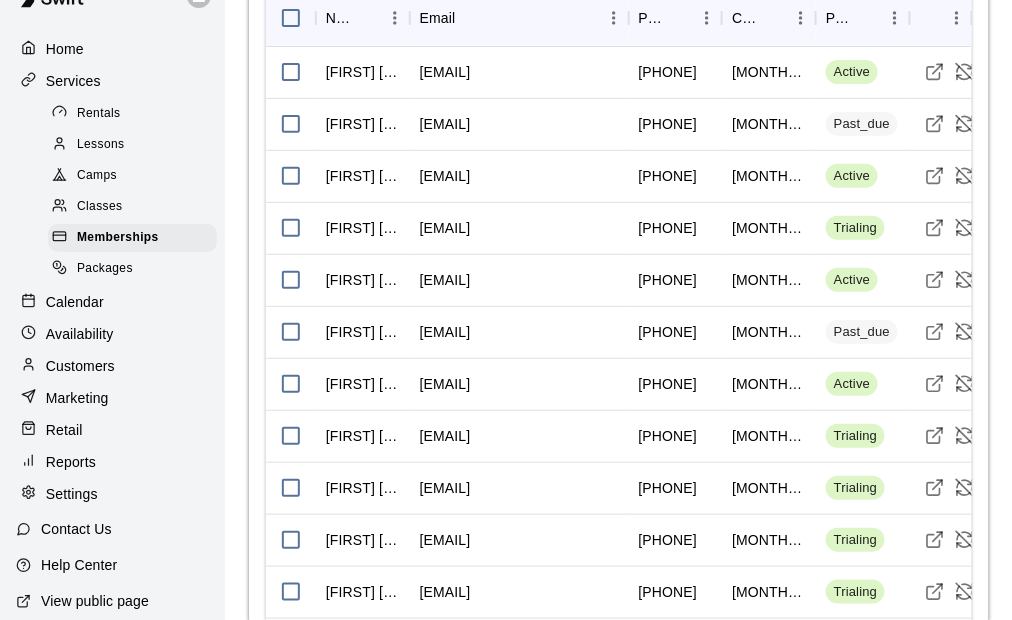 scroll, scrollTop: 1900, scrollLeft: 0, axis: vertical 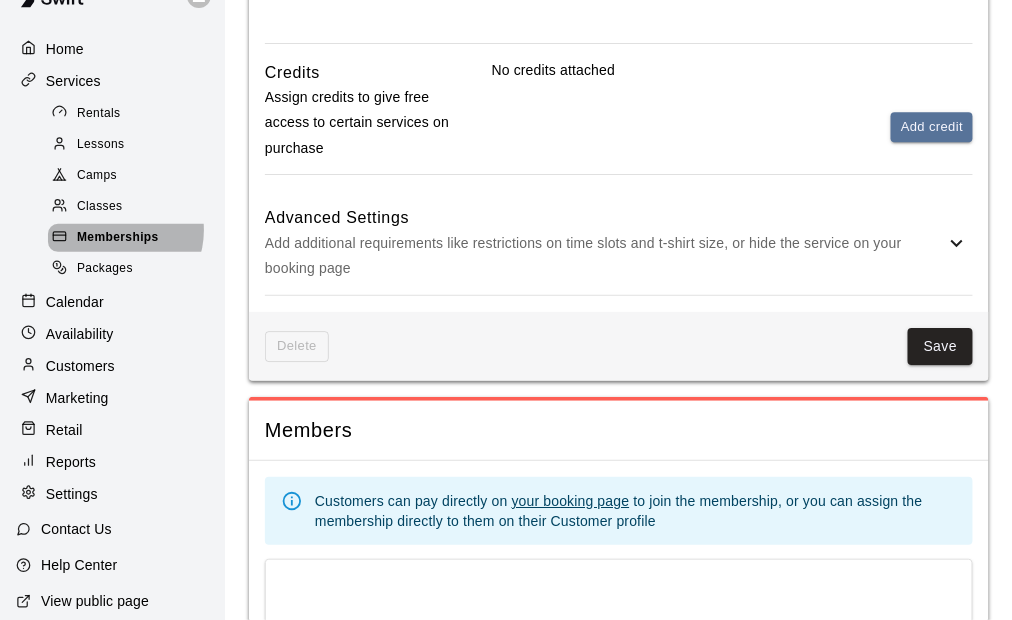 click on "Memberships" at bounding box center (118, 238) 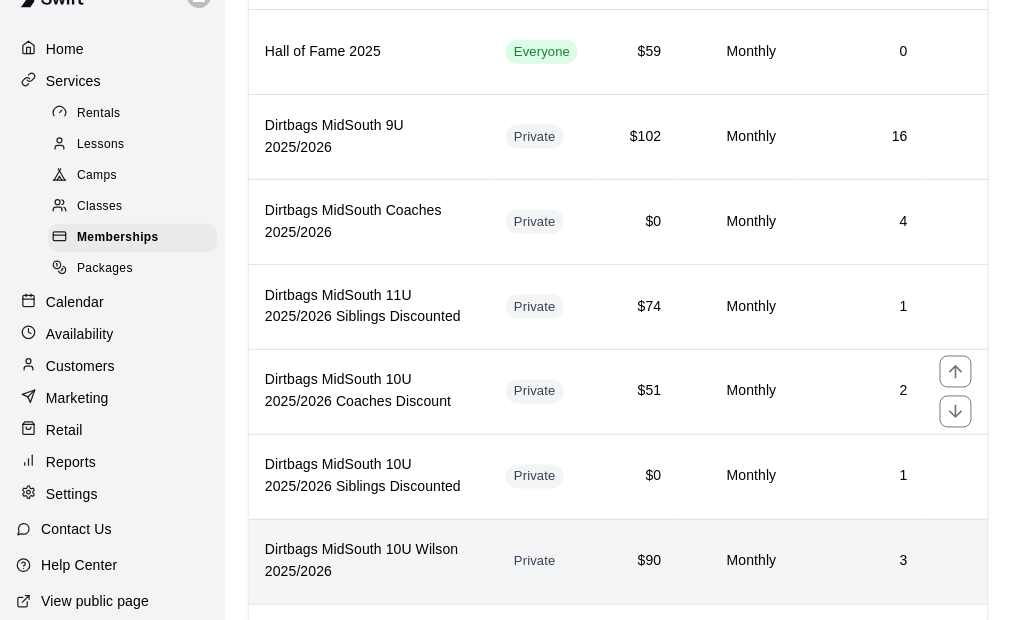 scroll, scrollTop: 2395, scrollLeft: 0, axis: vertical 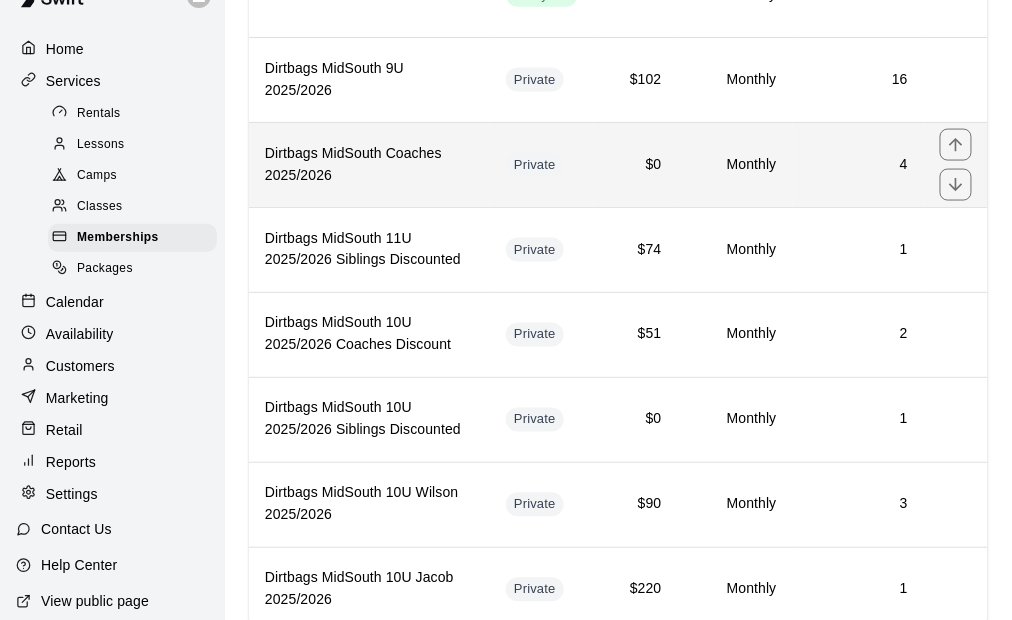 click on "Dirtbags MidSouth Coaches 2025/2026" at bounding box center [369, 165] 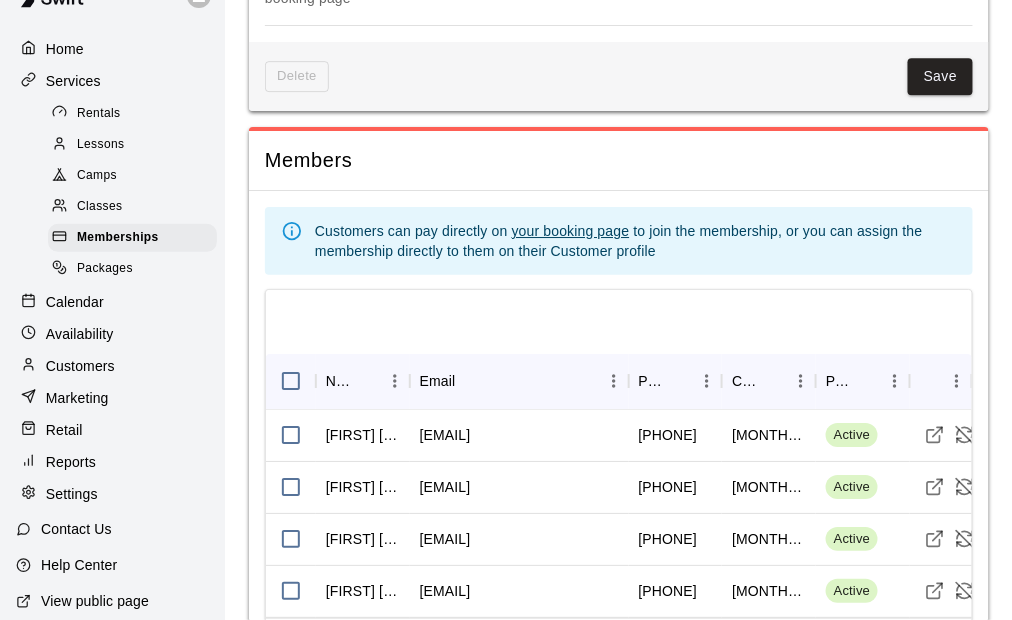 scroll, scrollTop: 1564, scrollLeft: 0, axis: vertical 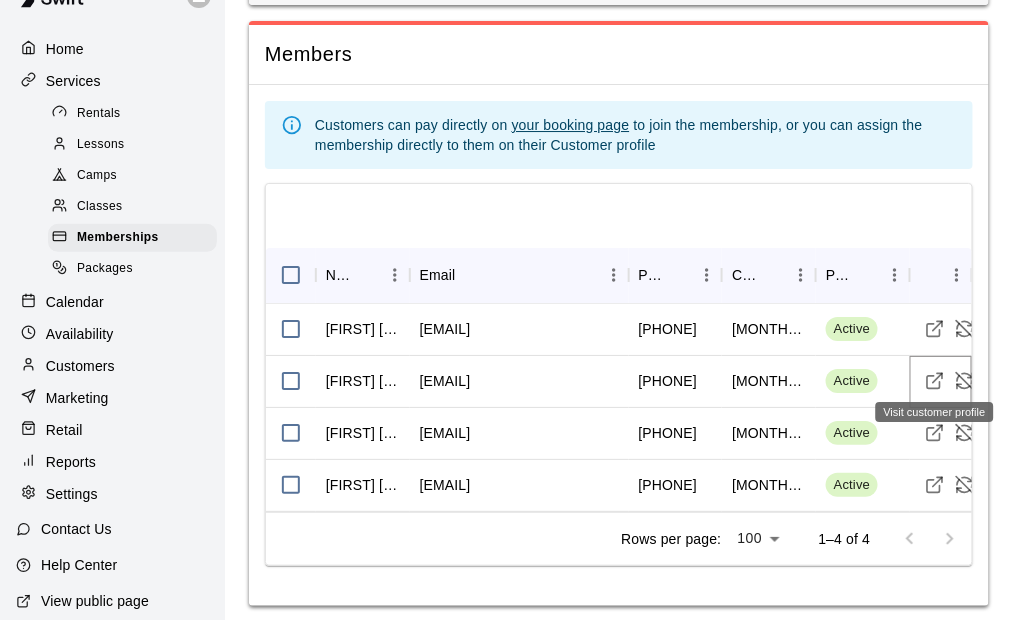 click 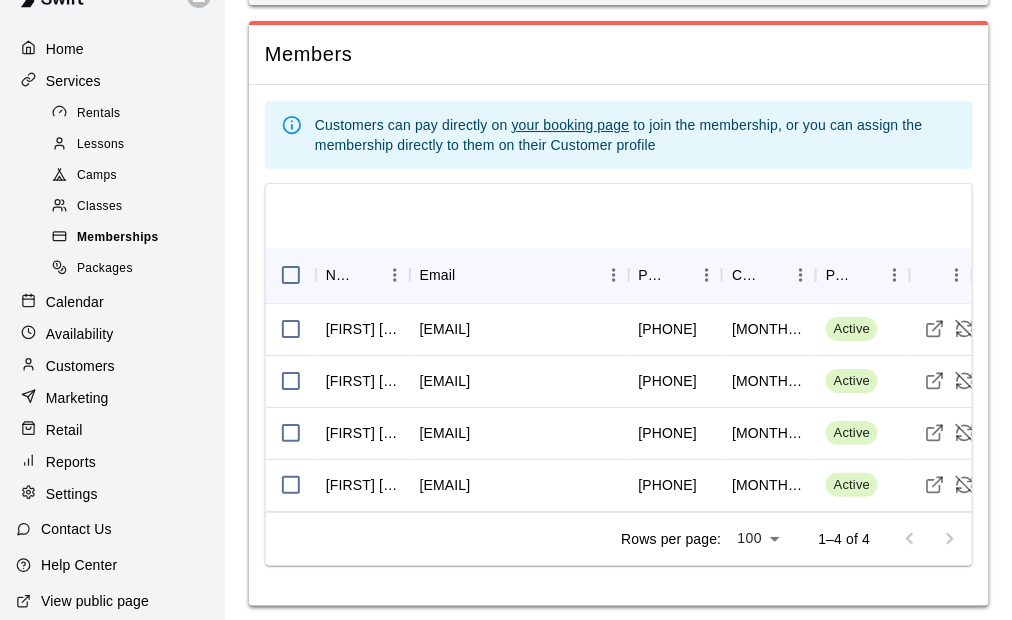 click on "Memberships" at bounding box center [118, 238] 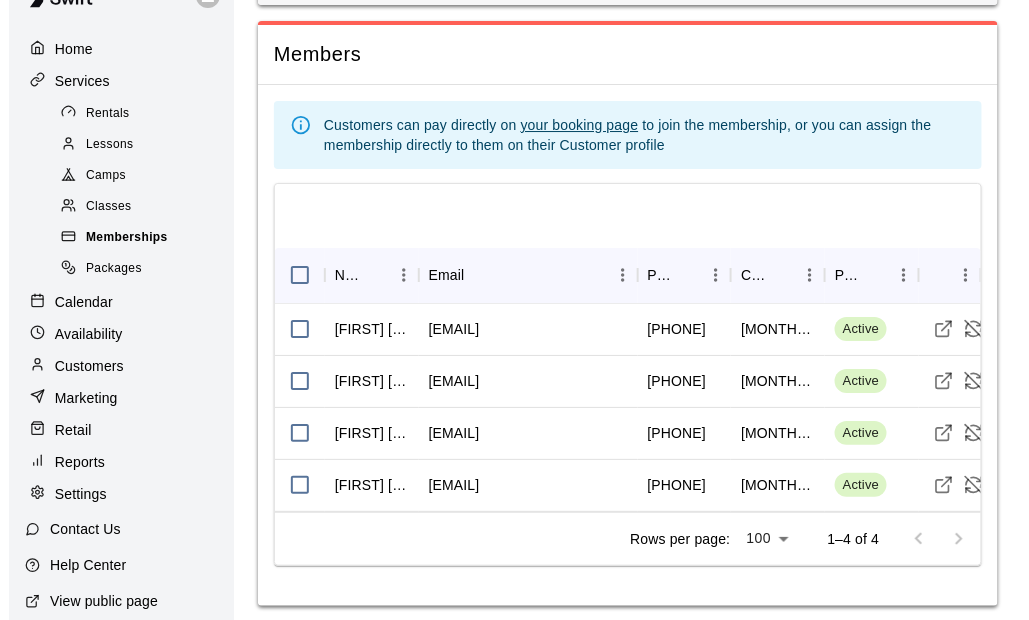 scroll, scrollTop: 0, scrollLeft: 0, axis: both 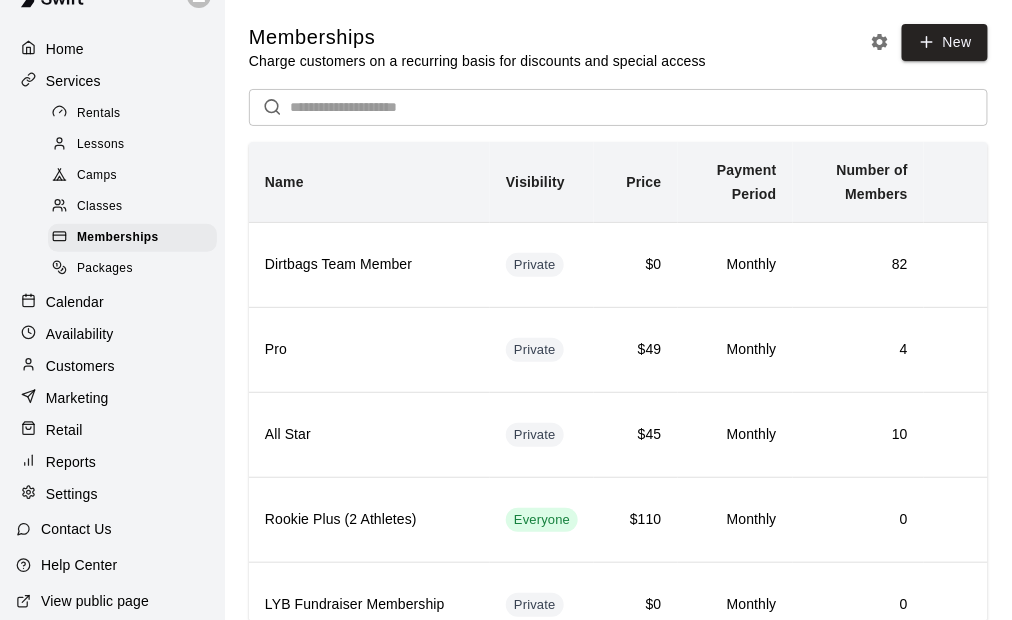 click on "Customers" at bounding box center (112, 366) 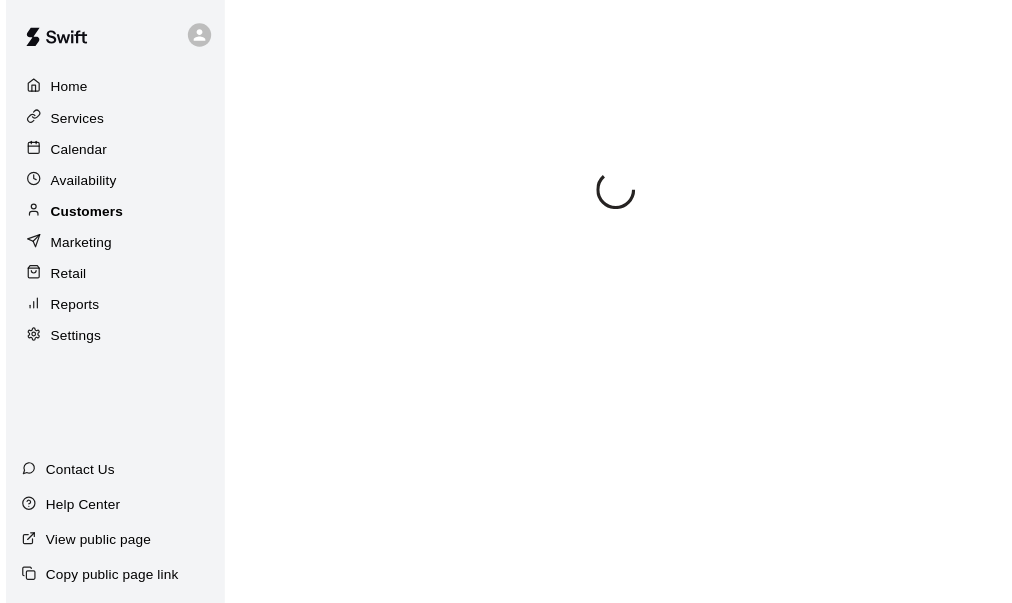 scroll, scrollTop: 0, scrollLeft: 0, axis: both 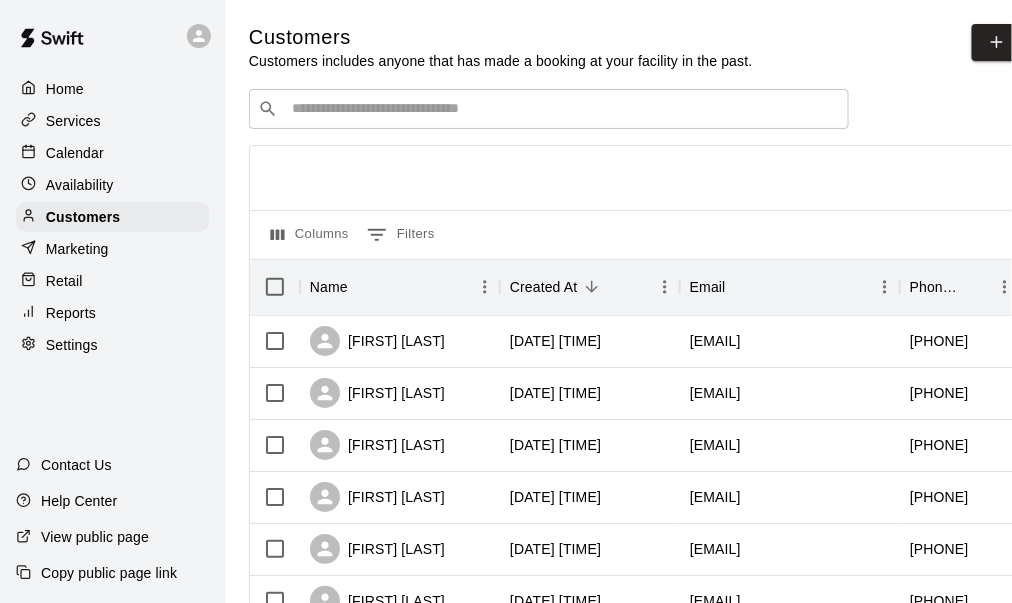 click at bounding box center [563, 109] 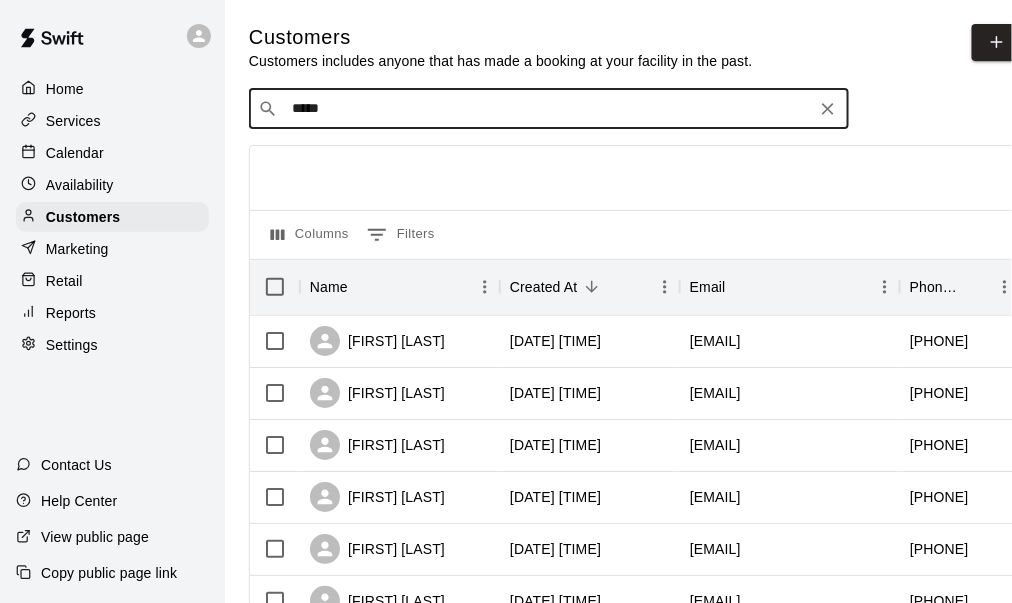 type on "******" 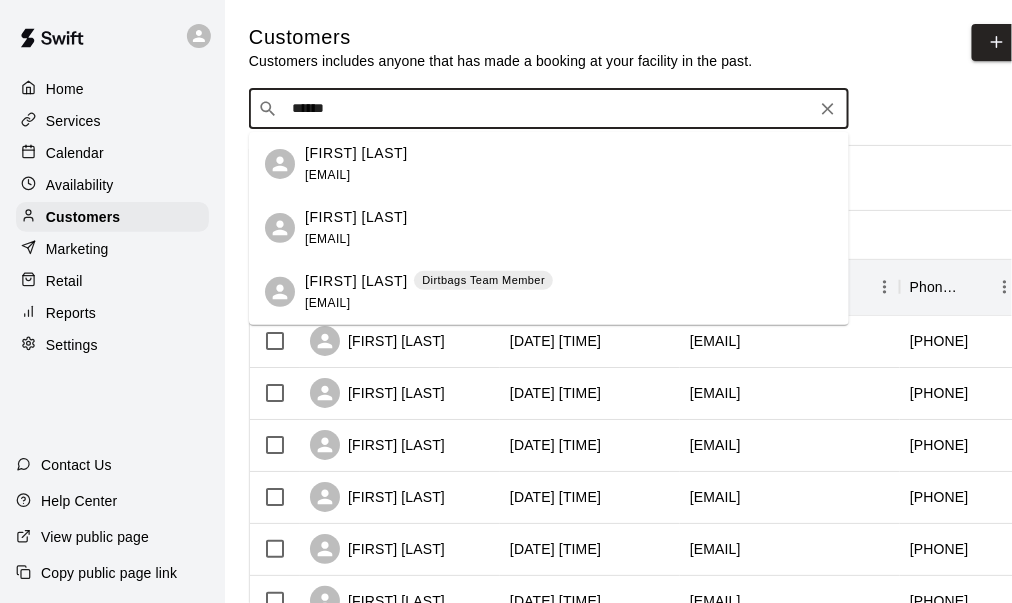 click on "michaelmiller972@gmail.com" at bounding box center [327, 175] 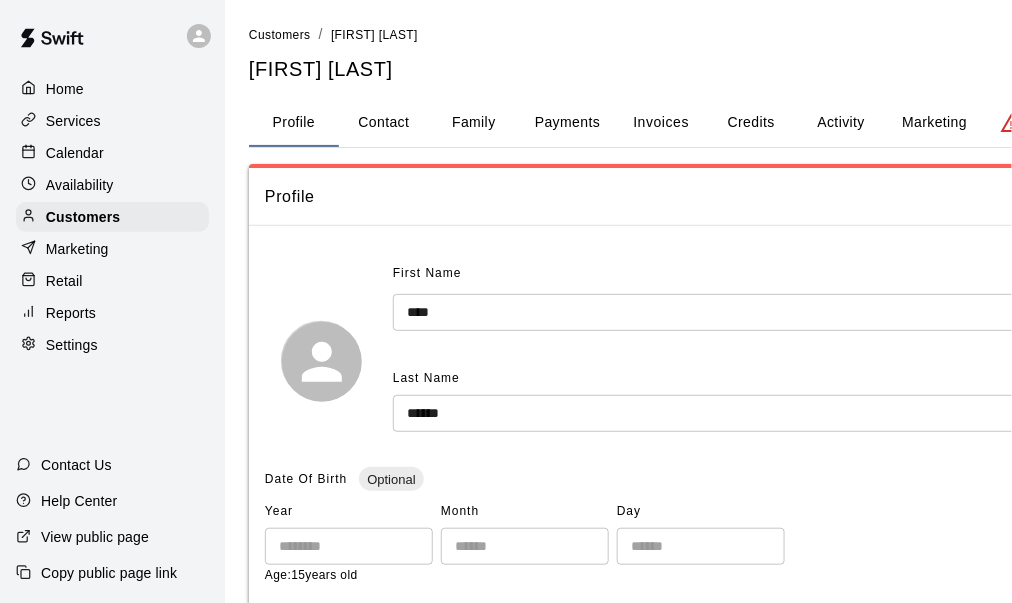 click on "Payments" at bounding box center [567, 123] 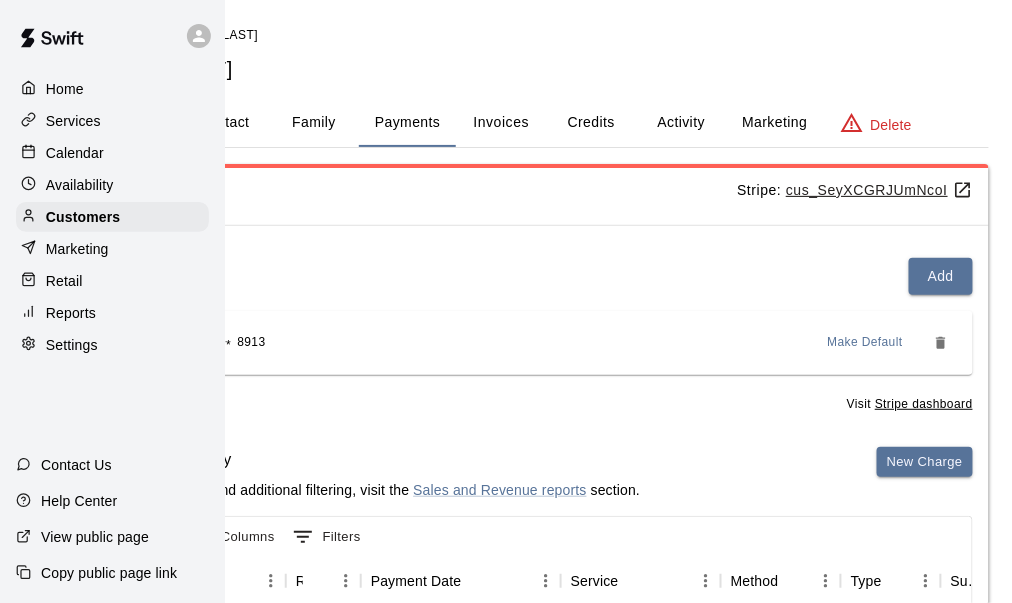 click on "Make Default" at bounding box center (866, 343) 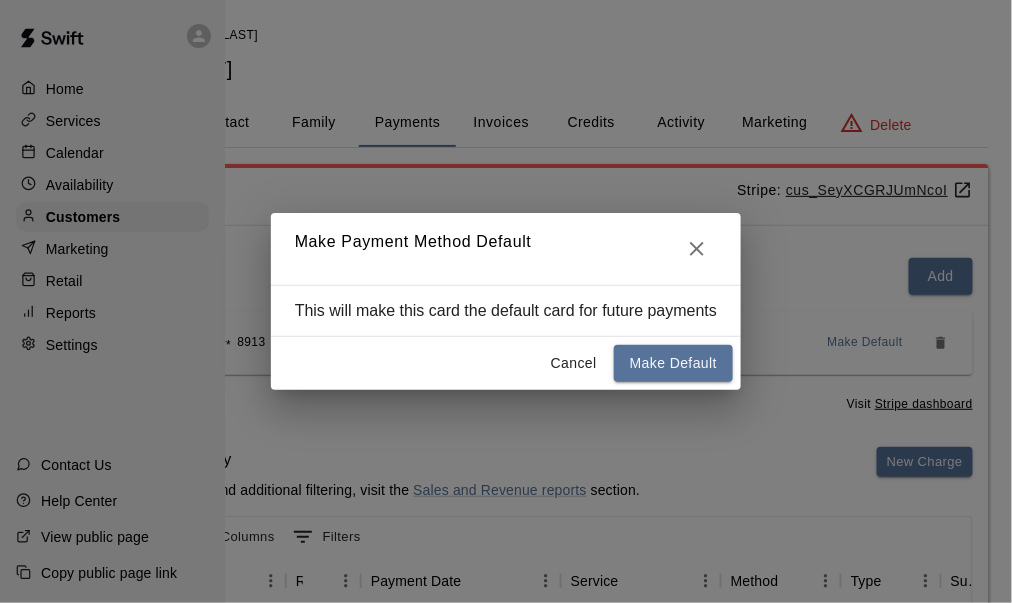 scroll, scrollTop: 0, scrollLeft: 144, axis: horizontal 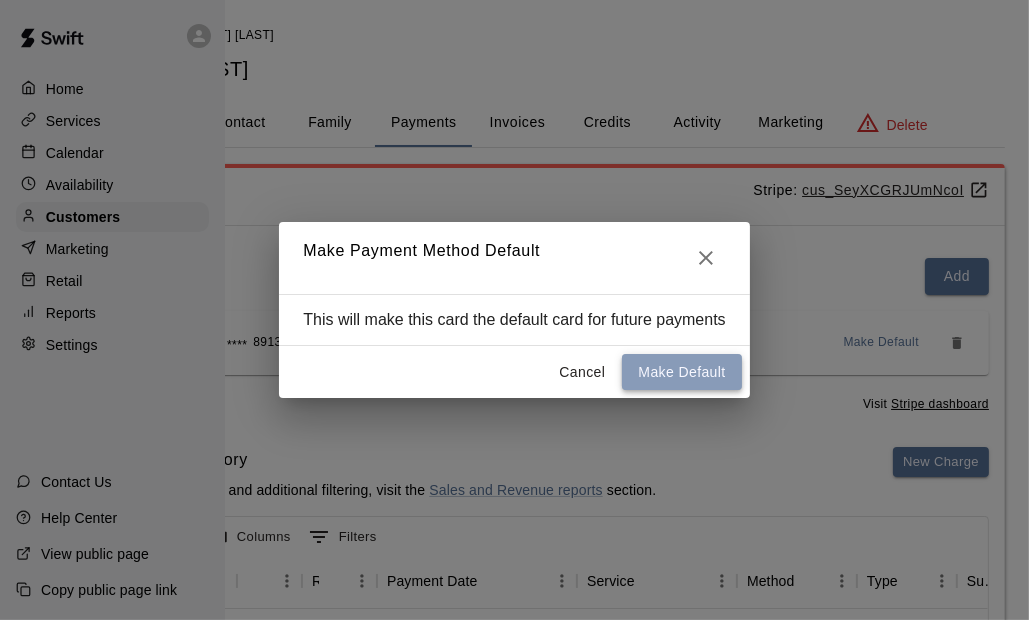 click on "Make Default" at bounding box center (681, 372) 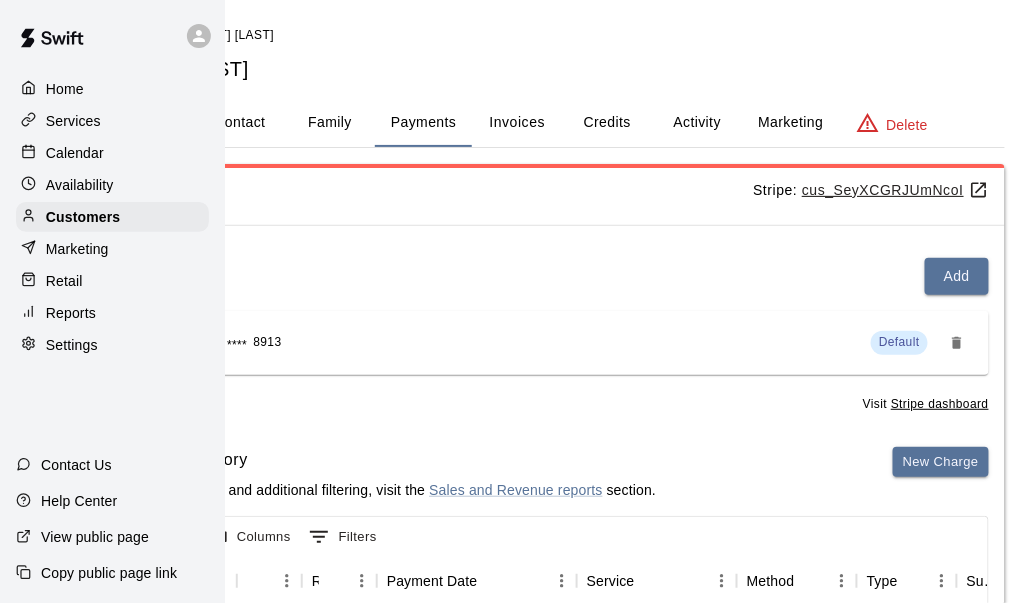 click on "Activity" at bounding box center [697, 123] 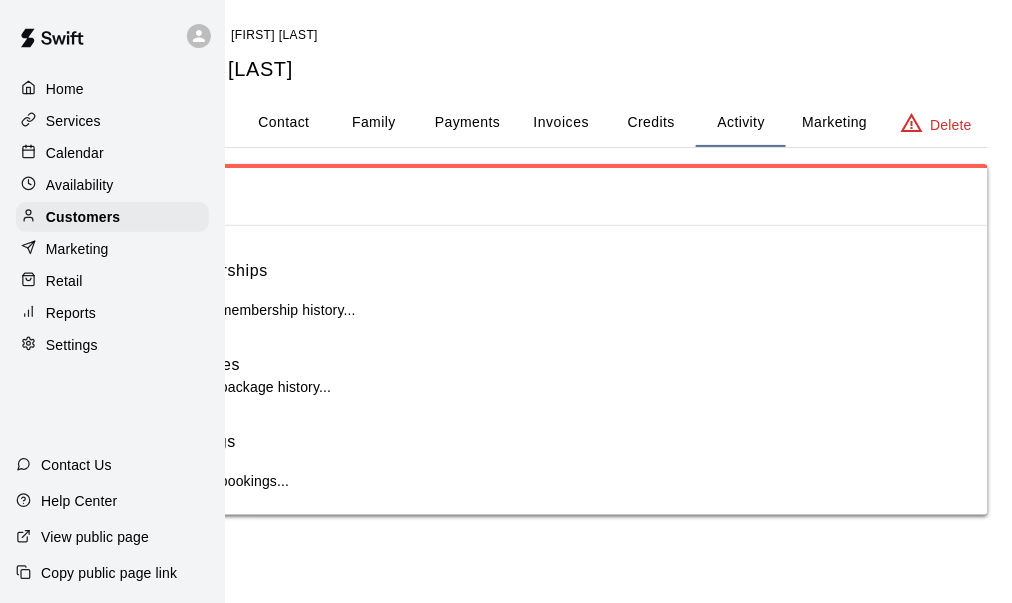 scroll, scrollTop: 0, scrollLeft: 82, axis: horizontal 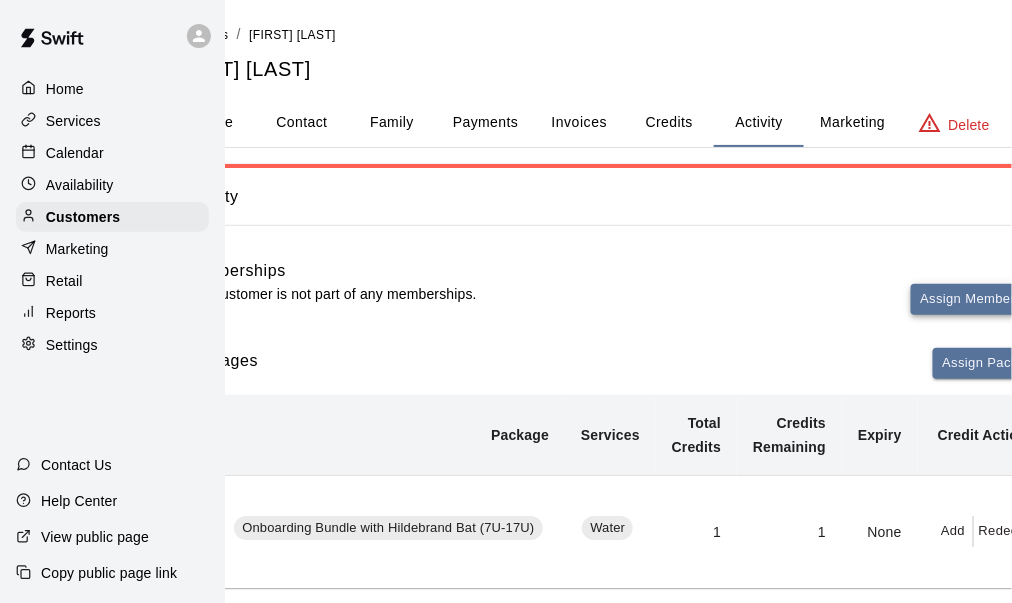 click on "Assign Membership" at bounding box center (981, 299) 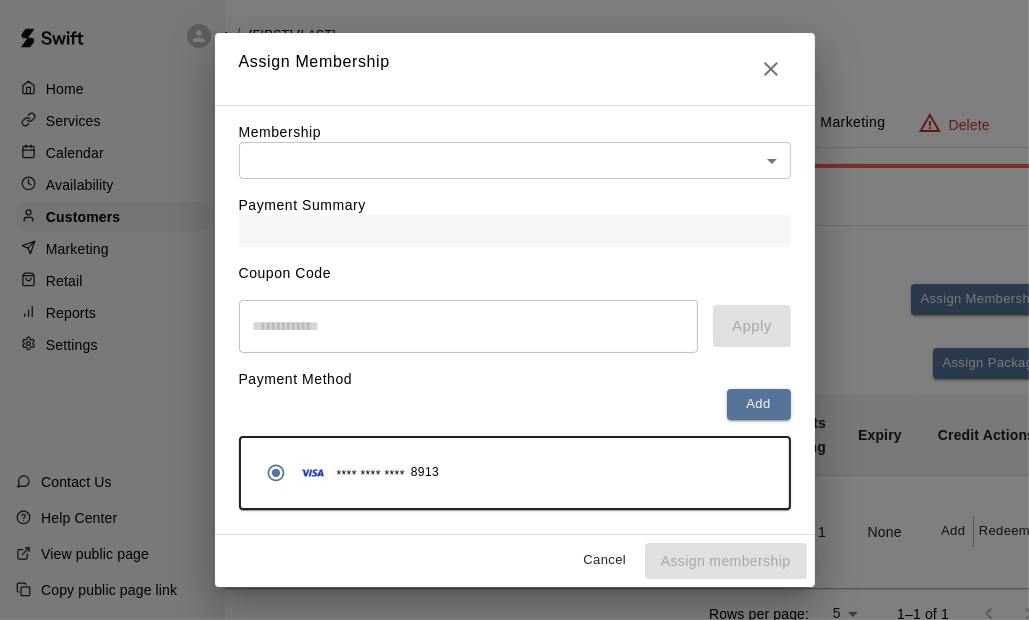 click on "Home Services Calendar Availability Customers Marketing Retail Reports Settings Contact Us Help Center View public page Copy public page link Customers / John Miller John Miller Profile Contact Family Payments Invoices Credits Activity Marketing Delete Activity Memberships This customer is not part of any memberships. Assign Membership Packages Assign Package Purchase Date   Package Services Total Credits Credits Remaining Expiry Credit Actions July 11, 2025 5:55 AM Onboarding Bundle with Hildebrand Bat (7U-17U)  Water 1 1 None Add Redeem Rows per page: 5 * 1–1 of 1 Bookings This customer has no bookings. Swift - Edit Customer Close cross-small Assign Membership Membership ​ ​ Payment Summary Coupon Code ​ Apply Payment Method   Add **** **** **** 8913 Cancel Assign membership" at bounding box center [432, 382] 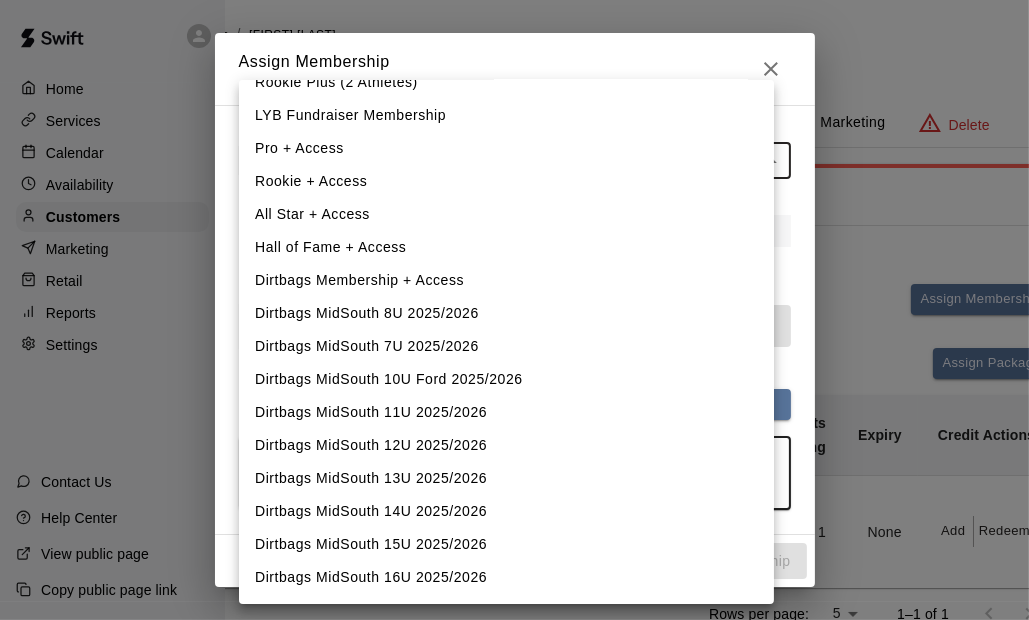scroll, scrollTop: 200, scrollLeft: 0, axis: vertical 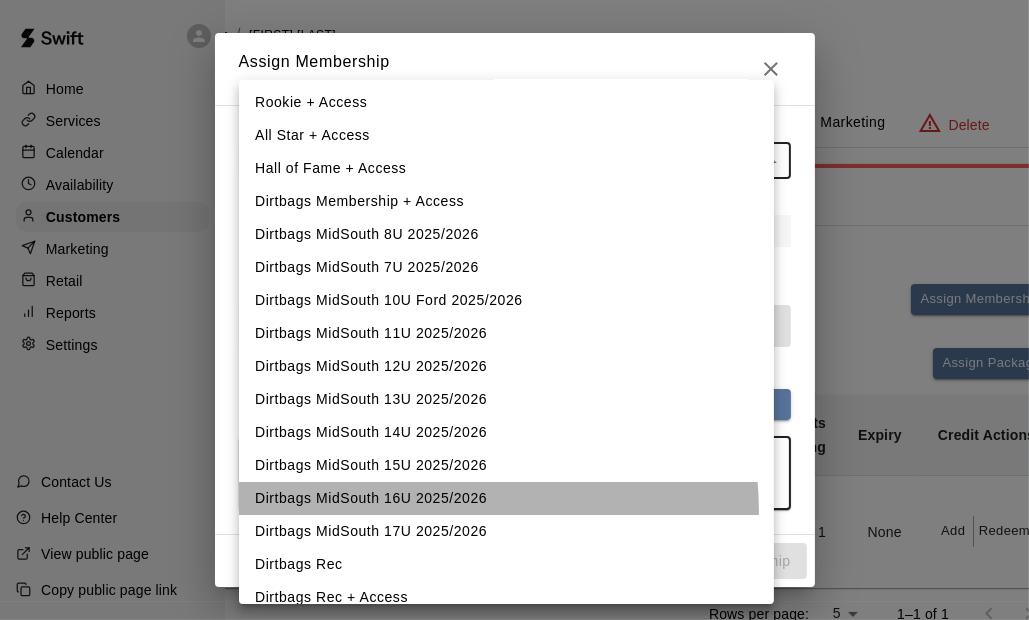 click on "Dirtbags MidSouth 16U 2025/2026" at bounding box center (506, 498) 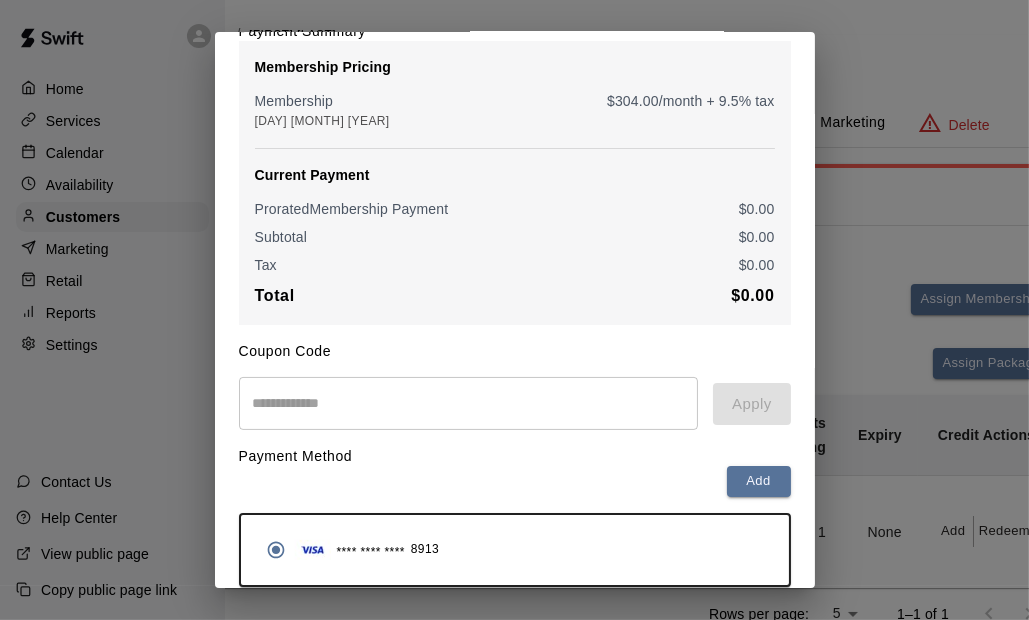 scroll, scrollTop: 259, scrollLeft: 0, axis: vertical 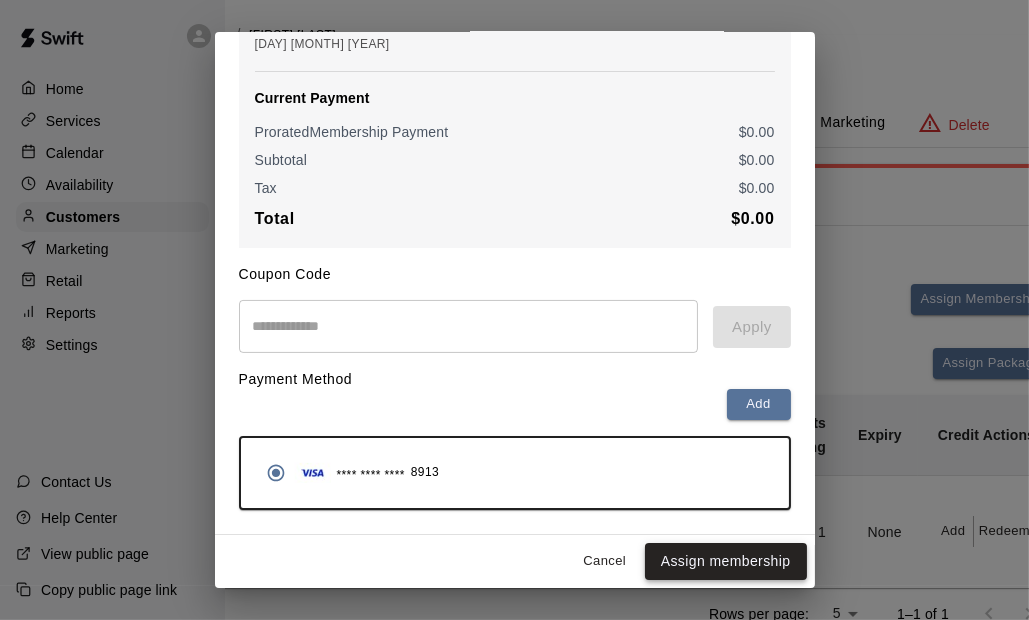 click on "Assign membership" at bounding box center (726, 561) 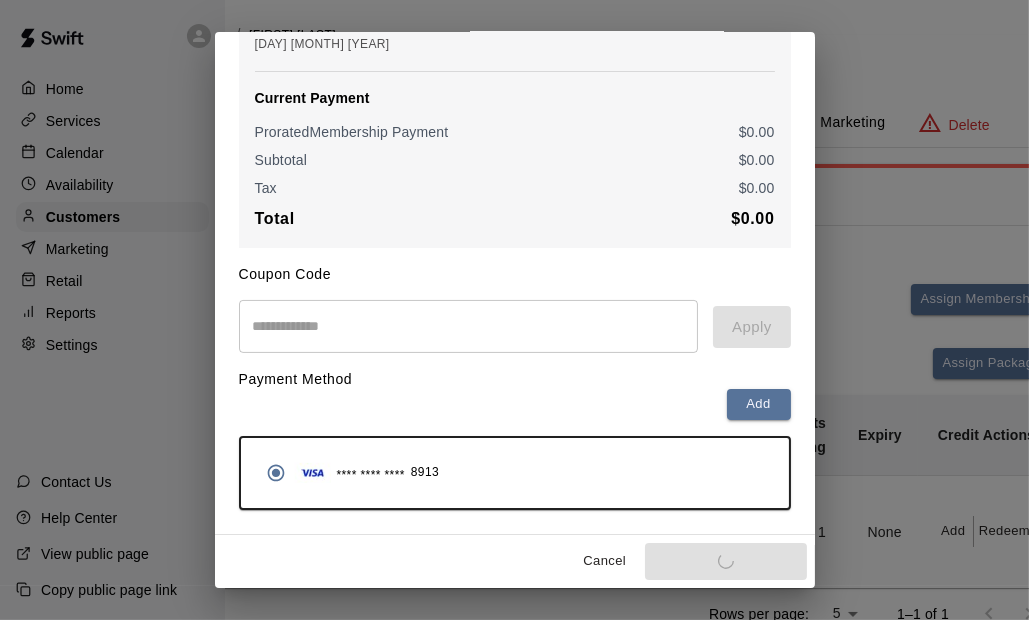 scroll, scrollTop: 258, scrollLeft: 0, axis: vertical 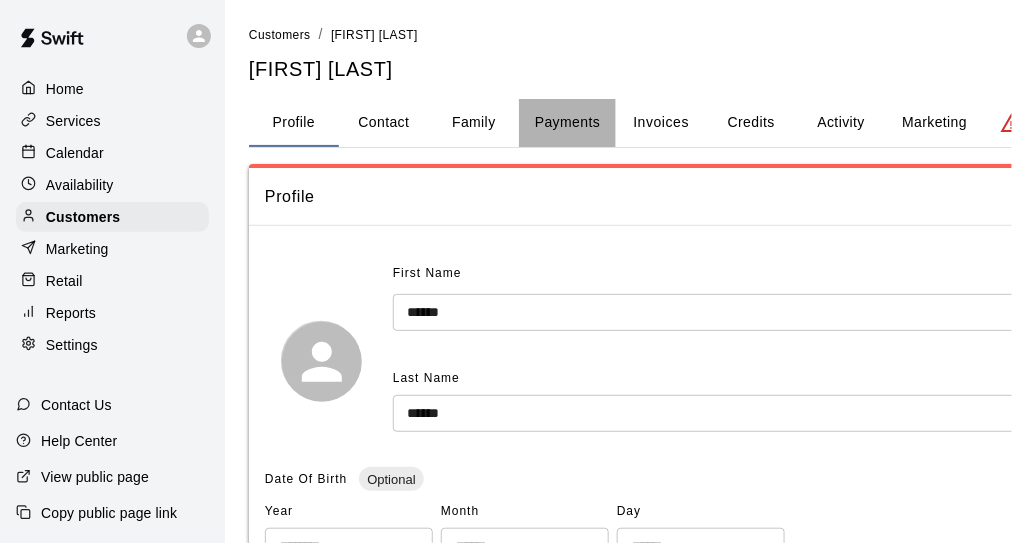 click on "Payments" at bounding box center [567, 123] 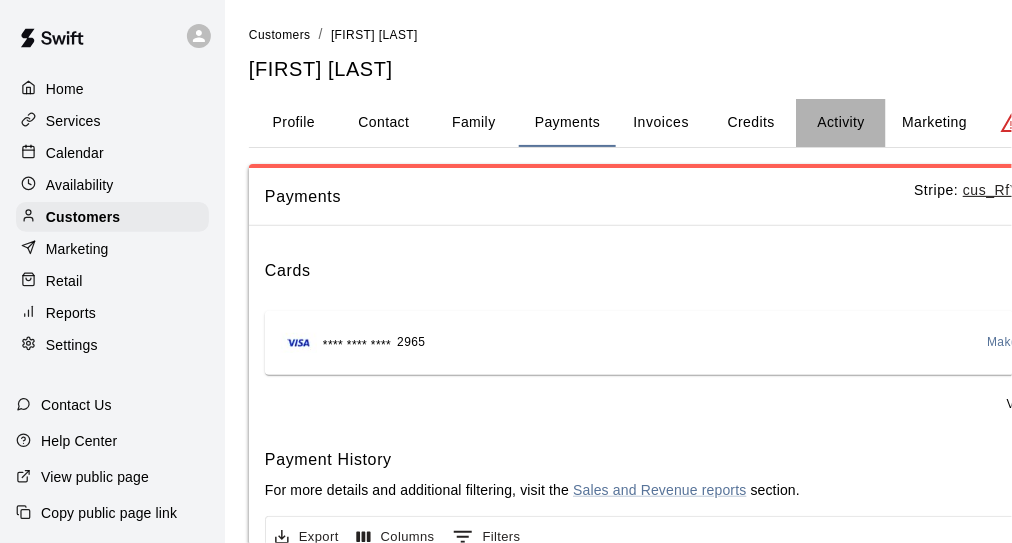 click on "Activity" at bounding box center (841, 123) 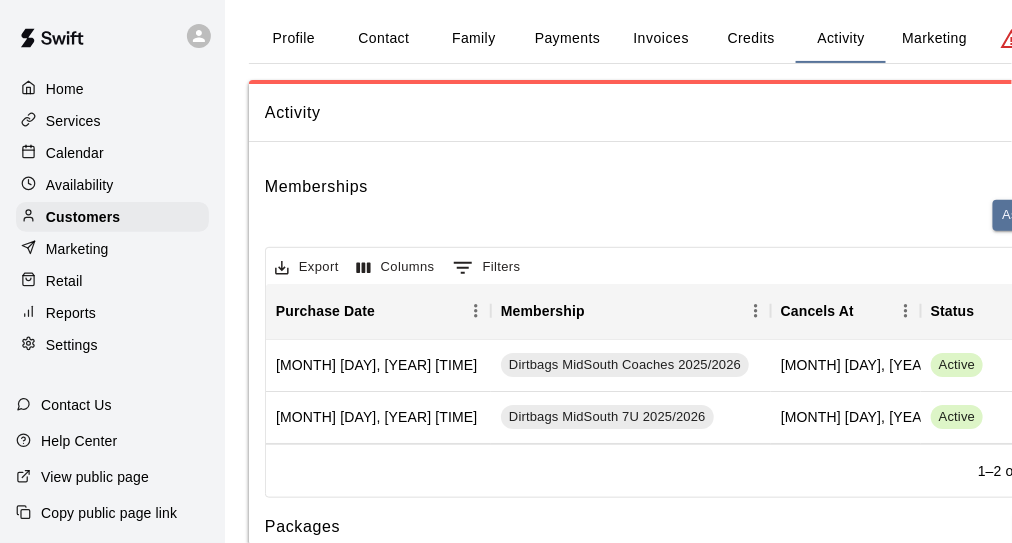 scroll, scrollTop: 100, scrollLeft: 0, axis: vertical 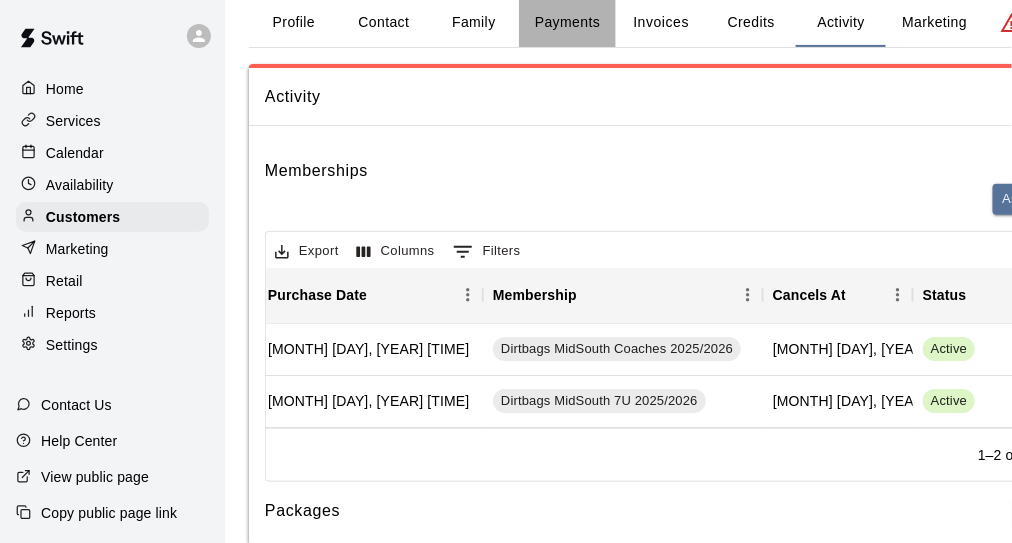click on "Payments" at bounding box center (567, 23) 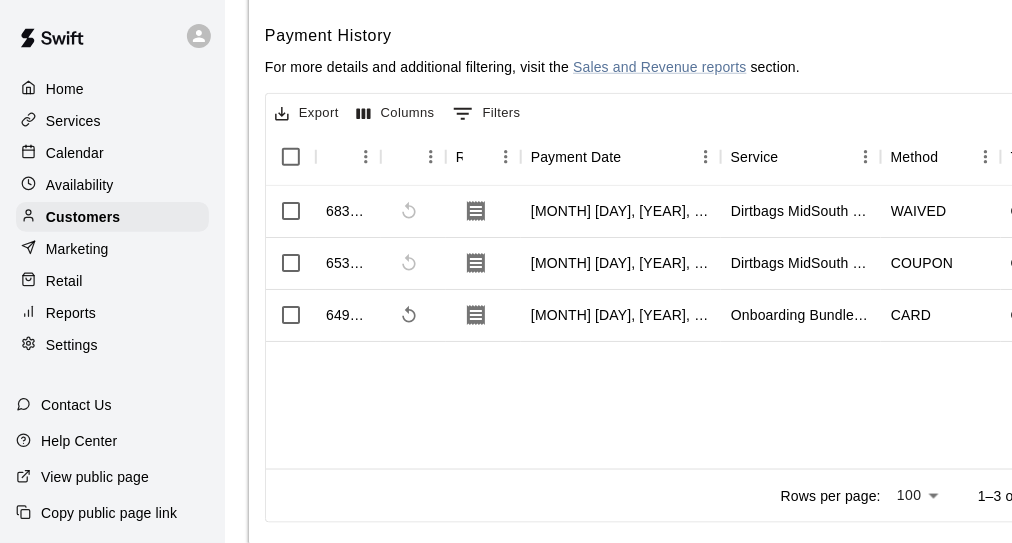 scroll, scrollTop: 400, scrollLeft: 0, axis: vertical 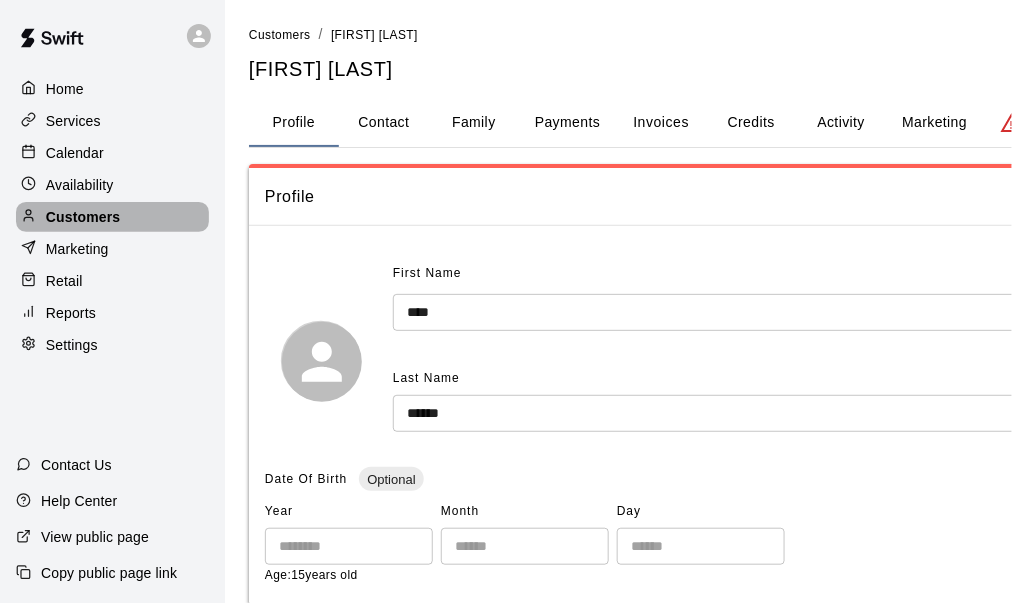 click on "Customers" at bounding box center [83, 217] 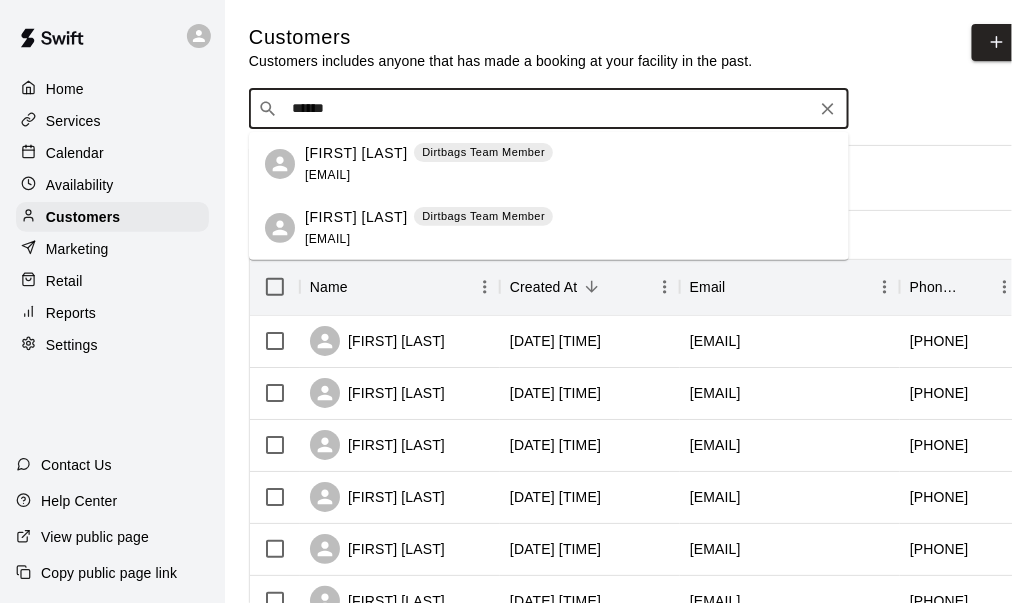 type on "*******" 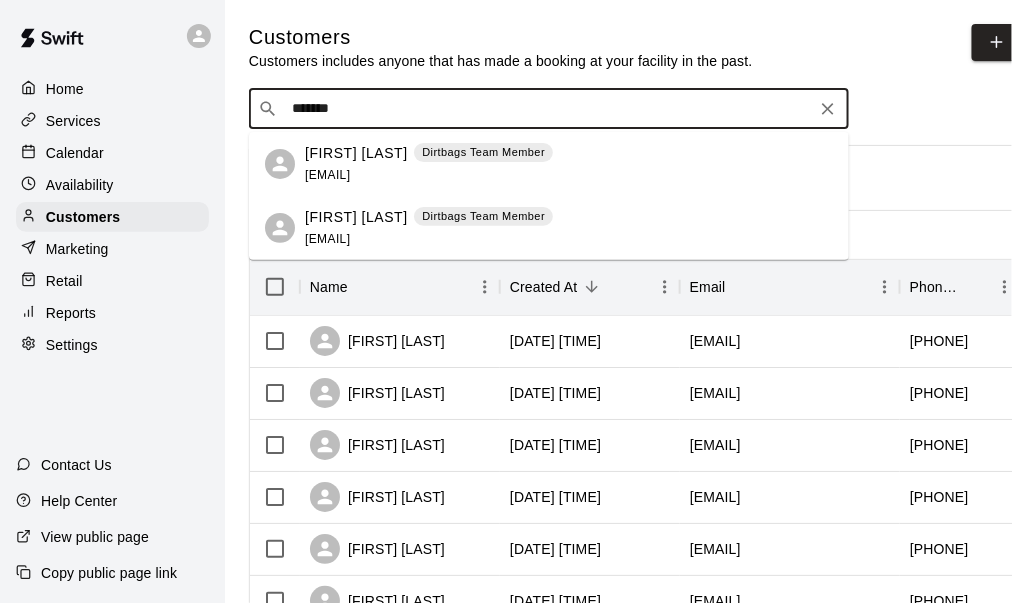 click on "[FIRST] [LAST]" at bounding box center [356, 217] 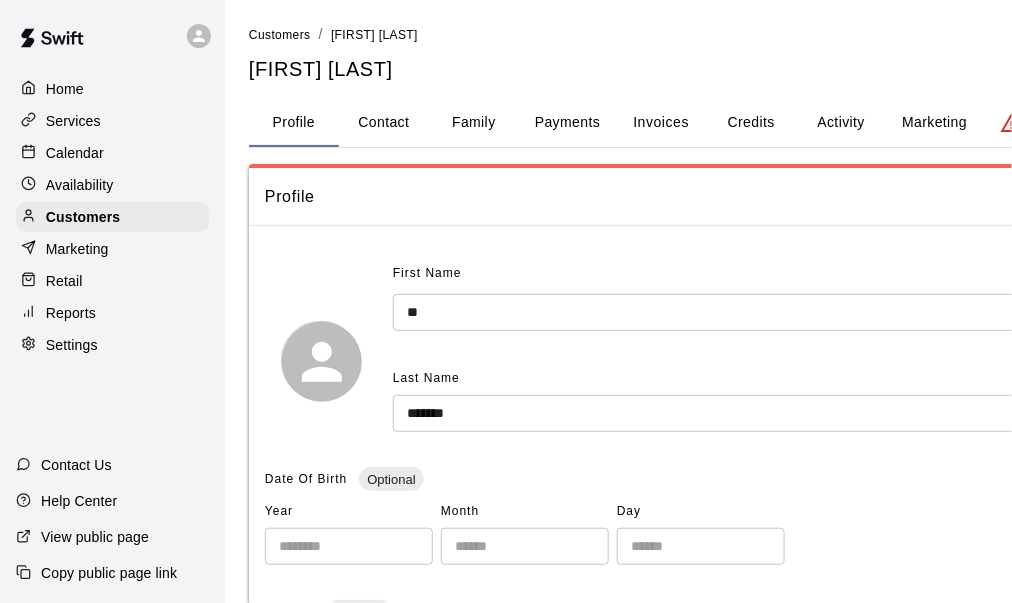 click on "Payments" at bounding box center (567, 123) 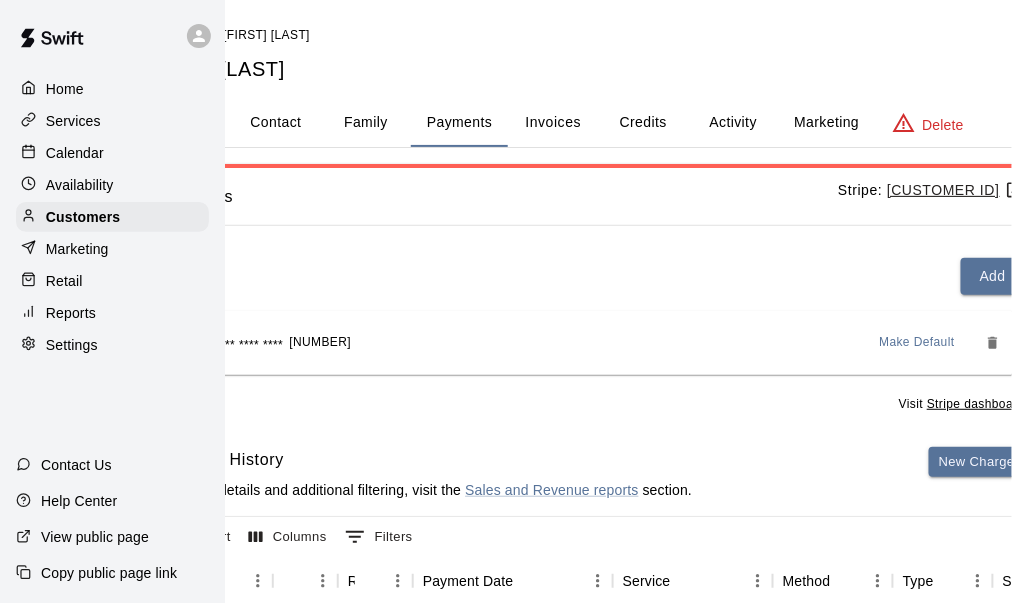 scroll, scrollTop: 0, scrollLeft: 123, axis: horizontal 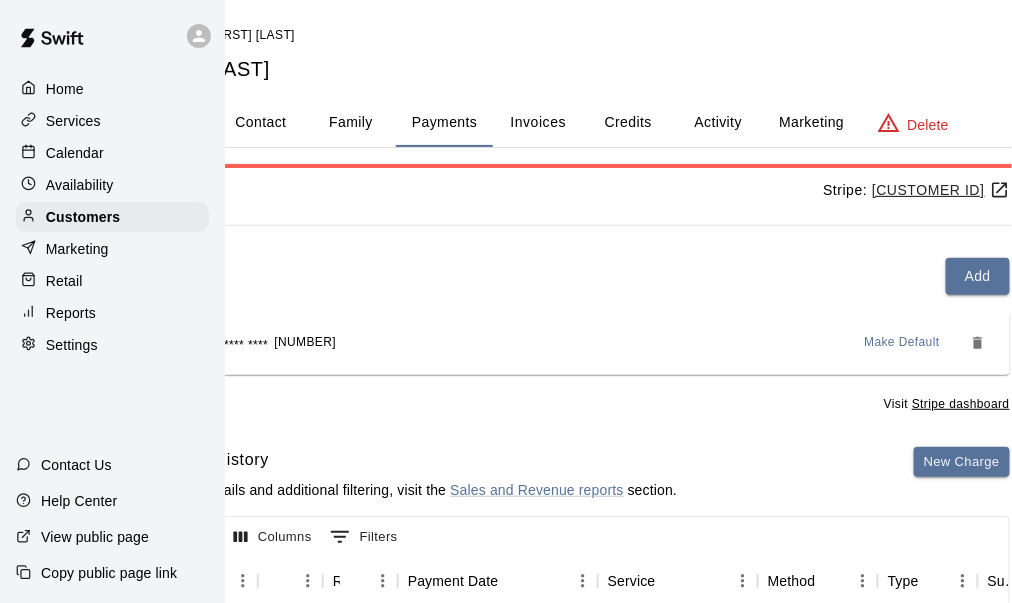 click on "Make Default" at bounding box center (903, 343) 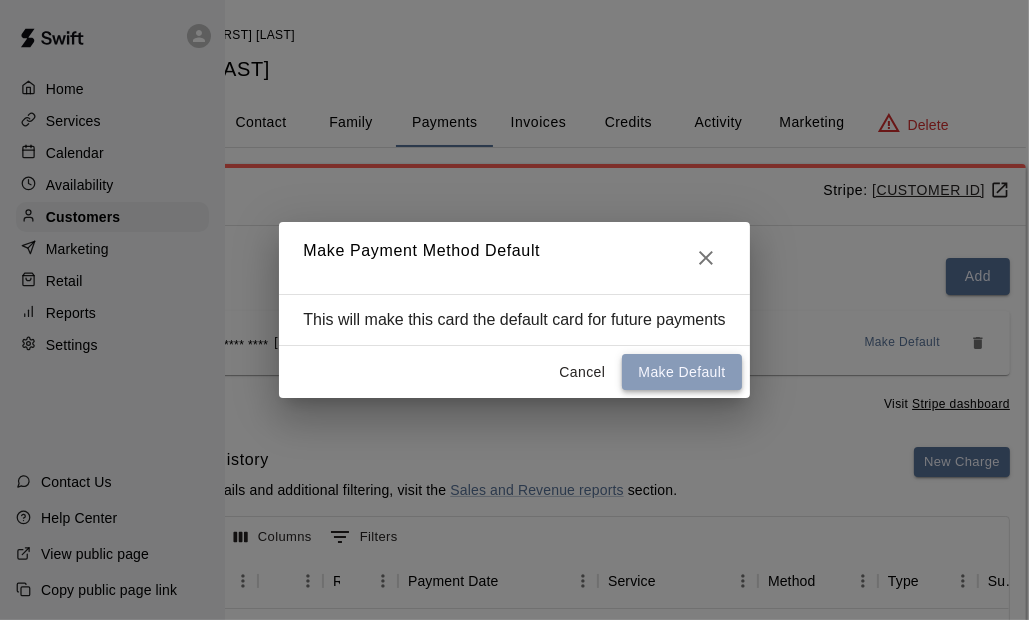 click on "Make Default" at bounding box center (681, 372) 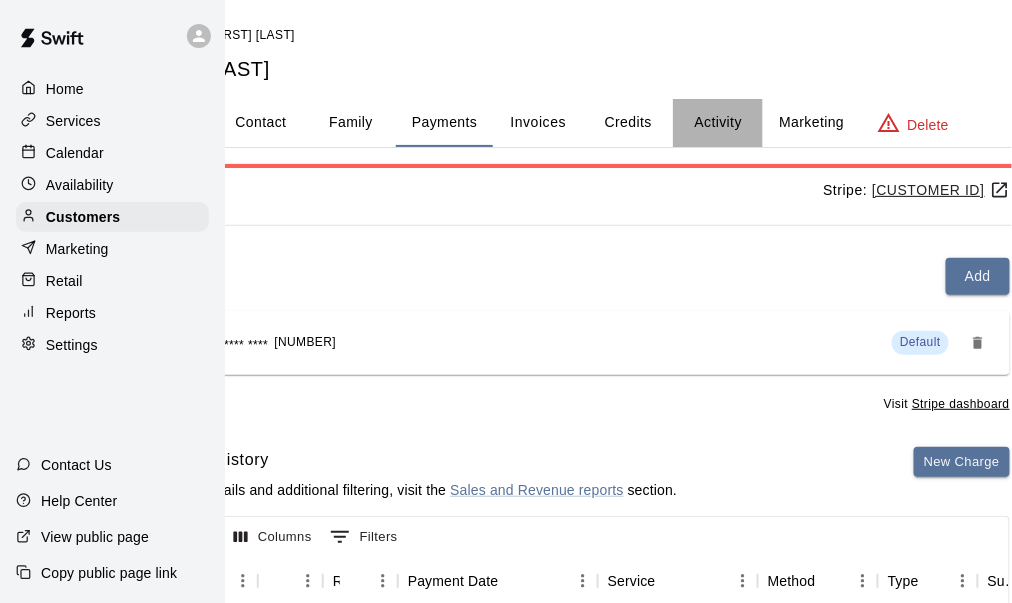 click on "Activity" at bounding box center [718, 123] 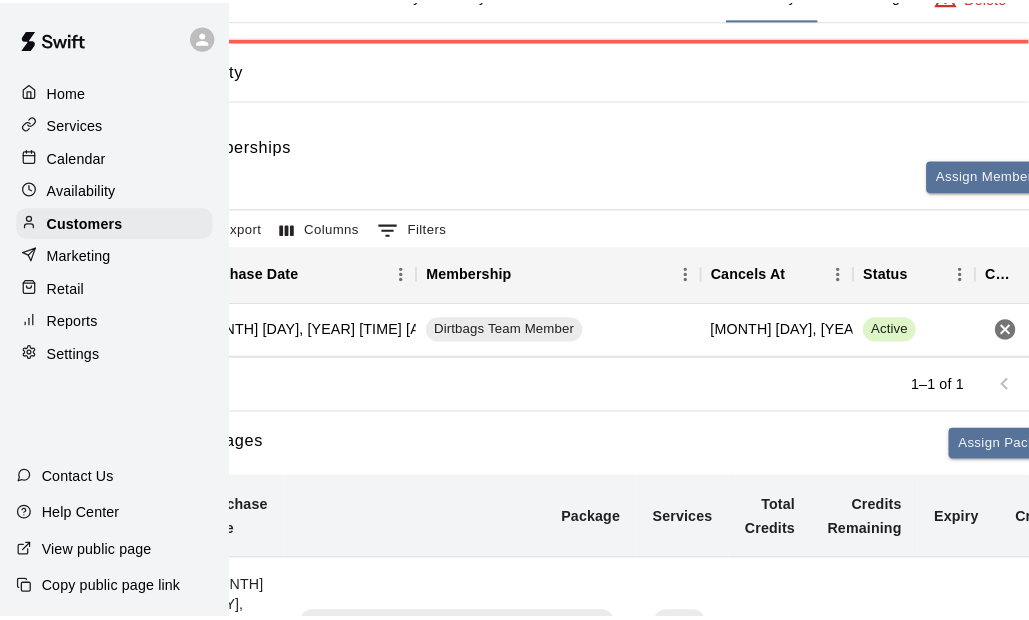 scroll, scrollTop: 200, scrollLeft: 82, axis: both 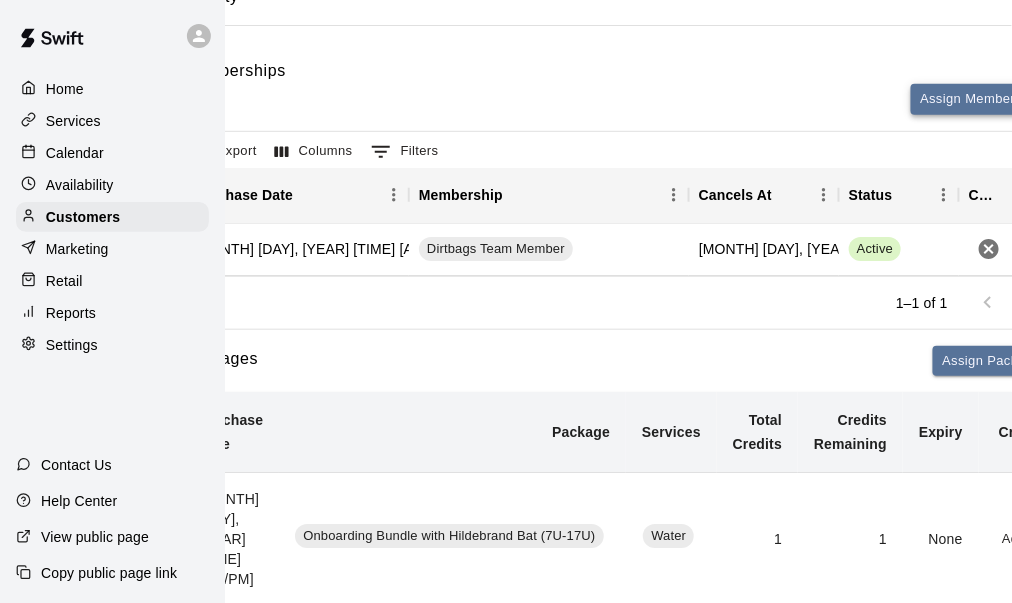 click on "Assign Membership" at bounding box center (981, 99) 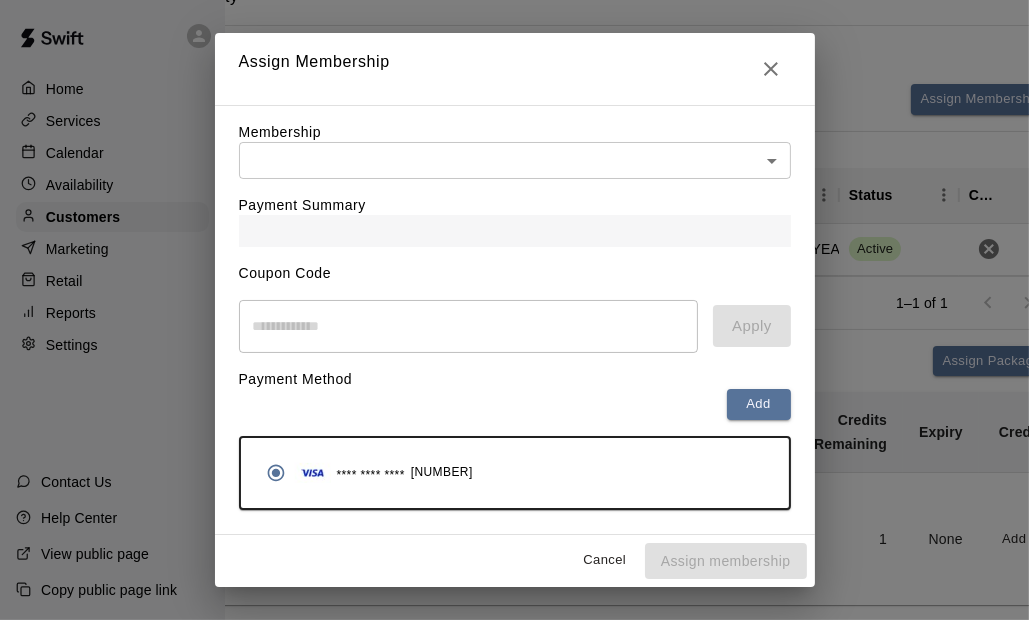 click on "Home Services Calendar Availability Customers Marketing Retail Reports Settings Contact Us Help Center View public page Copy public page link Customers / Al McManus Al McManus Profile Contact Family Payments Invoices Credits Activity Marketing Delete Activity Memberships Assign Membership Export Columns 0 Filters Purchase Date Membership Cancels At Status Cancel January 28, 2025 4:35 PM Dirtbags Team Member November 28, 2025 Active 1–1 of 1 Packages Assign Package Purchase Date   Package Services Total Credits Credits Remaining Expiry Credit Actions July 12, 2025 2:12 PM Onboarding Bundle with Hildebrand Bat (7U-17U)  Water 1 1 None Add Redeem Rows per page: 5 * 1–1 of 1 Bookings This customer has no bookings. Swift - Edit Customer Close cross-small Assign Membership Membership ​ ​ Payment Summary Coupon Code ​ Apply Payment Method   Add **** **** **** 5211 Cancel Assign membership" at bounding box center (432, 291) 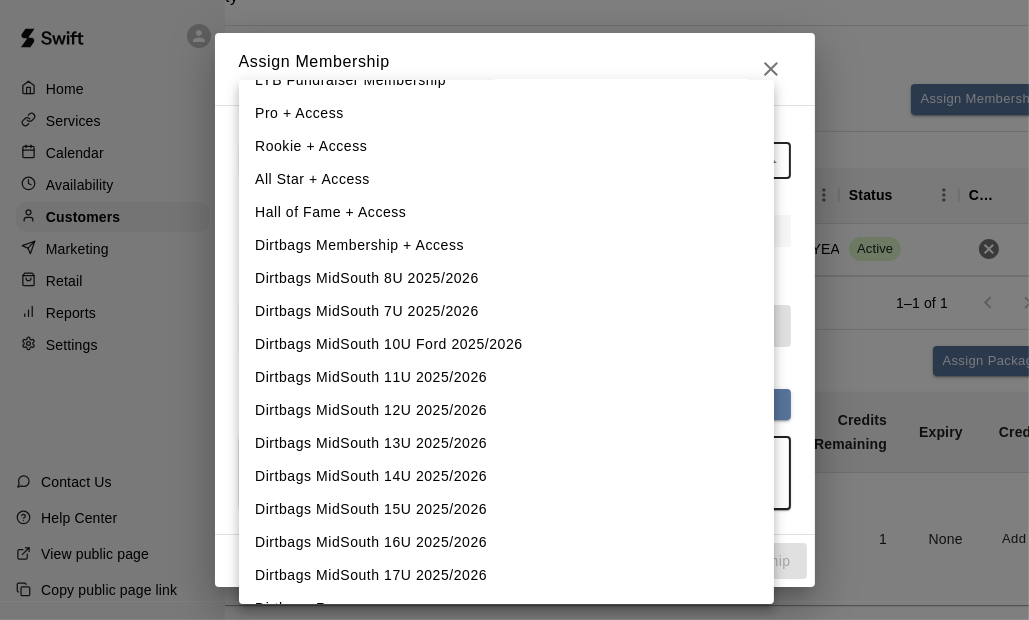 scroll, scrollTop: 300, scrollLeft: 0, axis: vertical 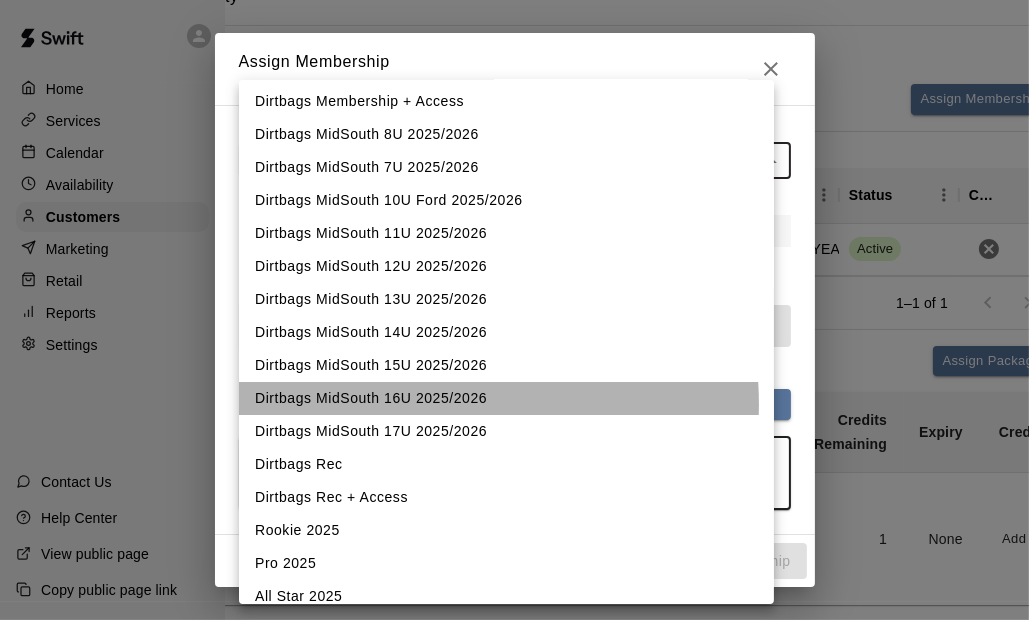 click on "Dirtbags MidSouth 16U 2025/2026" at bounding box center (506, 398) 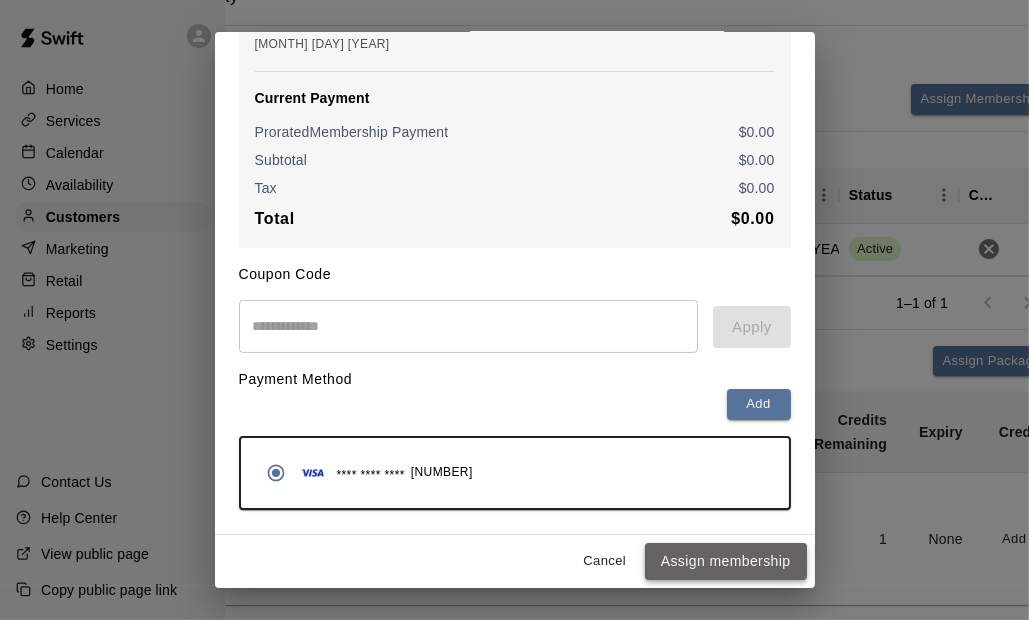 click on "Assign membership" at bounding box center (726, 561) 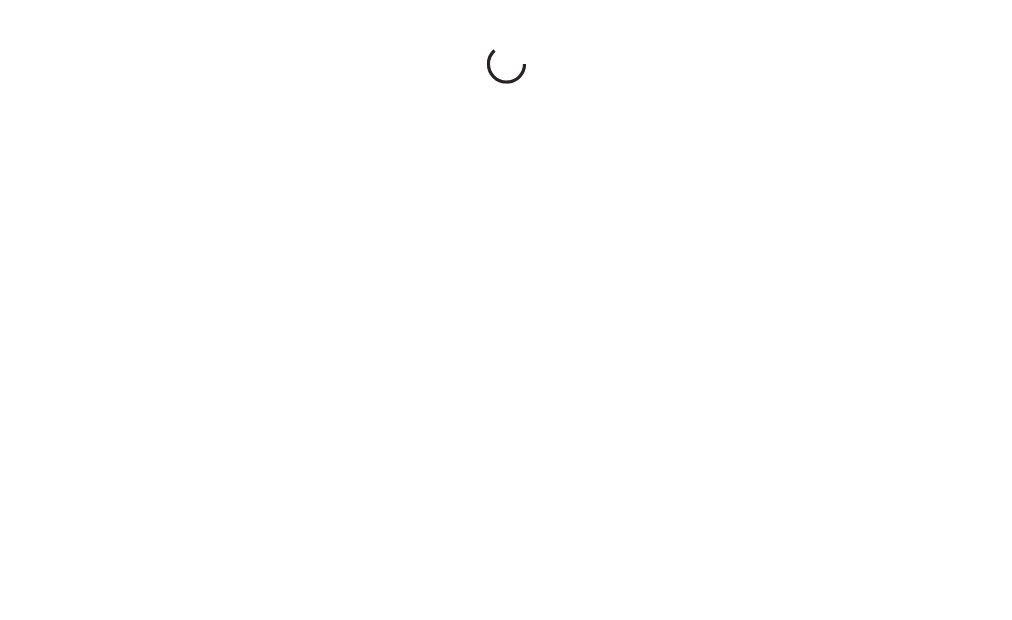 scroll, scrollTop: 0, scrollLeft: 0, axis: both 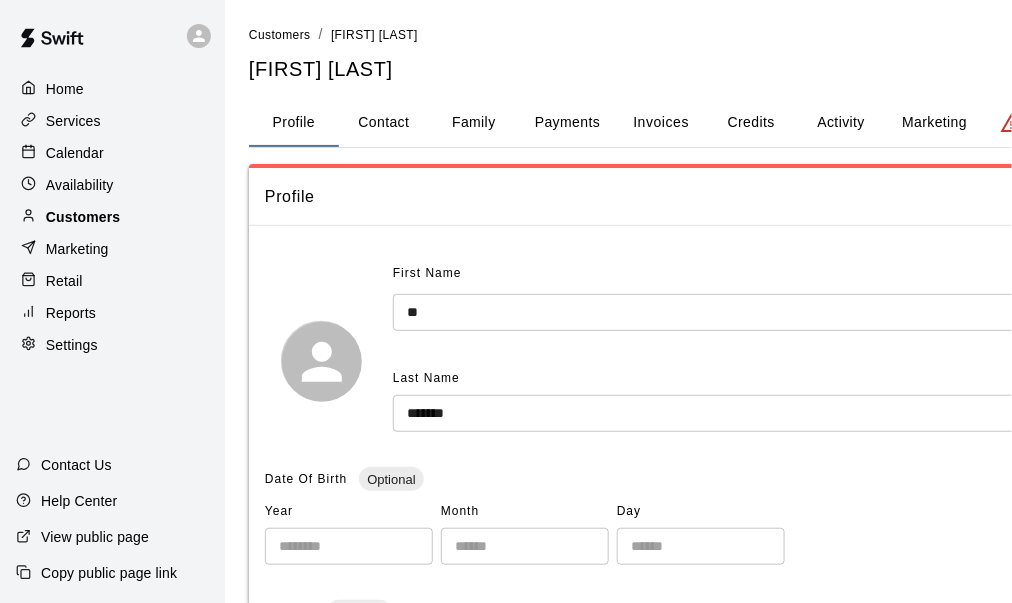 click on "Customers" at bounding box center (112, 217) 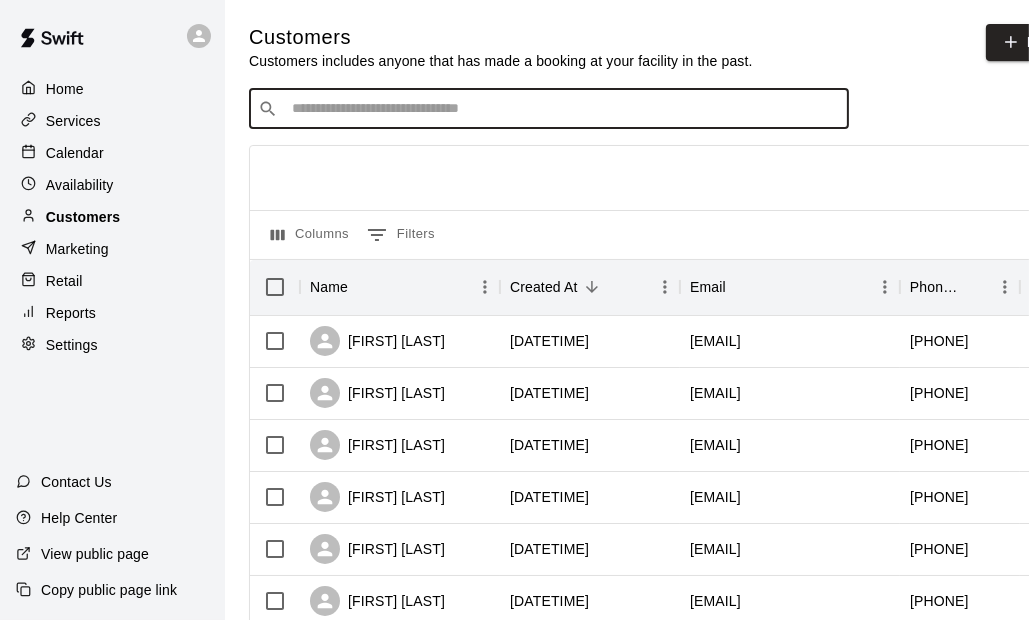 click at bounding box center [563, 109] 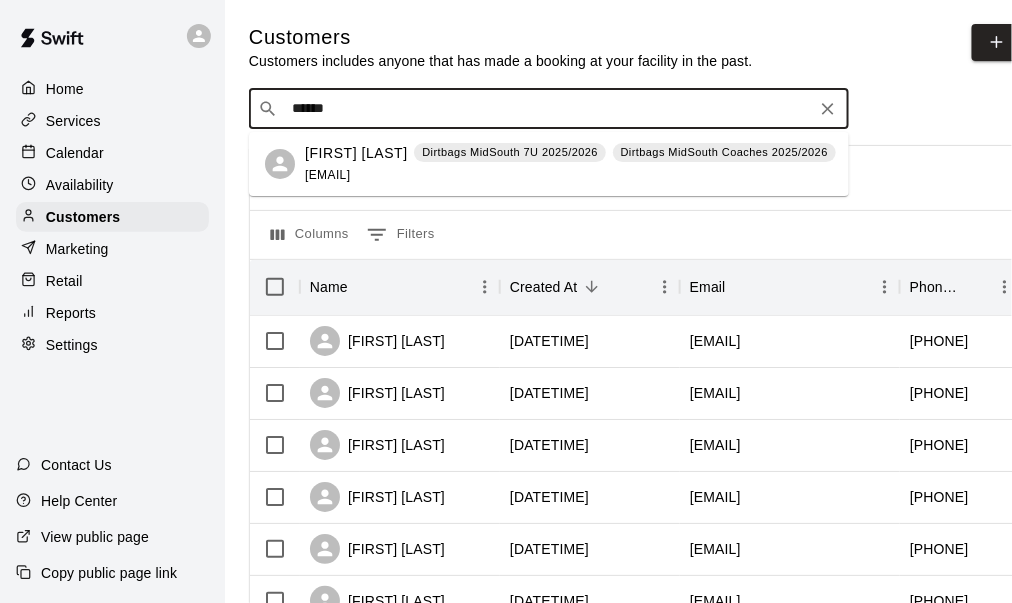 click on "******" at bounding box center [548, 109] 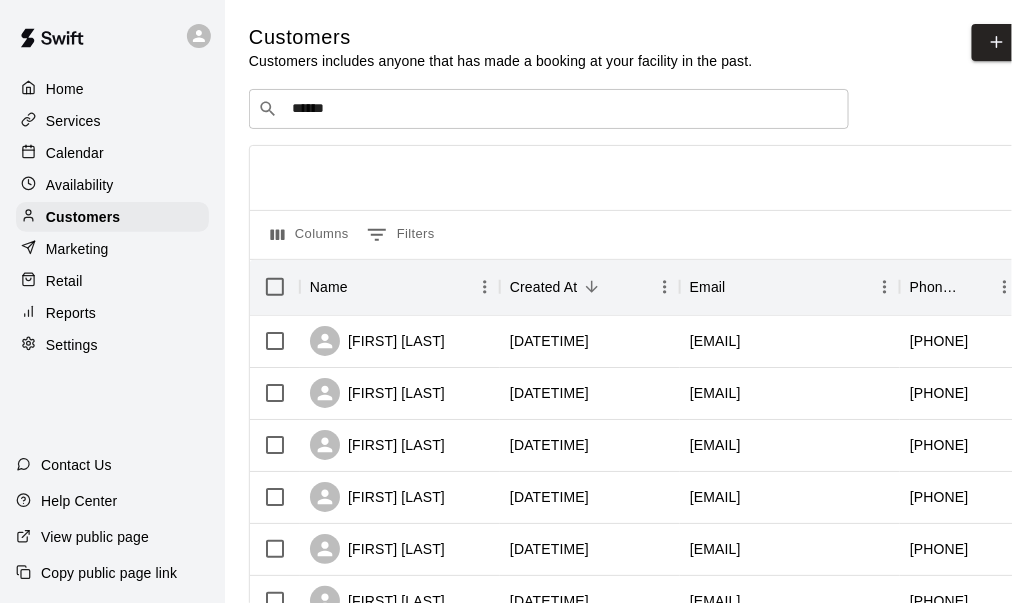 click on "Columns 0 Filters" at bounding box center [654, 234] 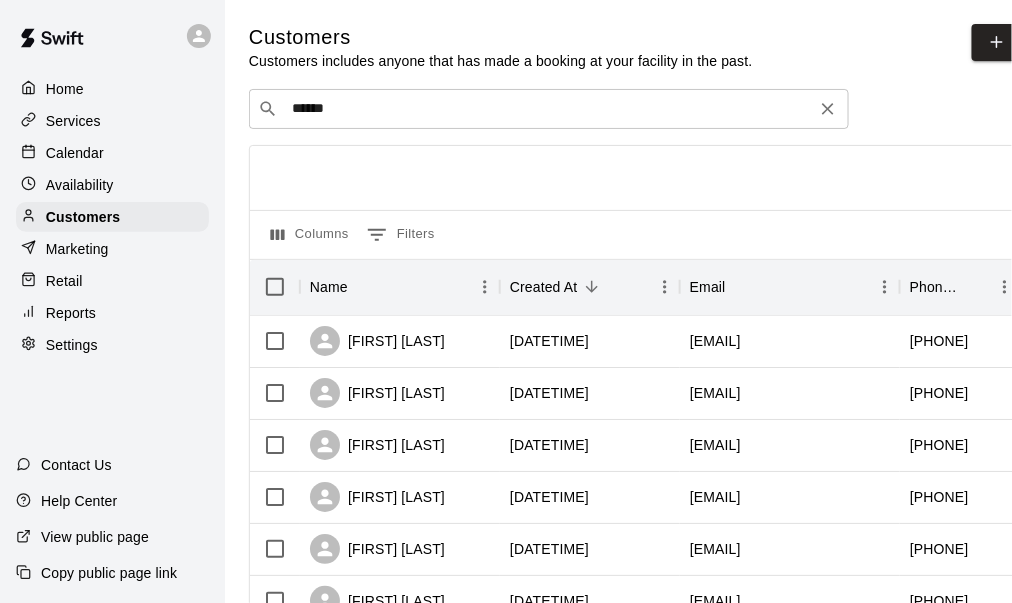 click on "******" at bounding box center [548, 109] 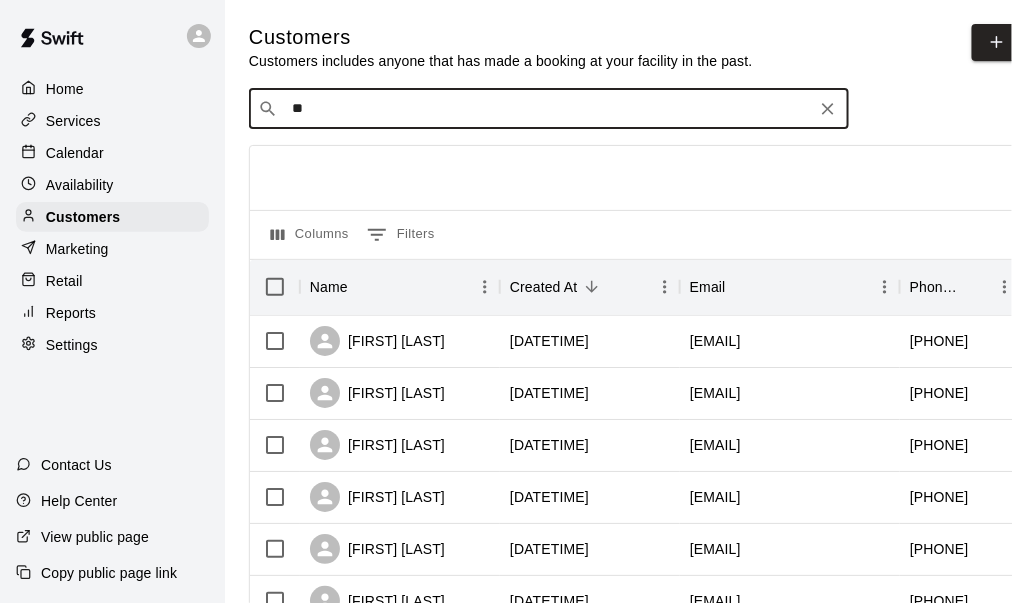 type on "*" 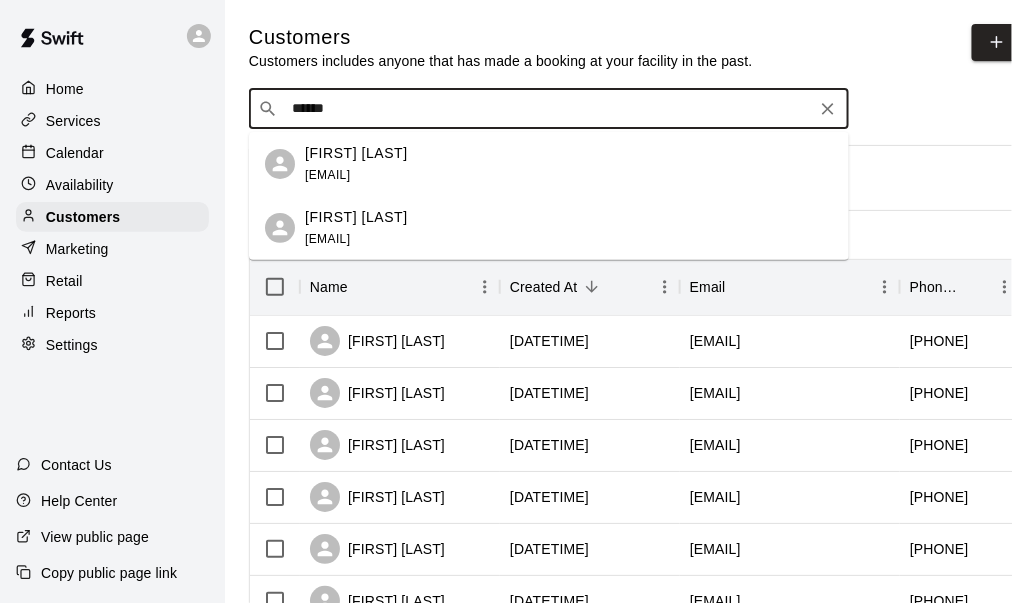 type on "*******" 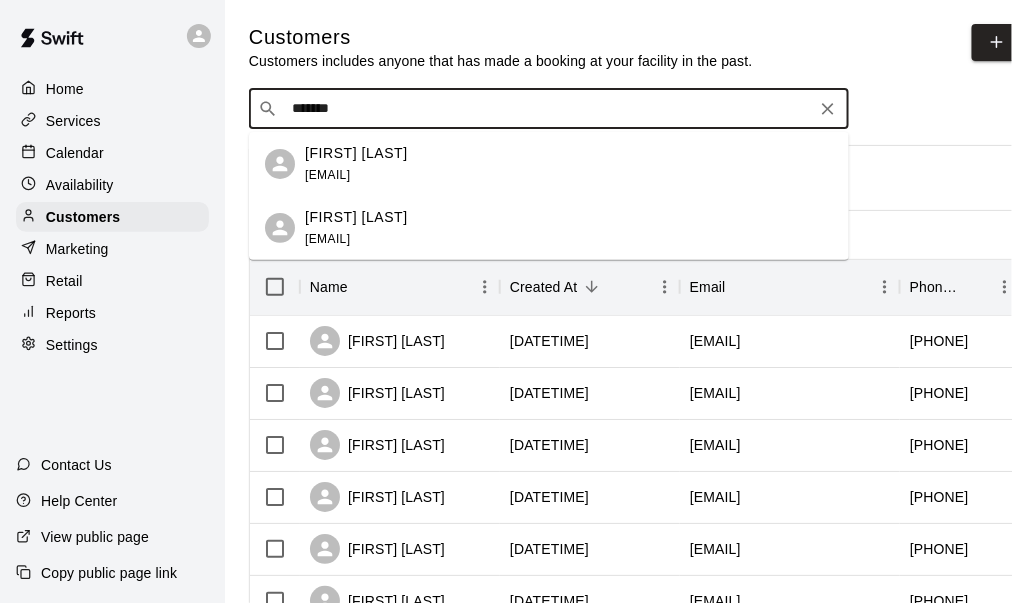 click on "sher23t@gmail.com" at bounding box center (327, 175) 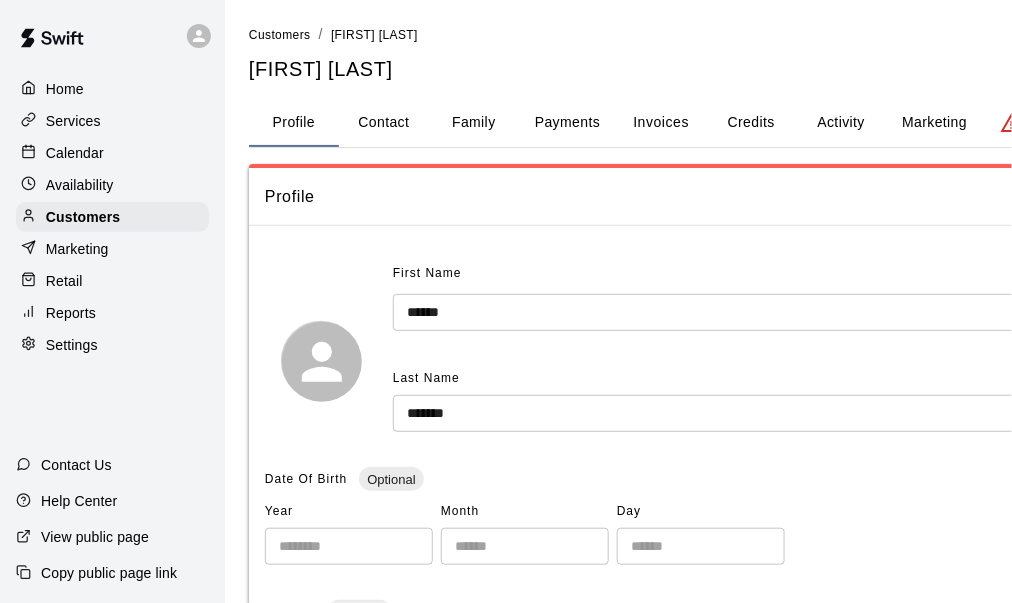 click on "Payments" at bounding box center [567, 123] 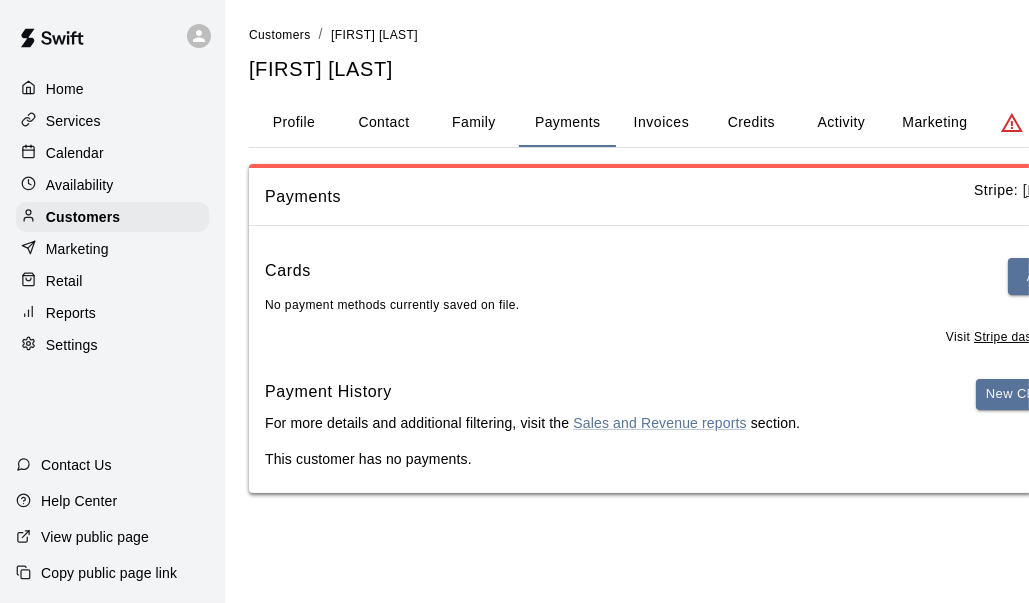 click on "Activity" at bounding box center (841, 123) 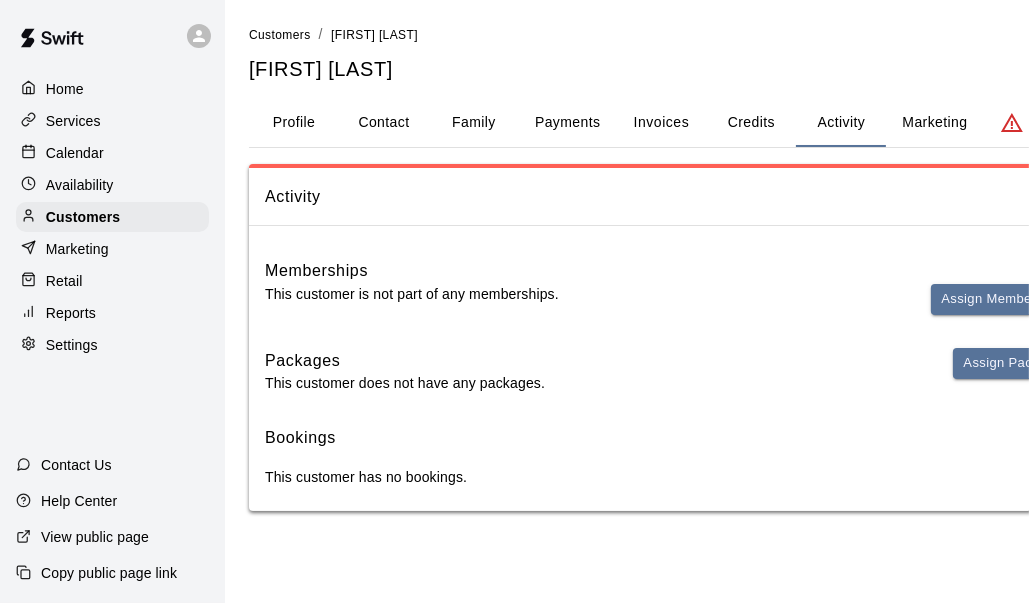 click on "Family" at bounding box center (474, 123) 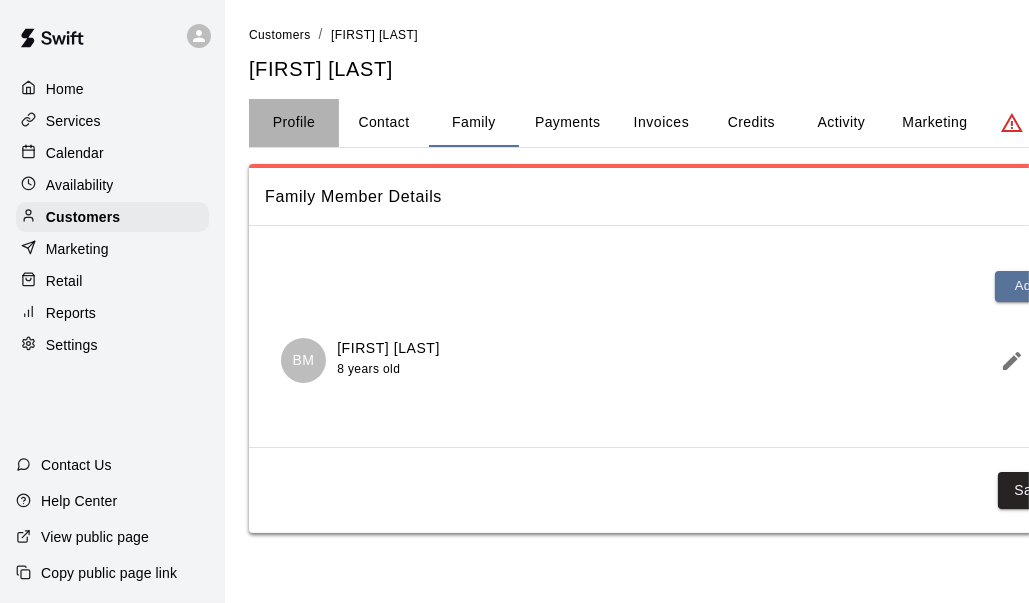 click on "Profile" at bounding box center (294, 123) 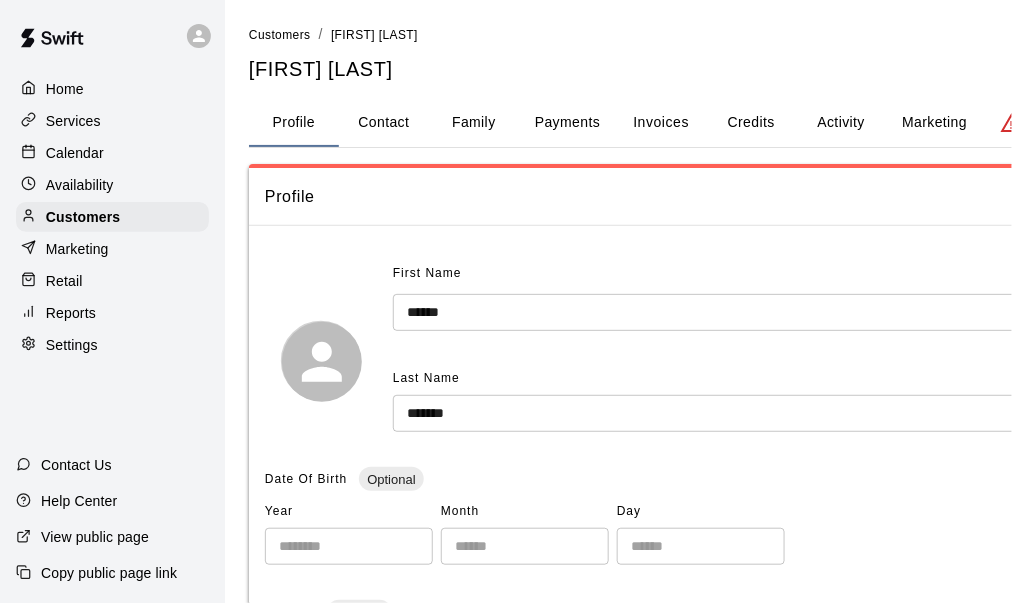 click on "Home" at bounding box center [65, 89] 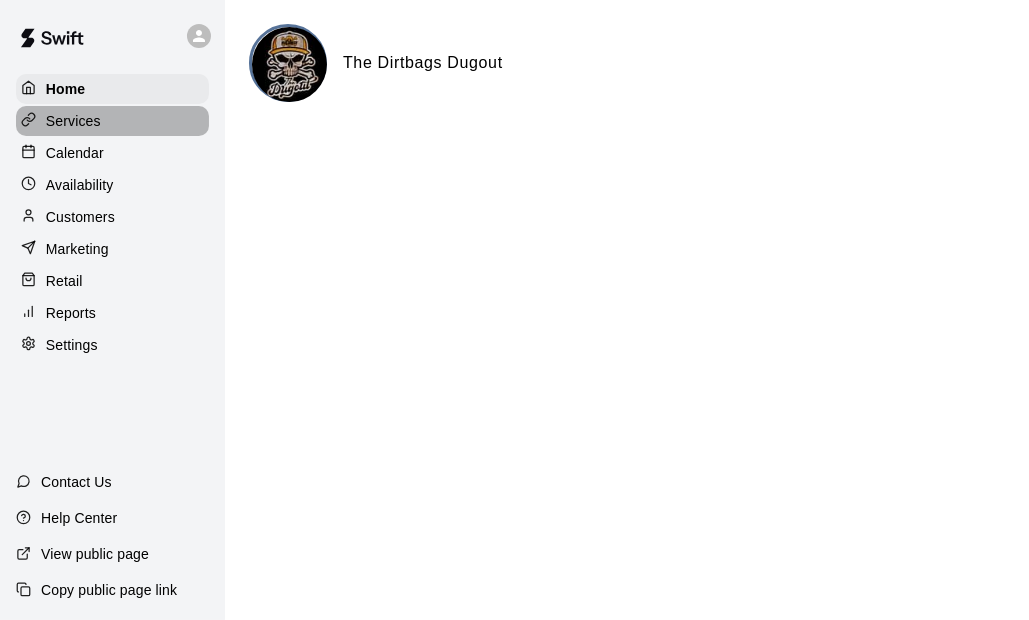 click on "Services" at bounding box center [73, 121] 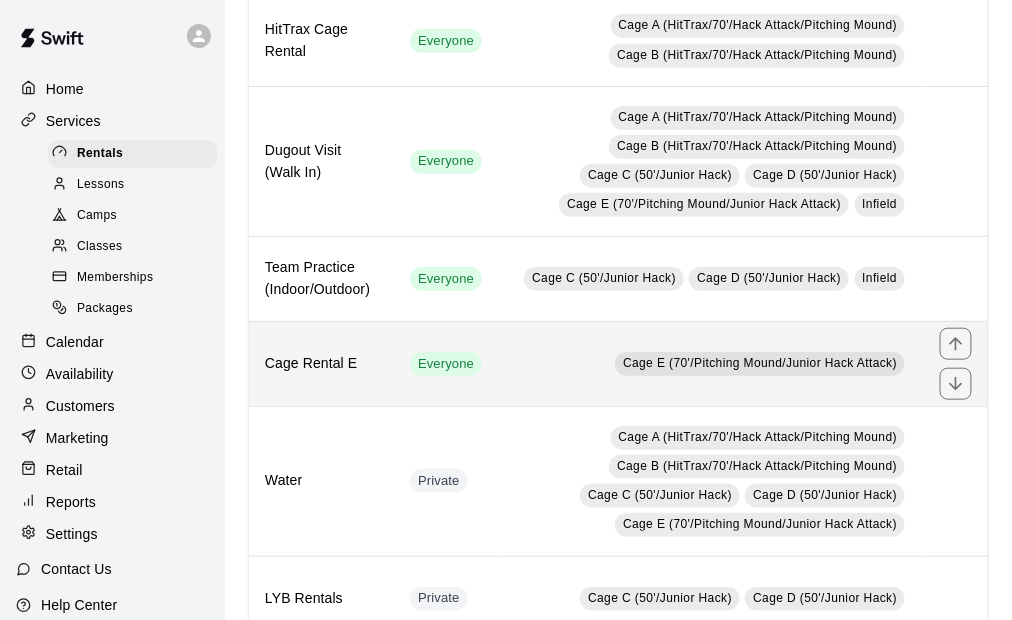 scroll, scrollTop: 0, scrollLeft: 0, axis: both 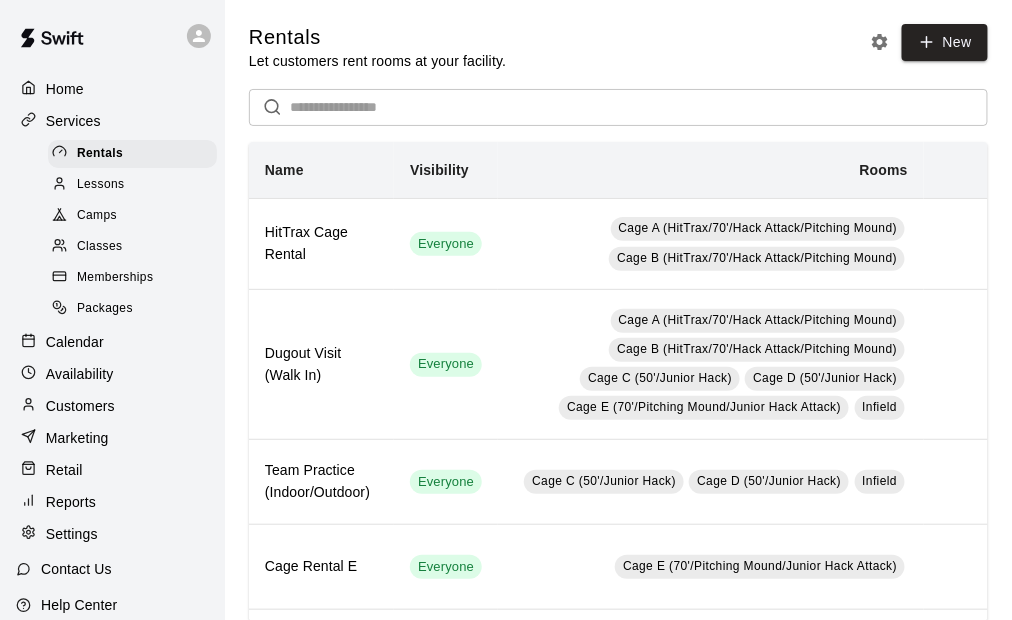 click on "Memberships" at bounding box center (132, 278) 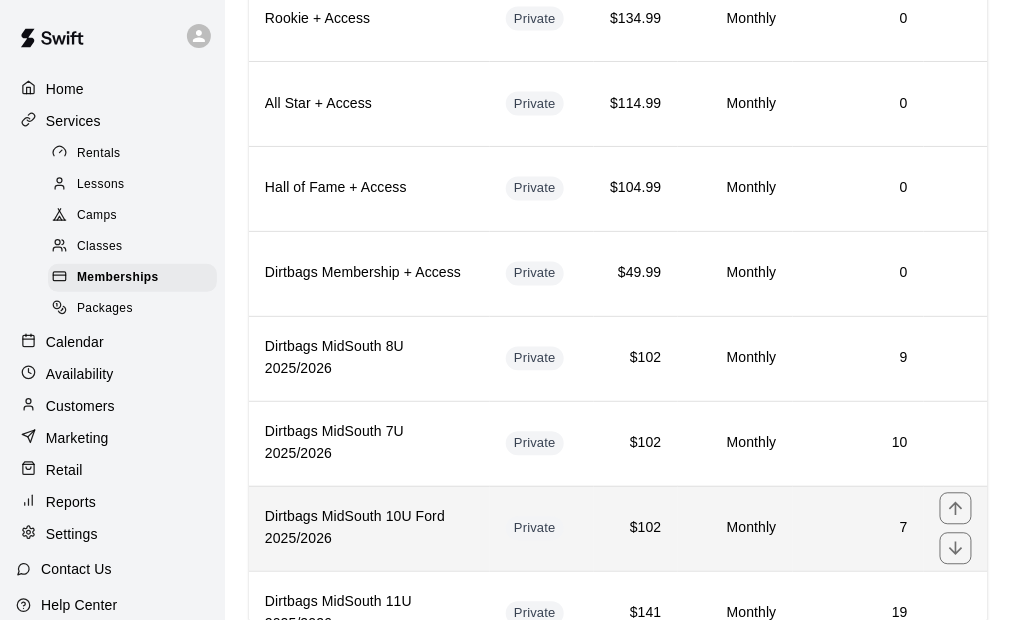 scroll, scrollTop: 700, scrollLeft: 0, axis: vertical 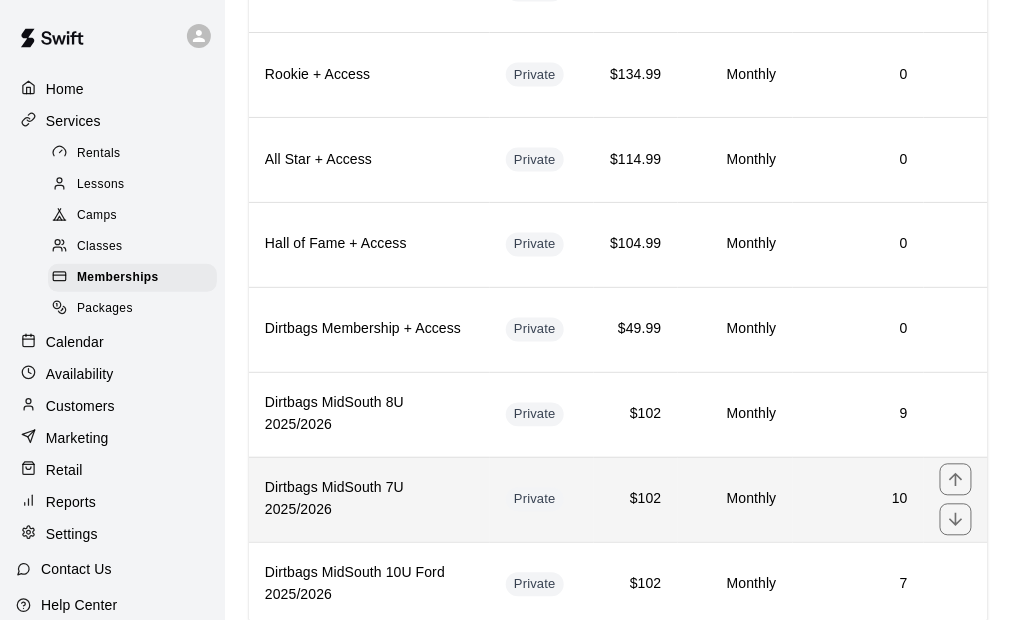 click on "Private" at bounding box center [542, 499] 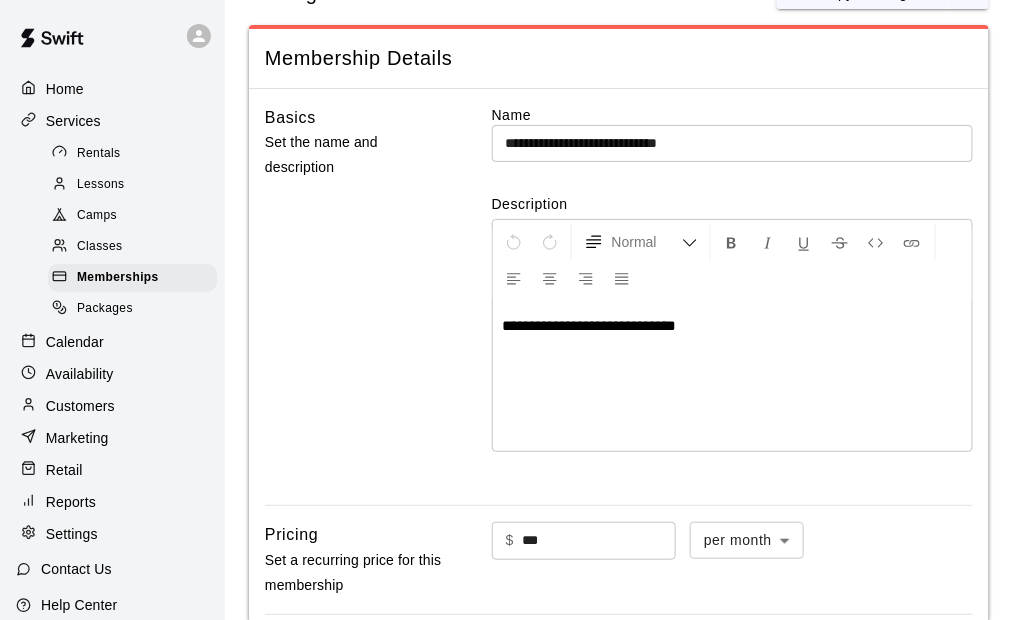 scroll, scrollTop: 0, scrollLeft: 0, axis: both 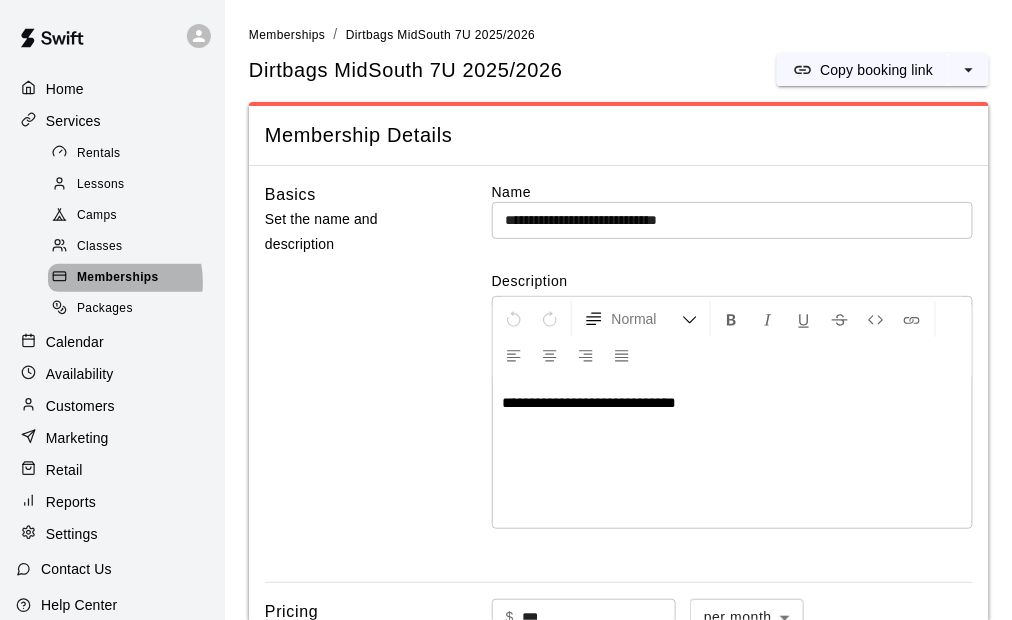 click on "Memberships" at bounding box center (118, 278) 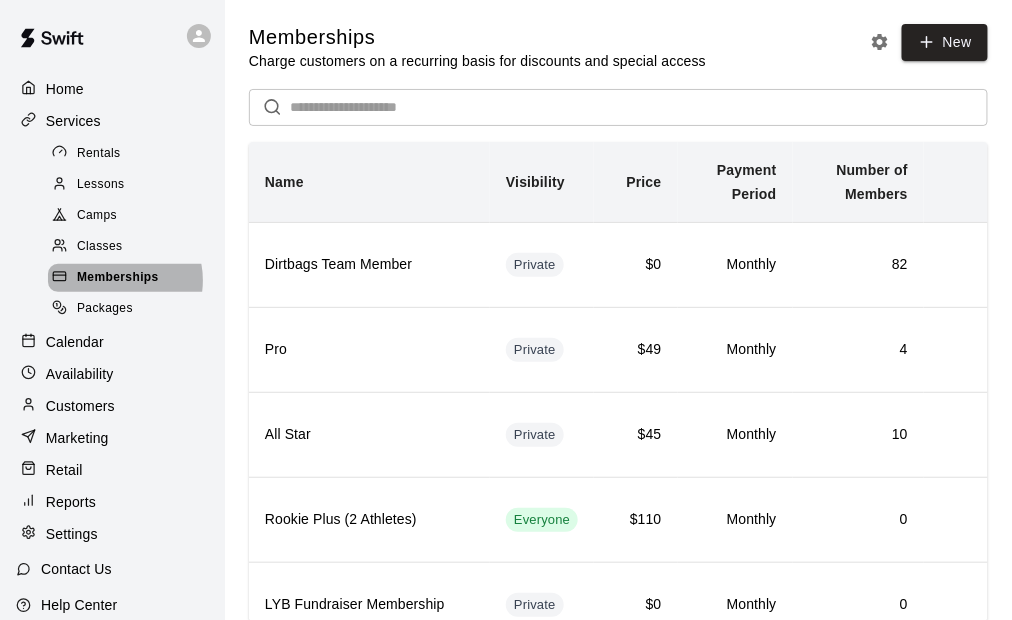 click on "Memberships" at bounding box center (118, 278) 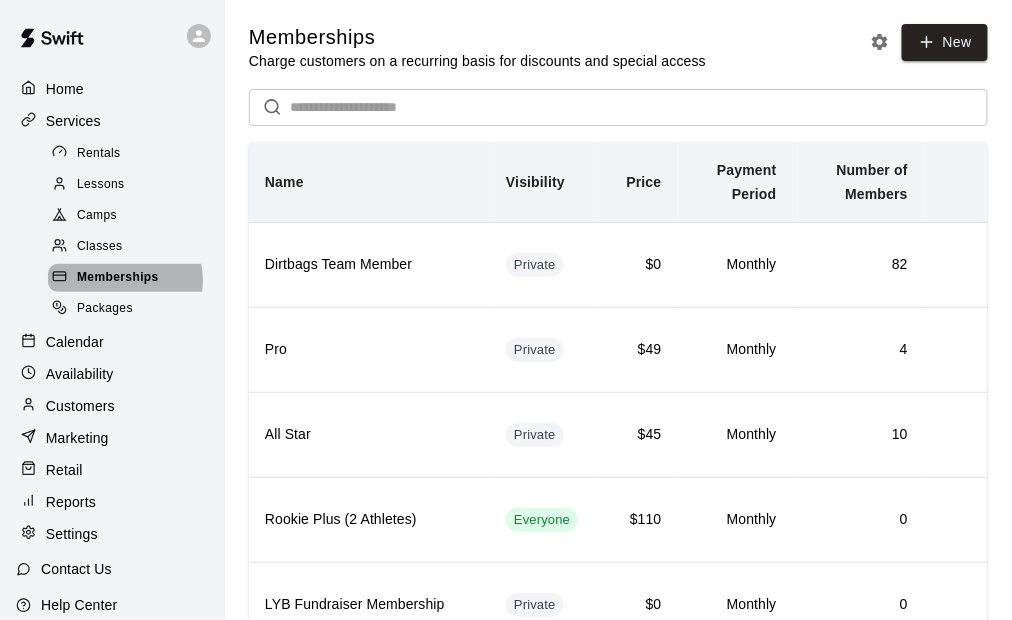 click on "Memberships" at bounding box center (118, 278) 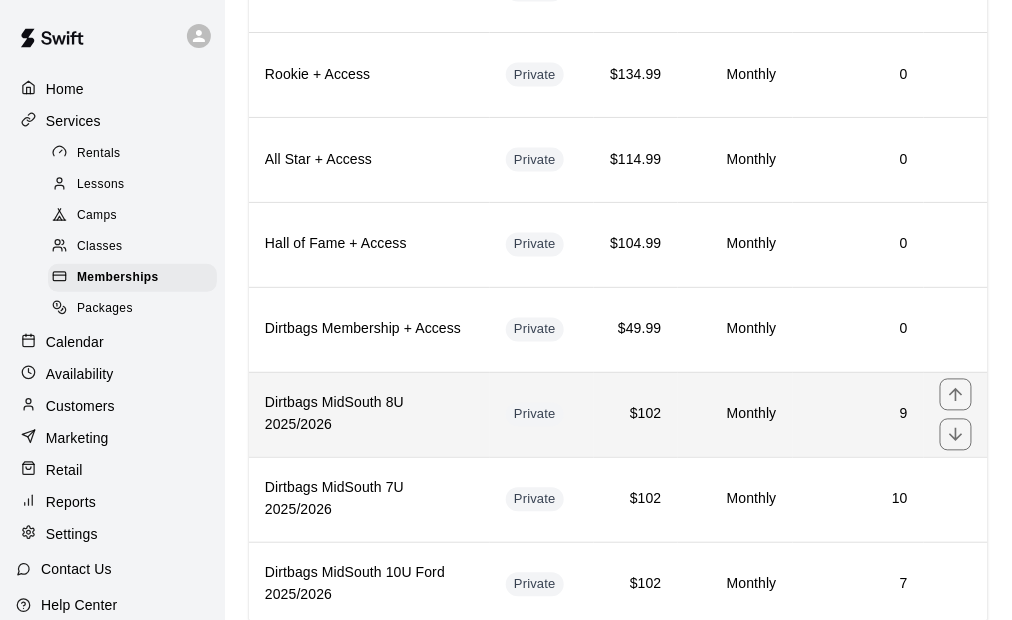 scroll, scrollTop: 800, scrollLeft: 0, axis: vertical 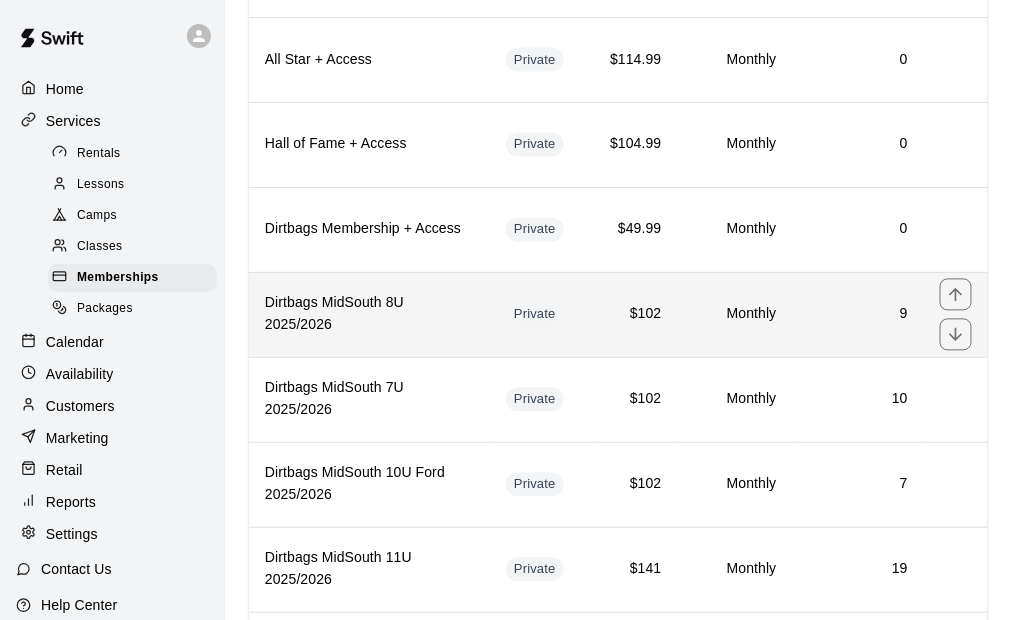 click on "9" at bounding box center [858, 315] 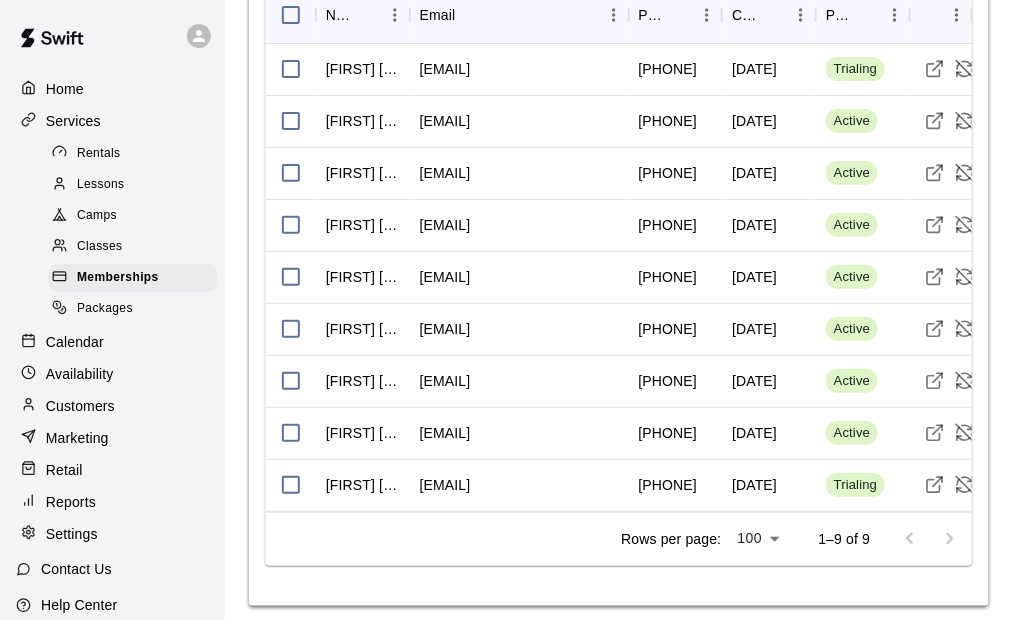 scroll, scrollTop: 1624, scrollLeft: 0, axis: vertical 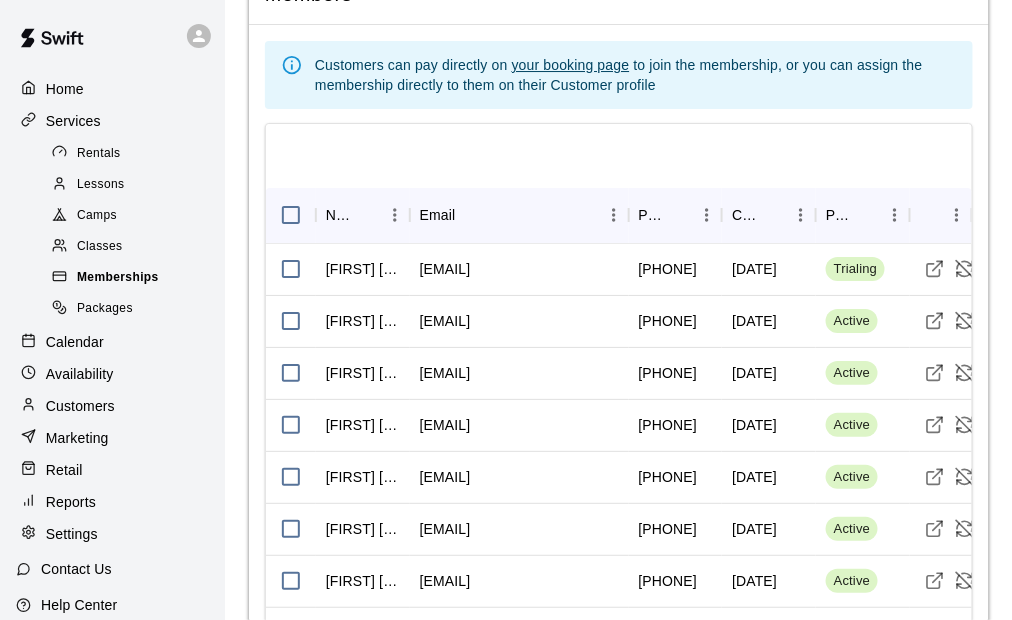 click on "Memberships" at bounding box center [118, 278] 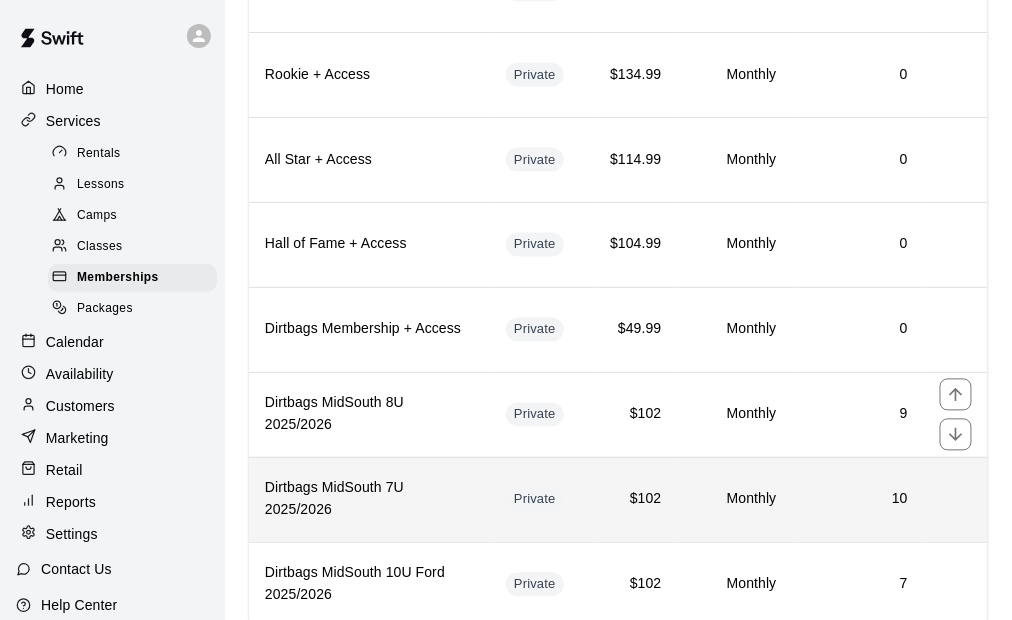 scroll, scrollTop: 800, scrollLeft: 0, axis: vertical 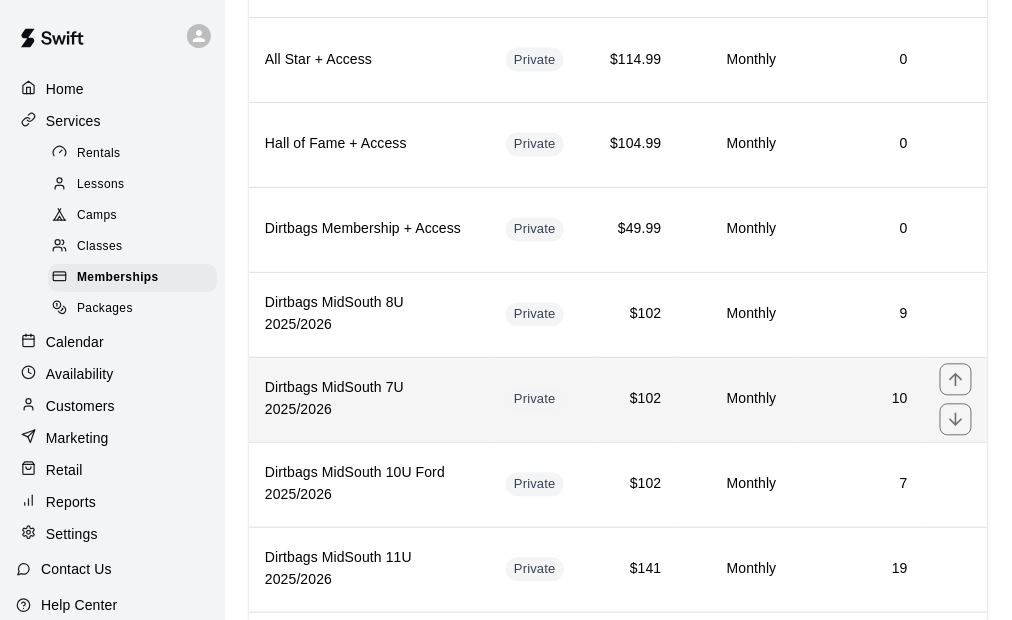 click on "10" at bounding box center [858, 399] 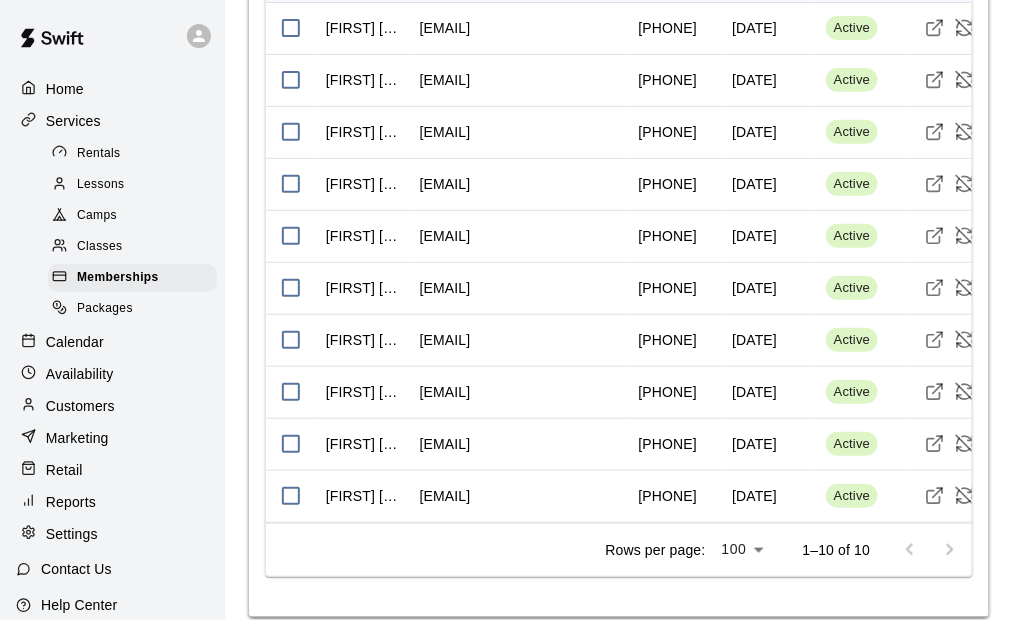 scroll, scrollTop: 1929, scrollLeft: 0, axis: vertical 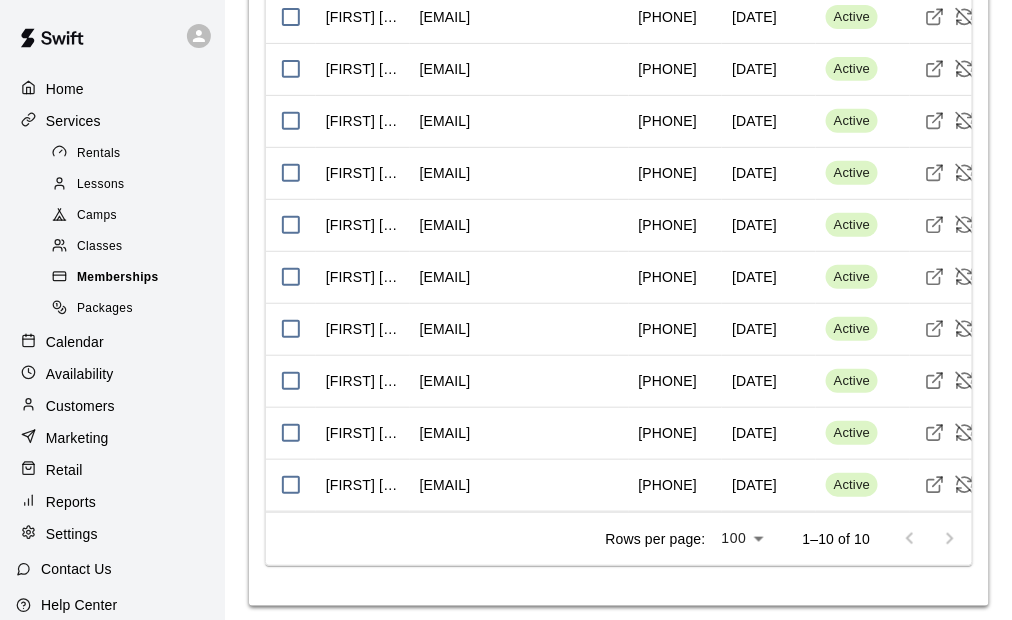 click on "Memberships" at bounding box center [118, 278] 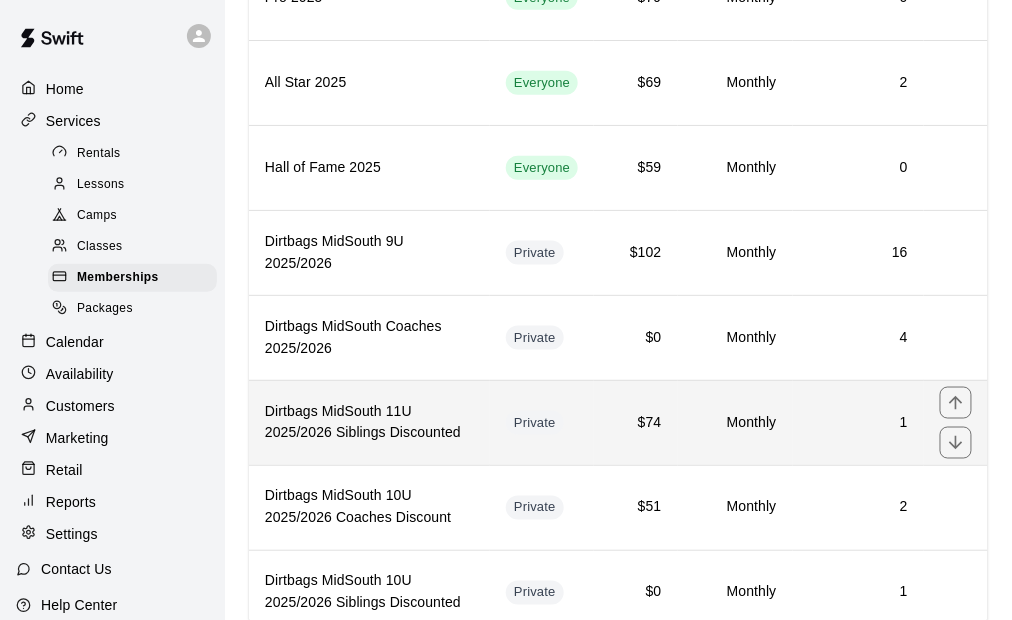 scroll, scrollTop: 2195, scrollLeft: 0, axis: vertical 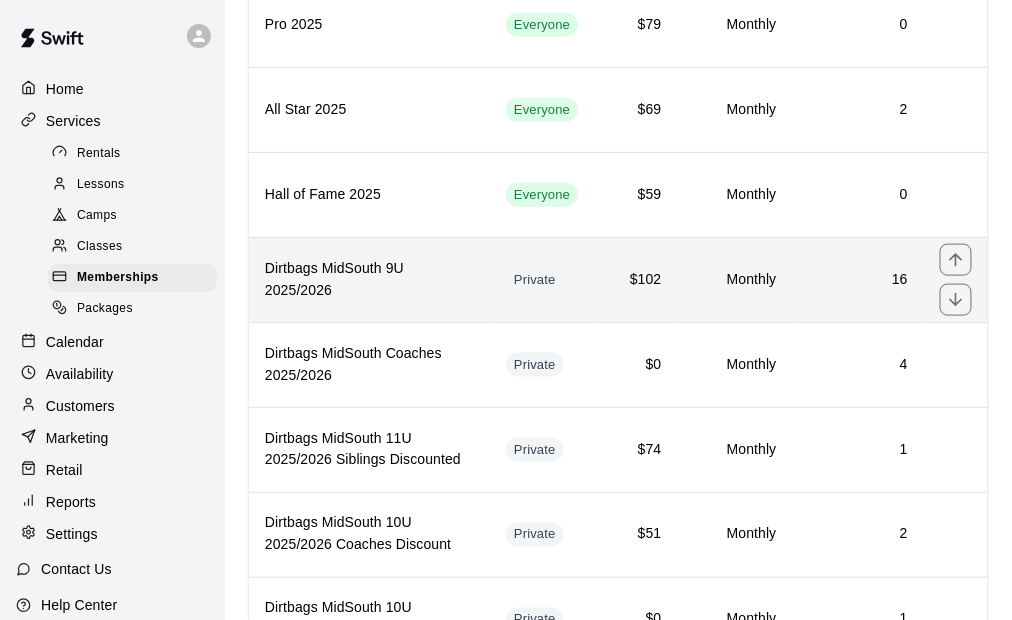 click on "Private" at bounding box center [542, 279] 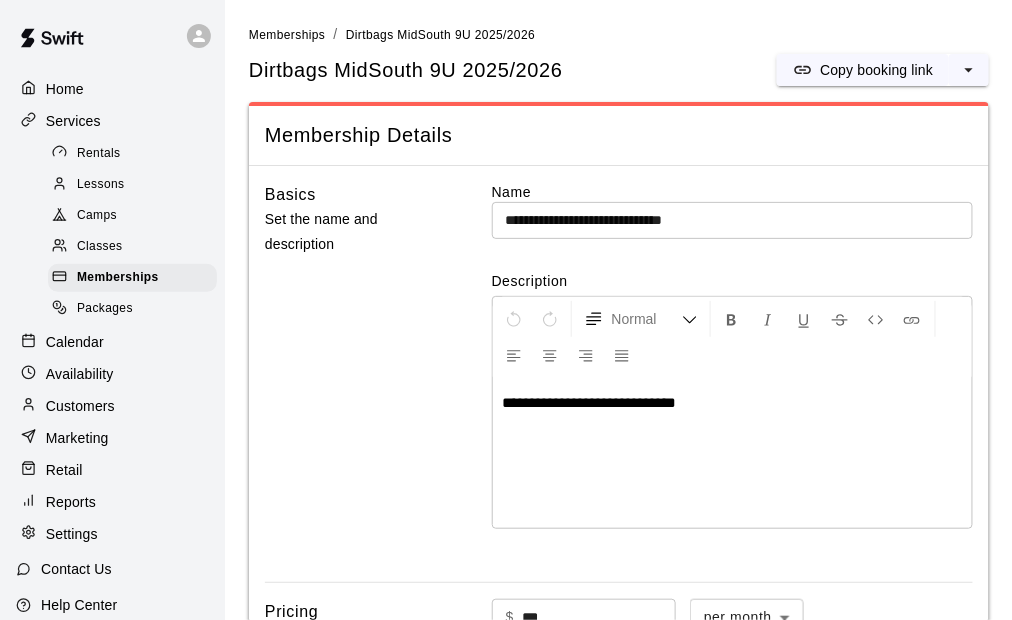 click on "Basics Set the name and description" at bounding box center [357, 374] 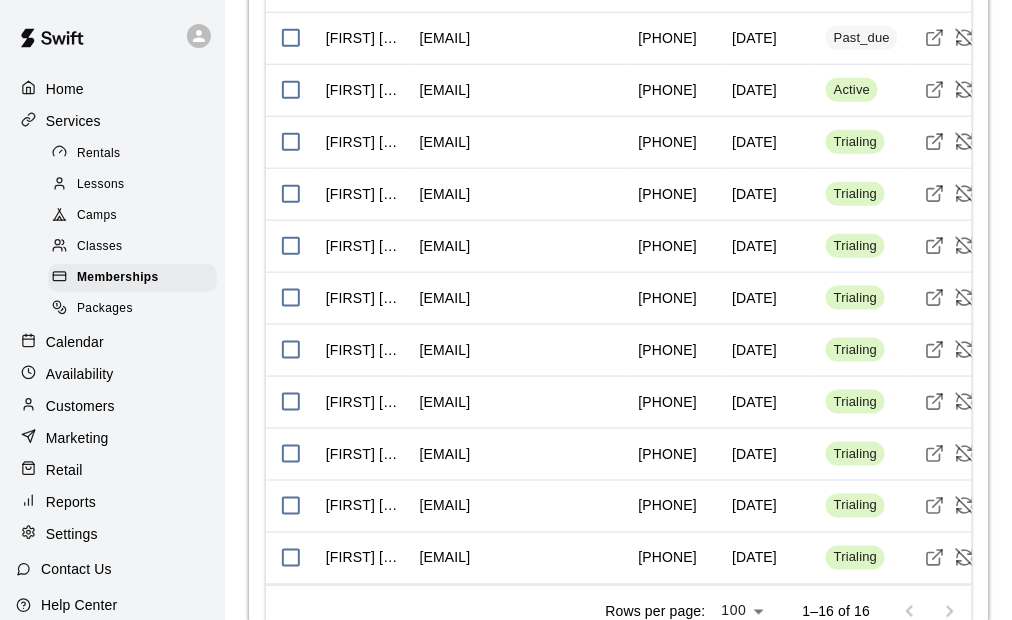 scroll, scrollTop: 2141, scrollLeft: 0, axis: vertical 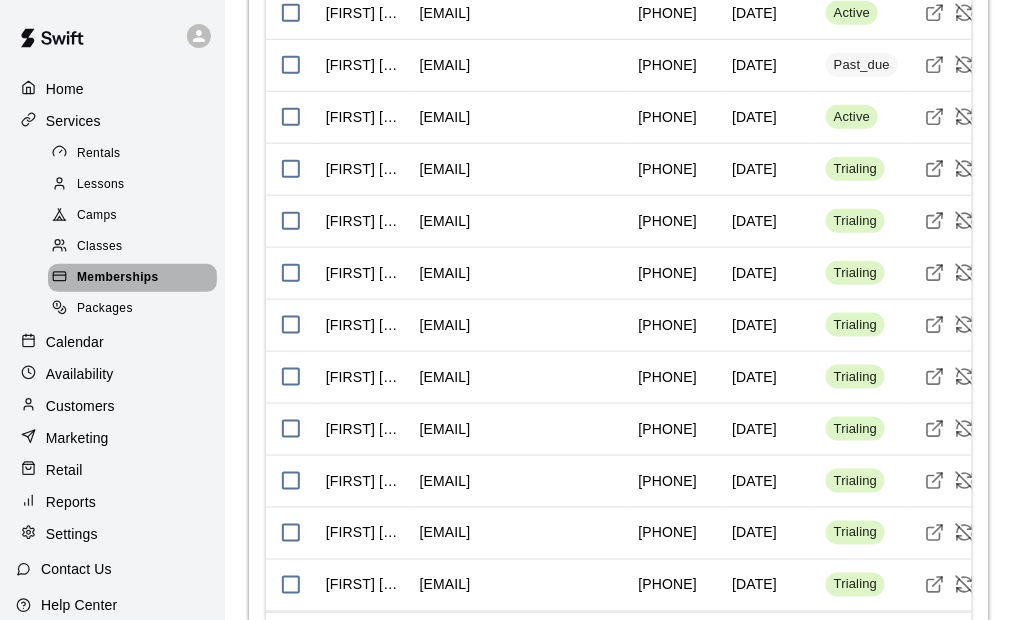 click on "Memberships" at bounding box center [118, 278] 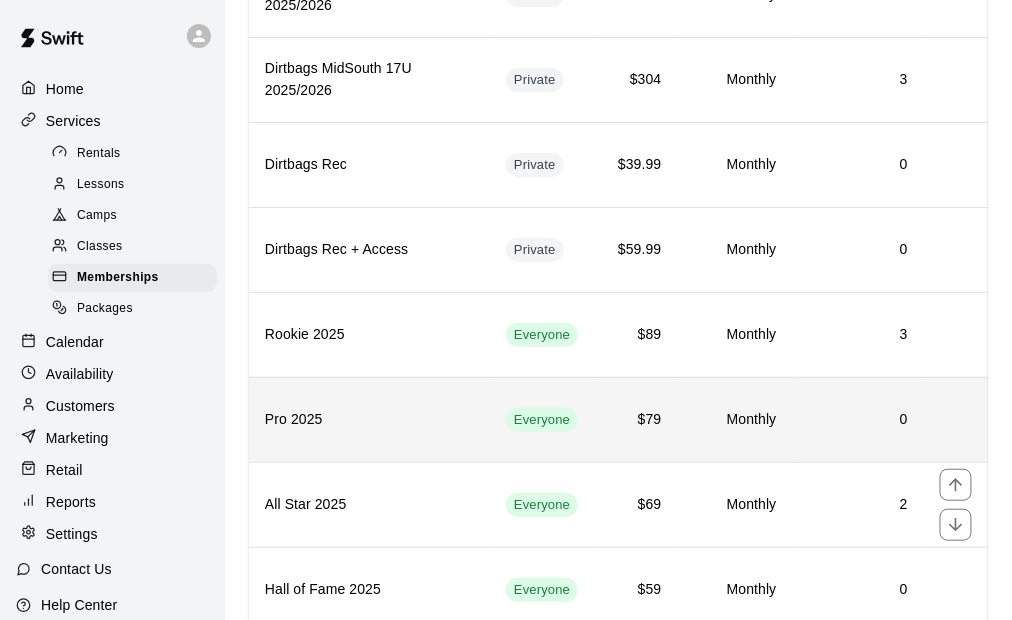 scroll, scrollTop: 2100, scrollLeft: 0, axis: vertical 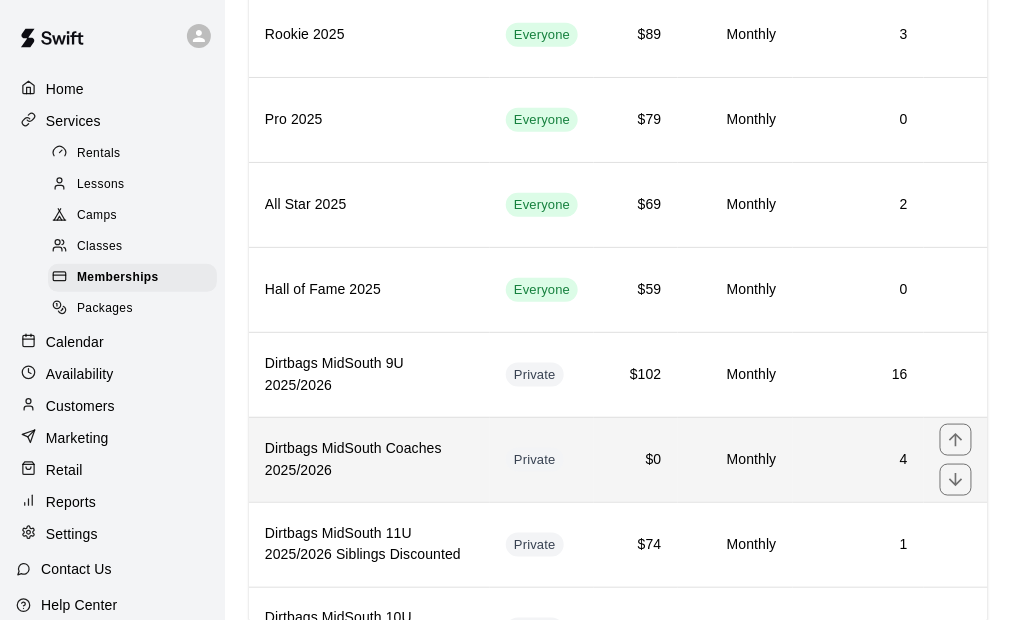 click on "Dirtbags MidSouth Coaches 2025/2026" at bounding box center [369, 460] 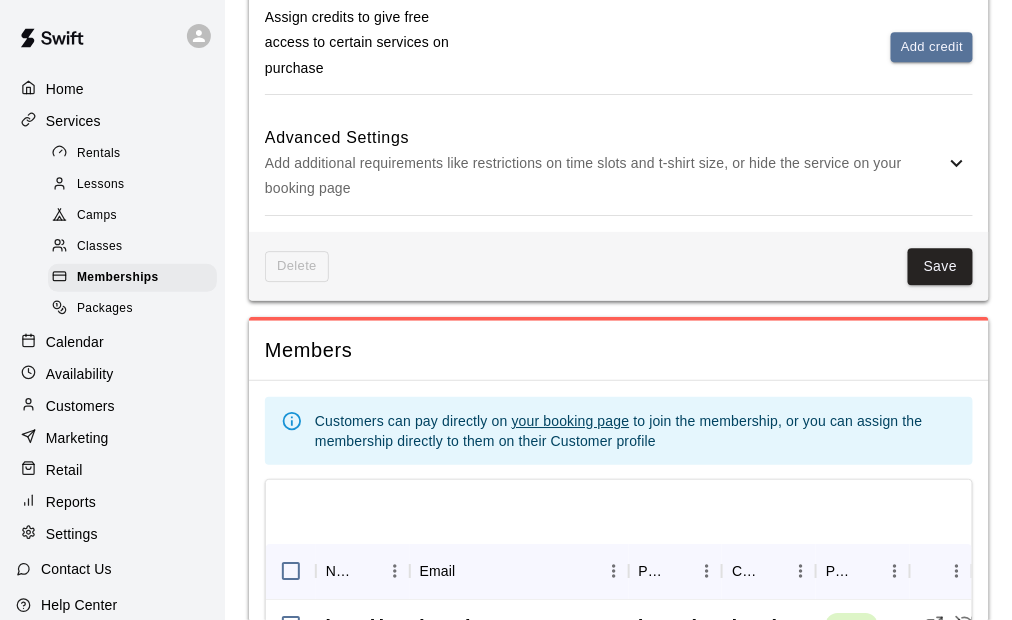scroll, scrollTop: 1064, scrollLeft: 0, axis: vertical 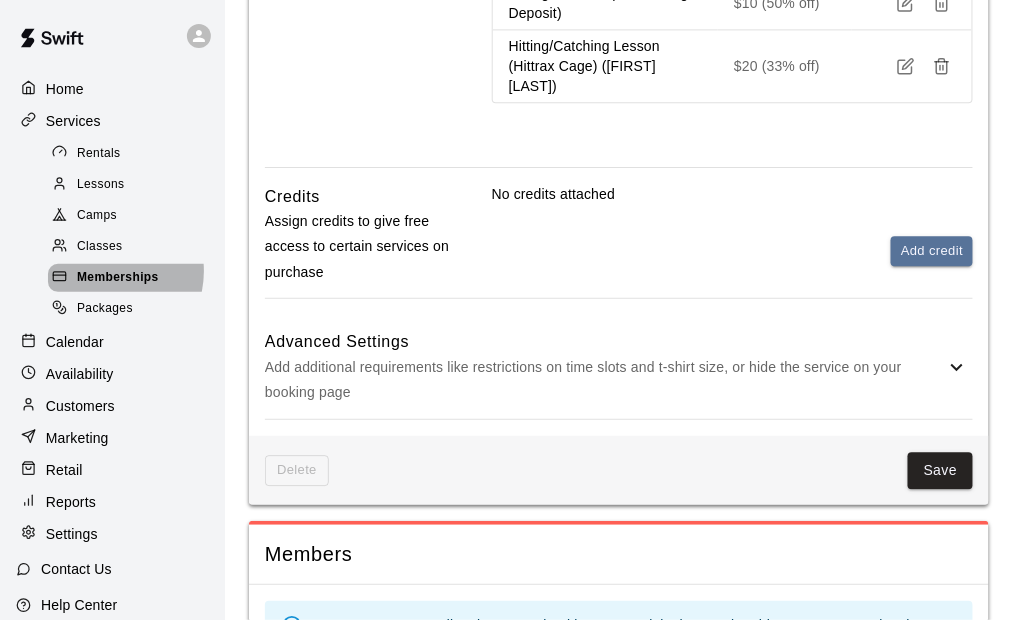 click on "Memberships" at bounding box center [118, 278] 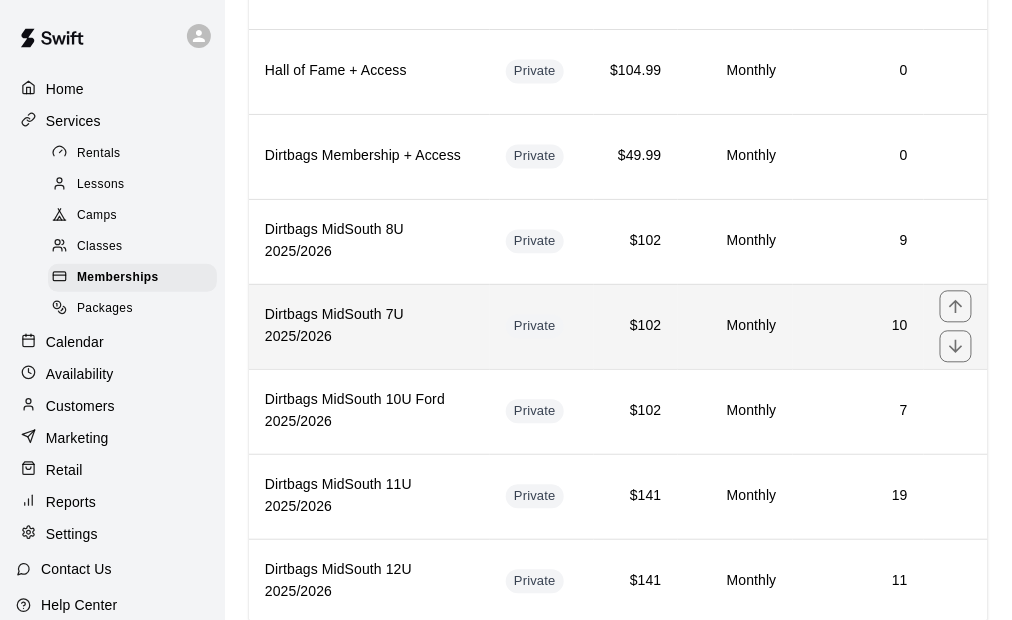 scroll, scrollTop: 900, scrollLeft: 0, axis: vertical 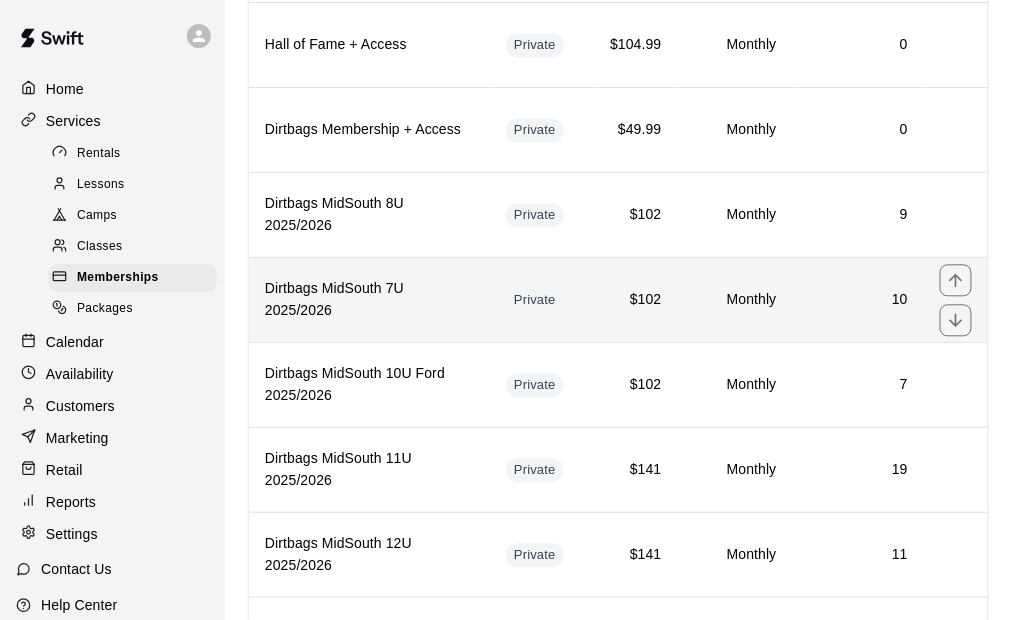 click on "Dirtbags MidSouth 7U 2025/2026" at bounding box center (369, 299) 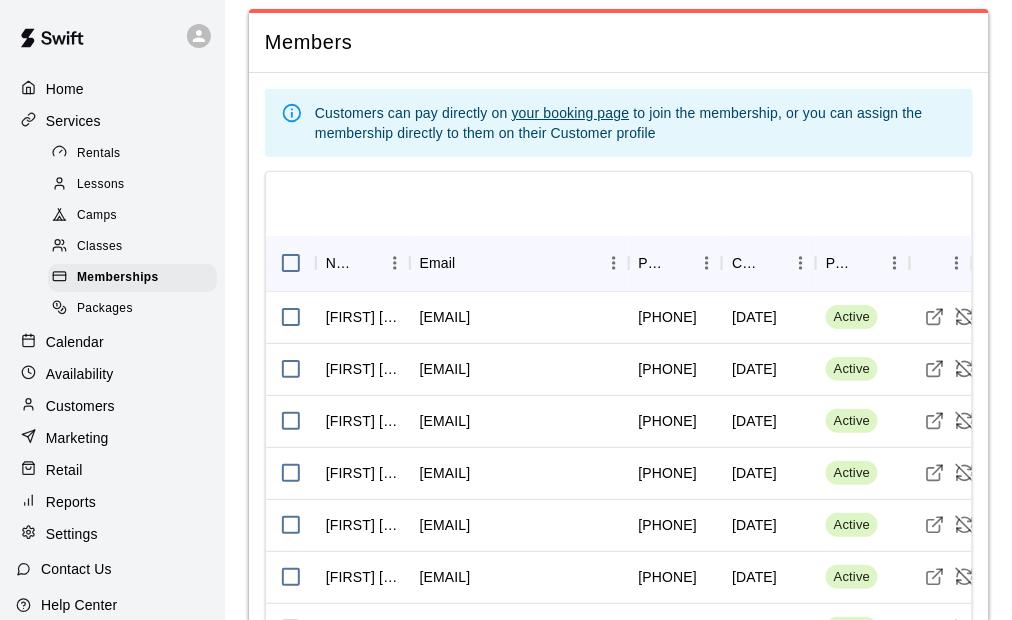 scroll, scrollTop: 1429, scrollLeft: 0, axis: vertical 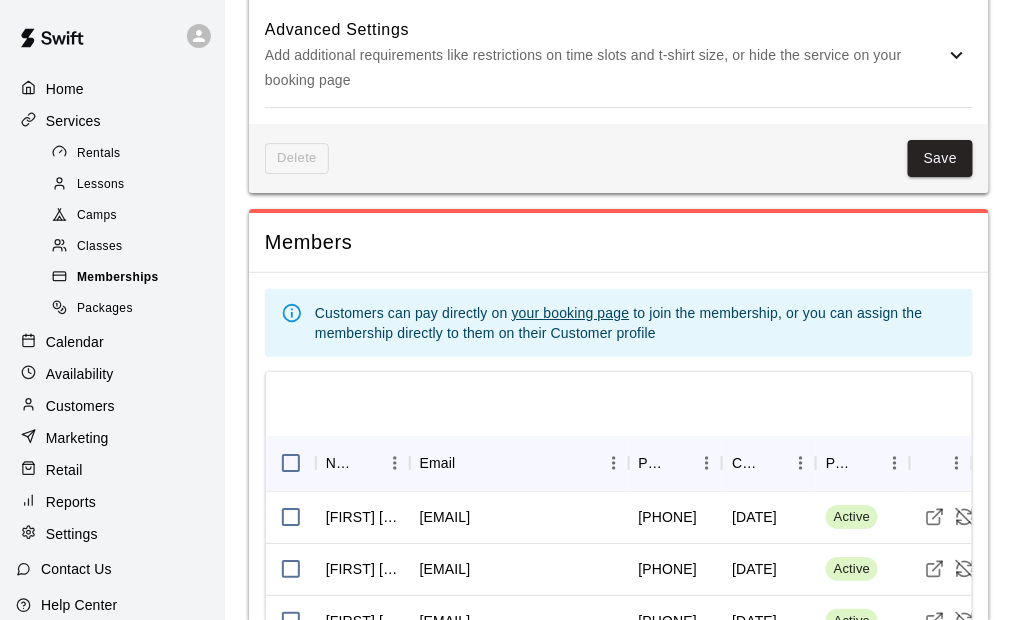 click on "Memberships" at bounding box center (118, 278) 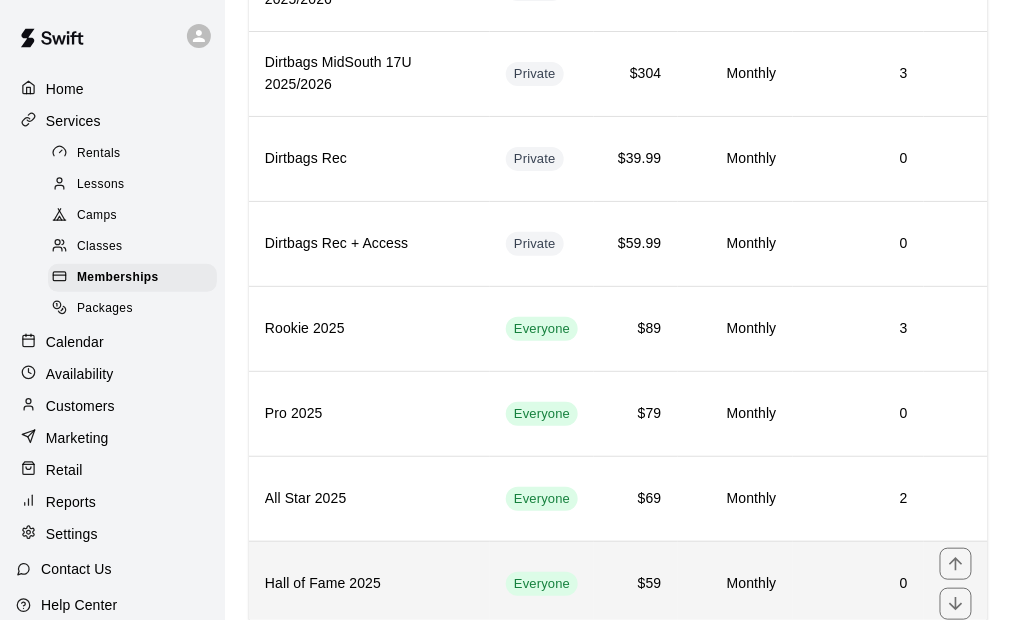 scroll, scrollTop: 2200, scrollLeft: 0, axis: vertical 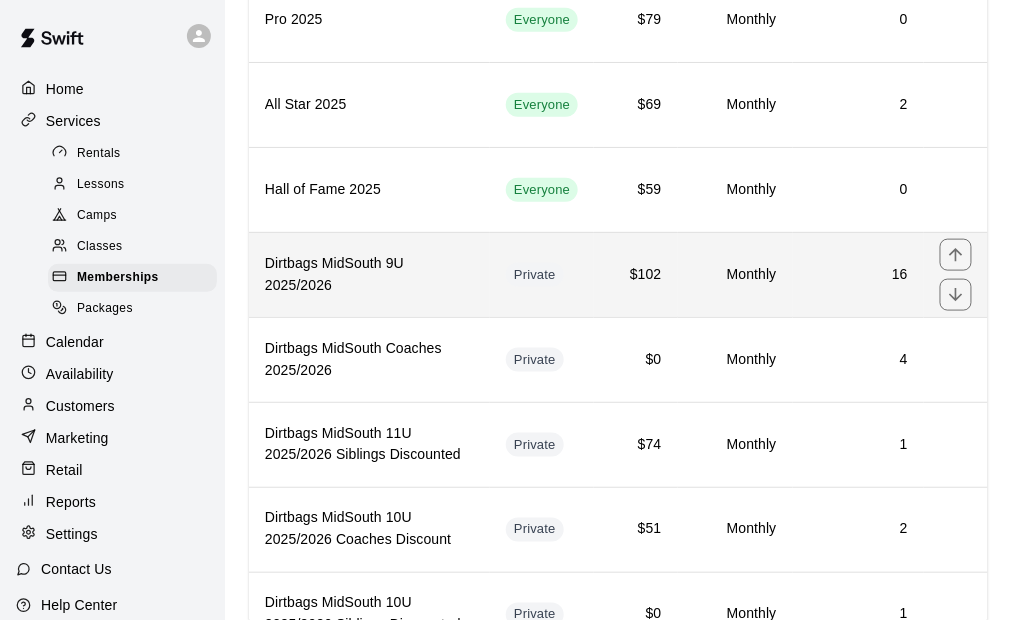 click on "Dirtbags MidSouth 9U 2025/2026" at bounding box center [369, 274] 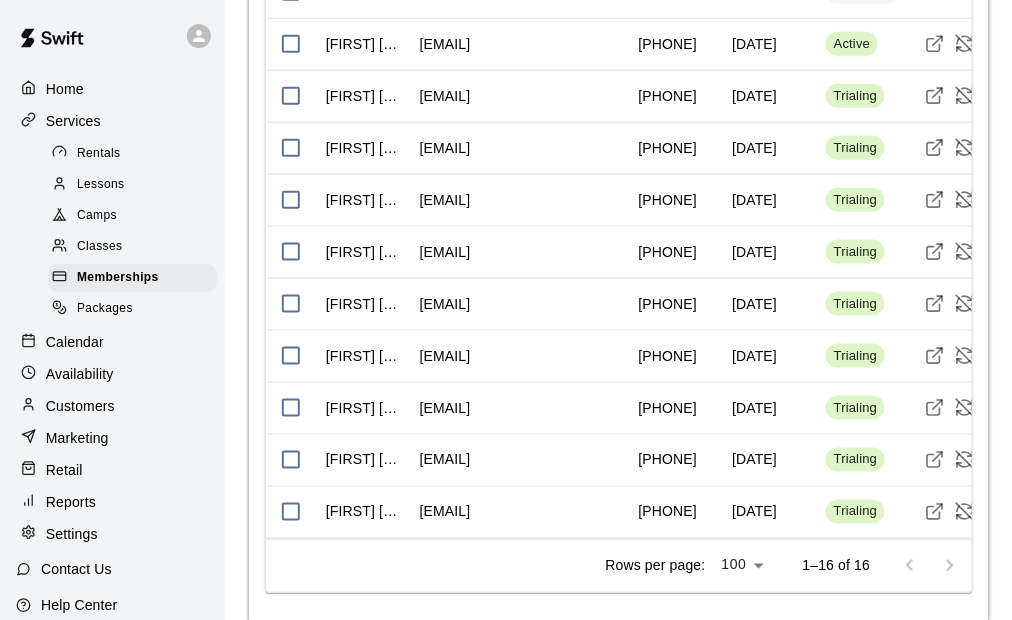 scroll, scrollTop: 2241, scrollLeft: 0, axis: vertical 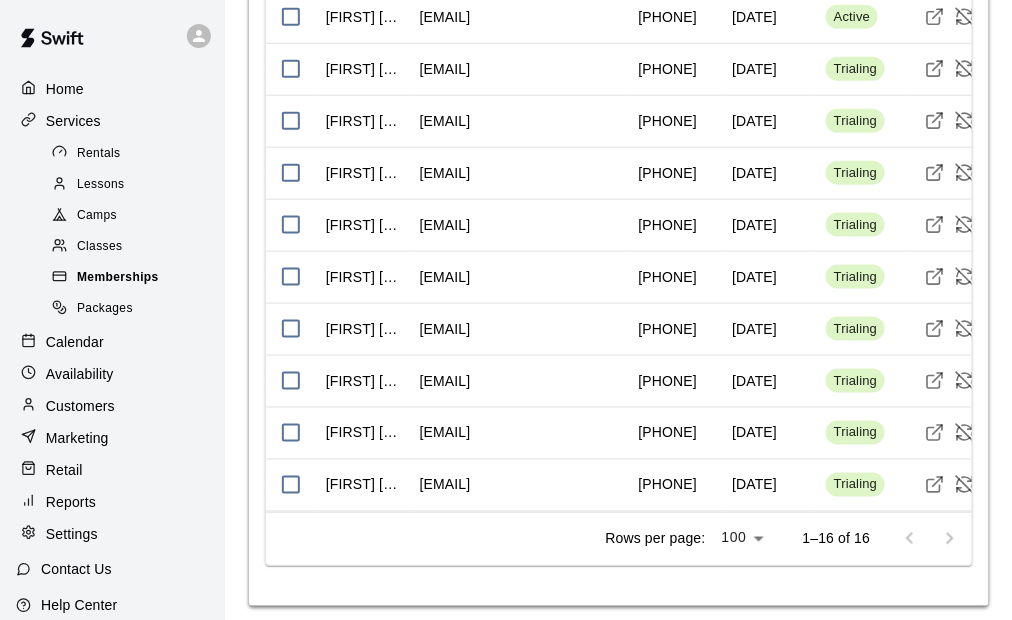 click on "Memberships" at bounding box center [118, 278] 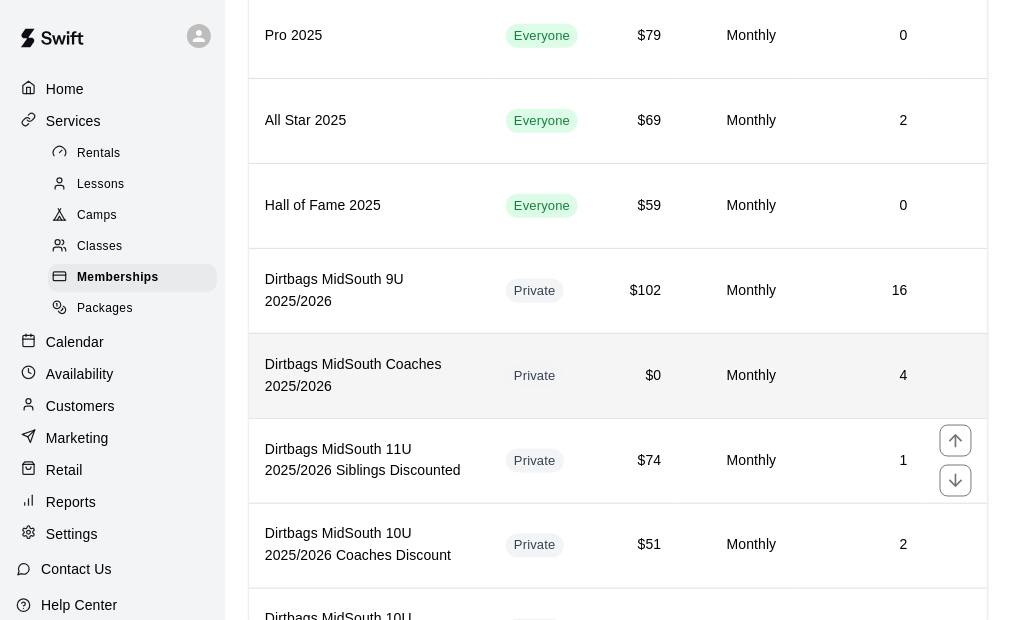 scroll, scrollTop: 2100, scrollLeft: 0, axis: vertical 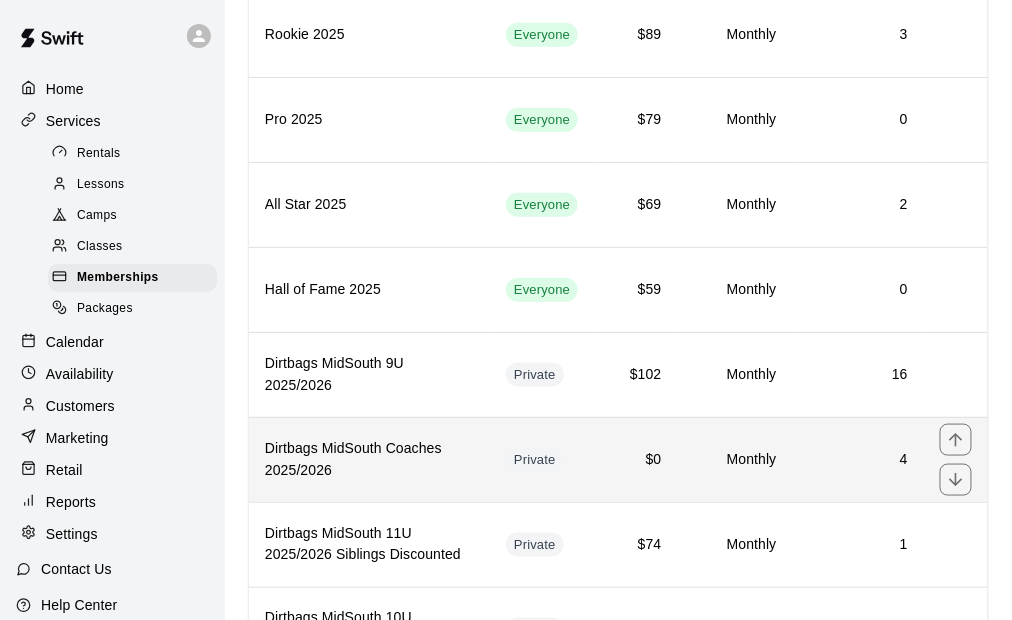click on "Dirtbags MidSouth Coaches 2025/2026" at bounding box center (369, 460) 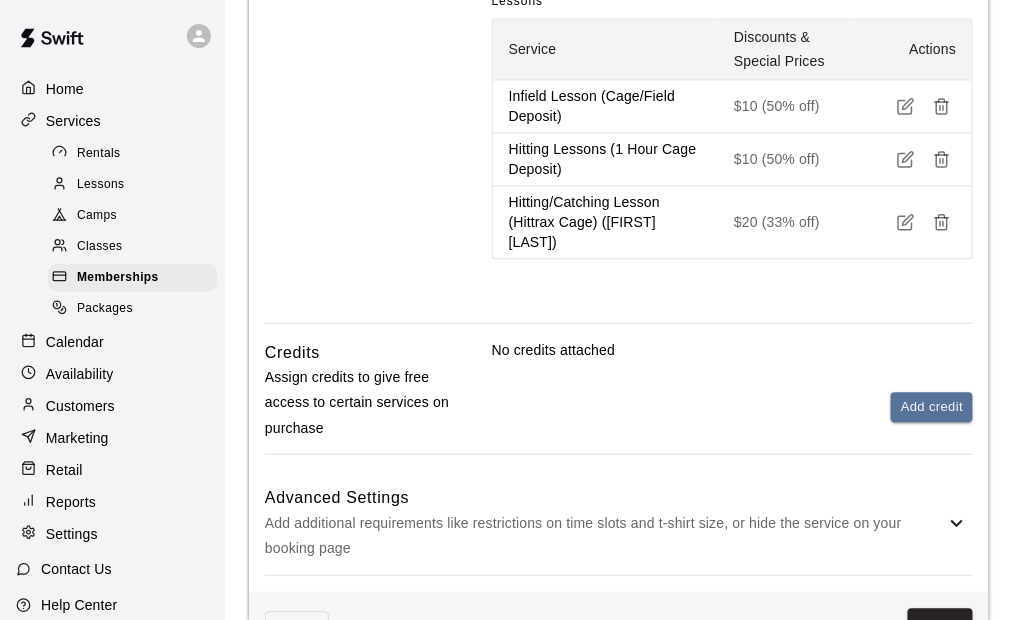 scroll, scrollTop: 864, scrollLeft: 0, axis: vertical 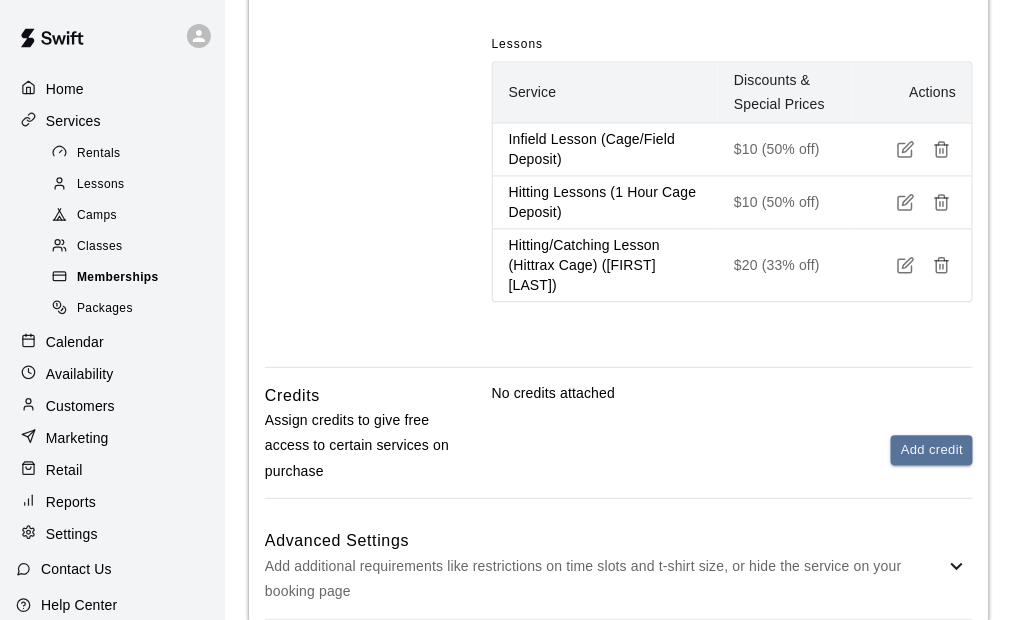 click on "Memberships" at bounding box center (132, 278) 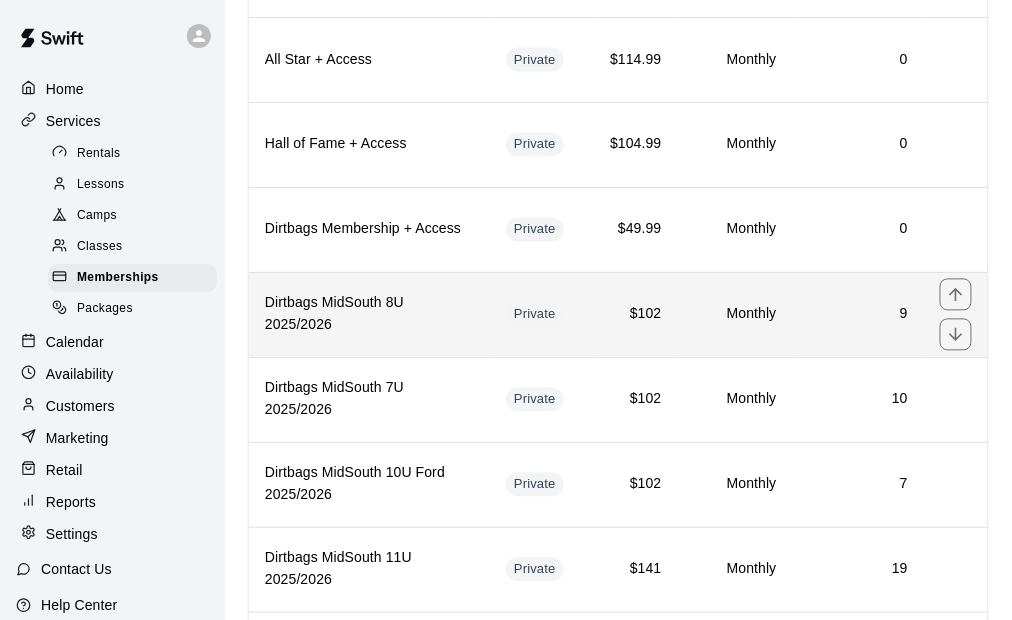 scroll, scrollTop: 600, scrollLeft: 0, axis: vertical 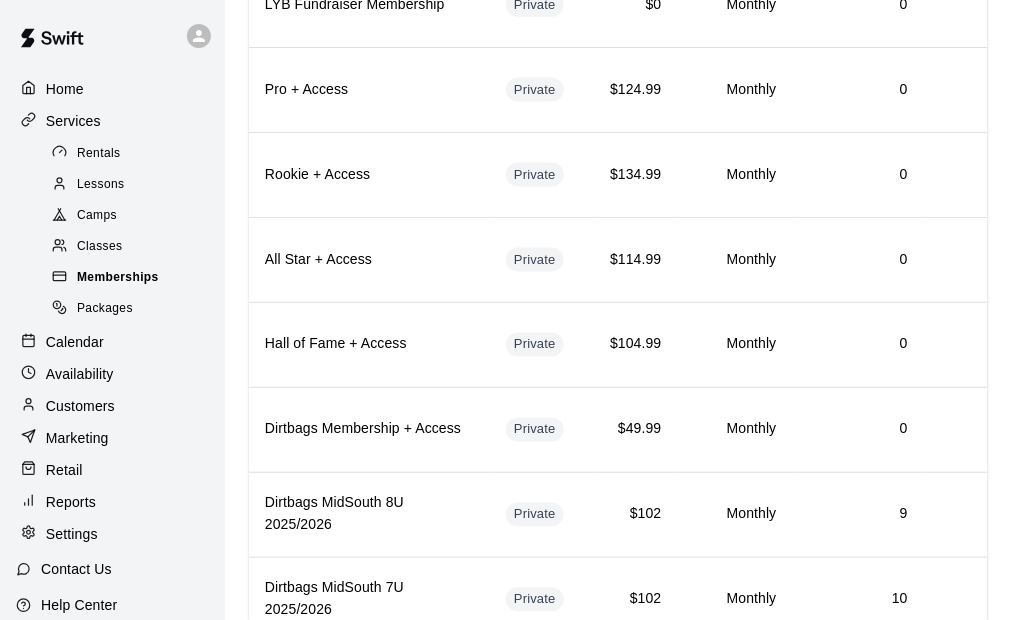 click on "Memberships" at bounding box center (118, 278) 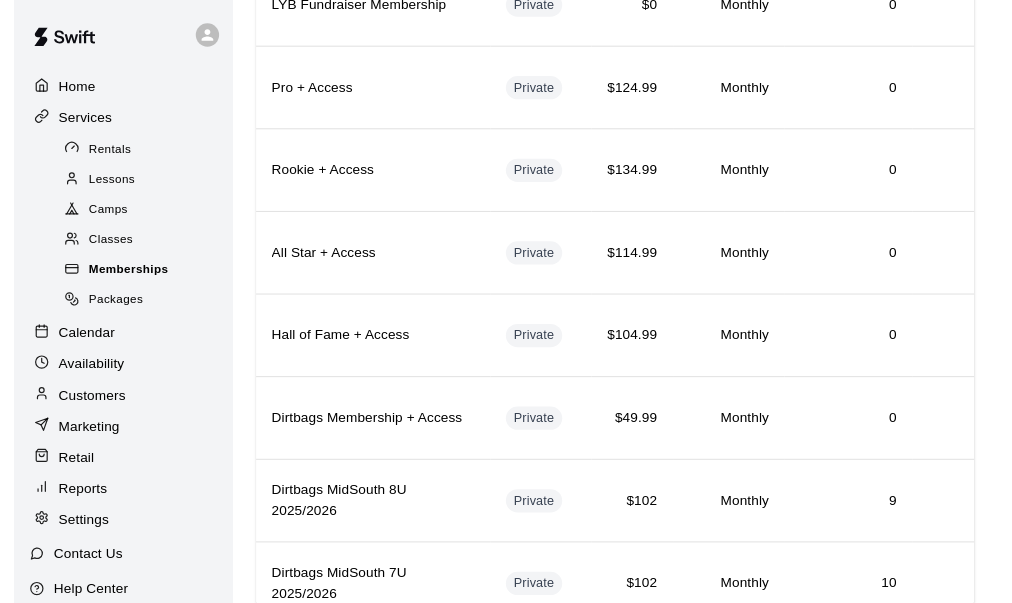 scroll, scrollTop: 0, scrollLeft: 0, axis: both 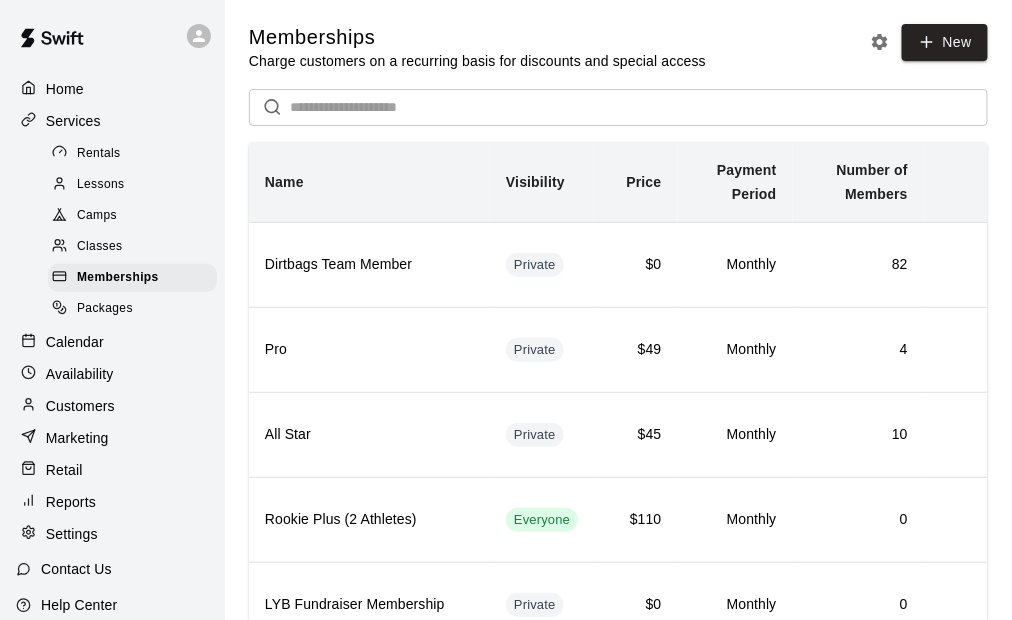 click on "Customers" at bounding box center [80, 406] 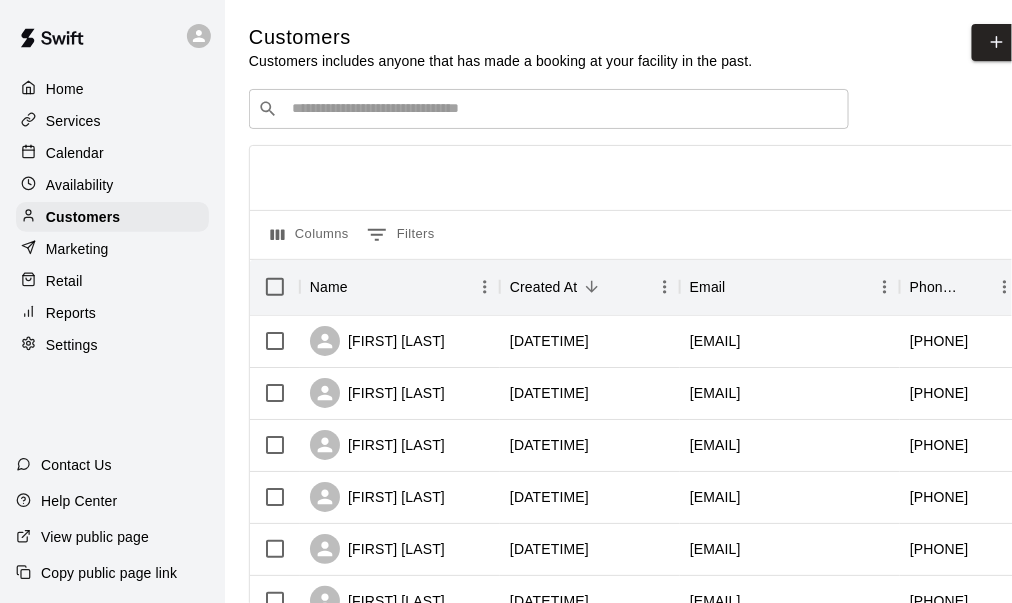 click at bounding box center (563, 109) 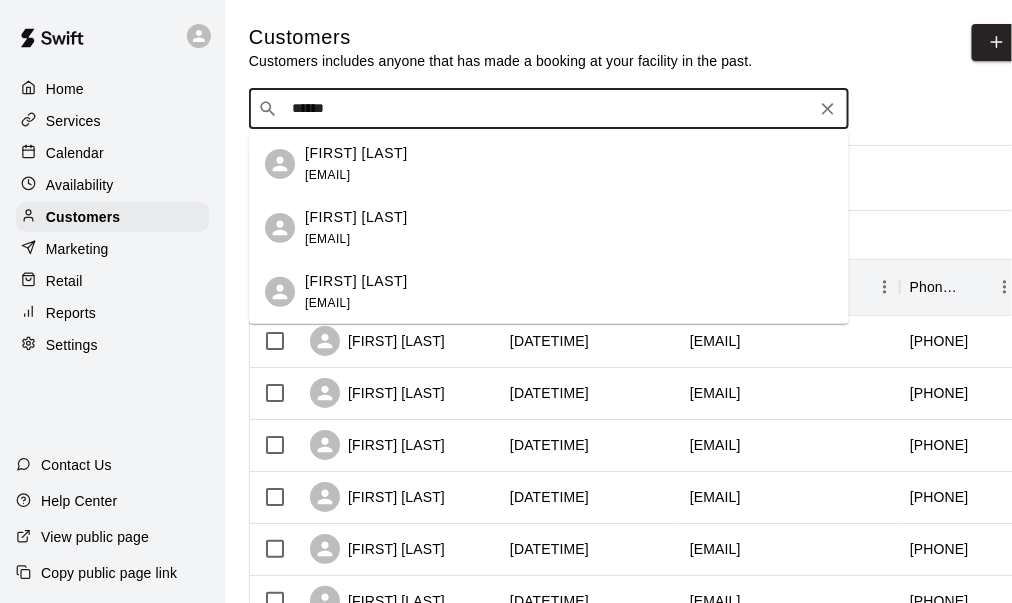type on "*******" 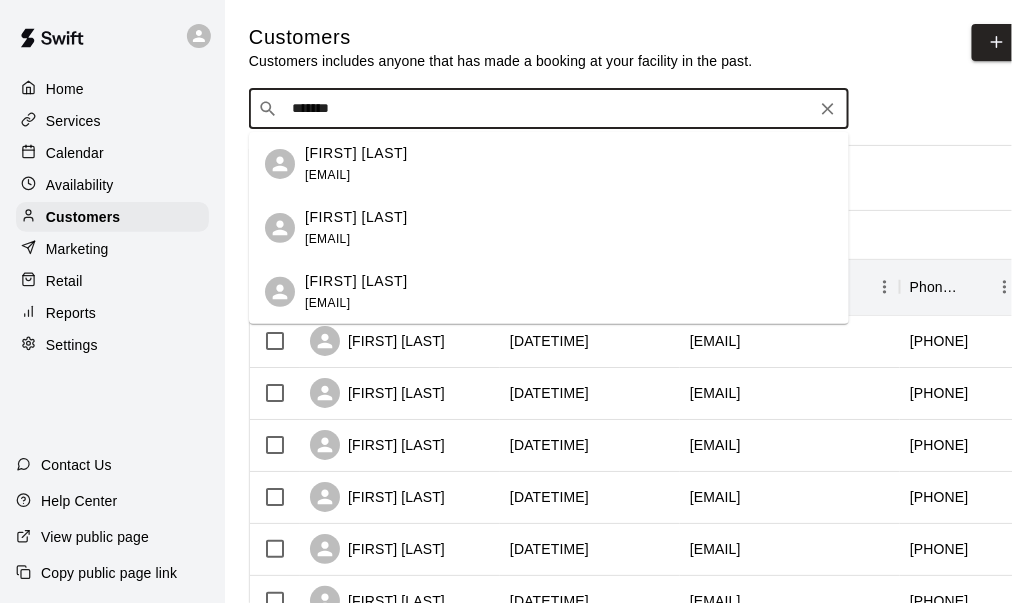 click on "Sherry Metzler" at bounding box center [356, 153] 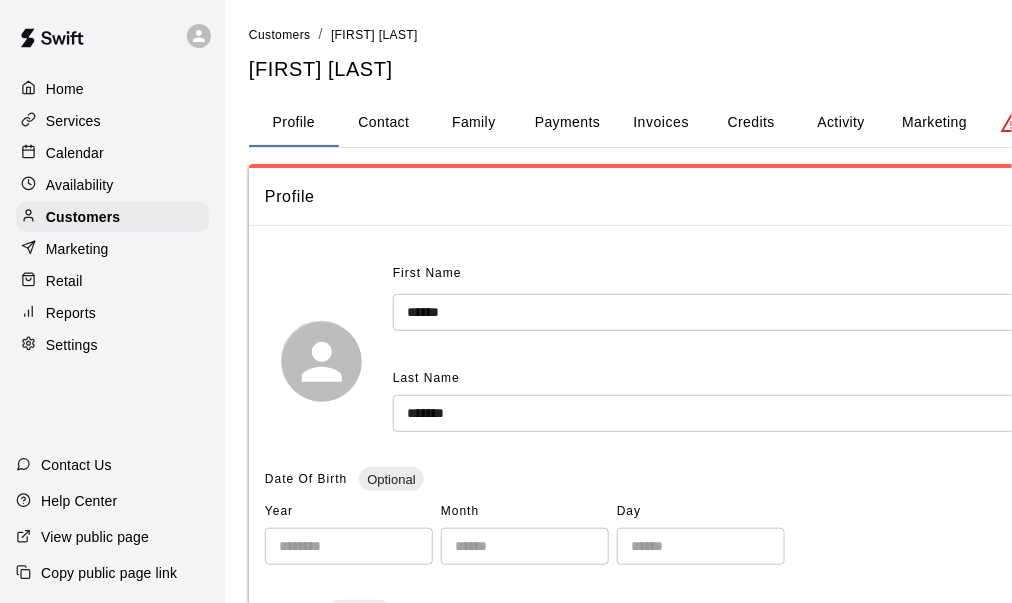 click on "Payments" at bounding box center (567, 123) 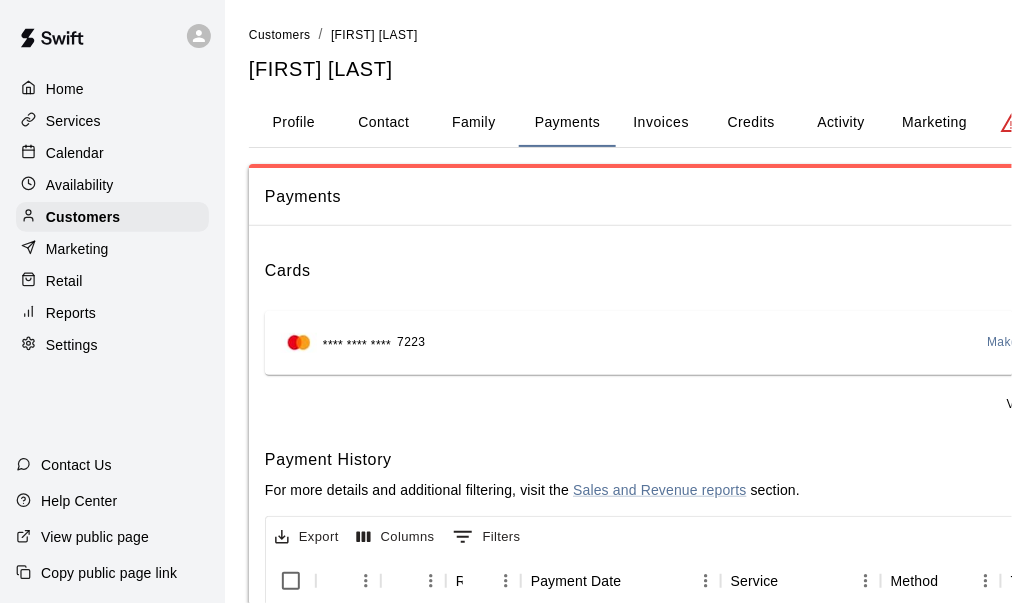 scroll, scrollTop: 0, scrollLeft: 160, axis: horizontal 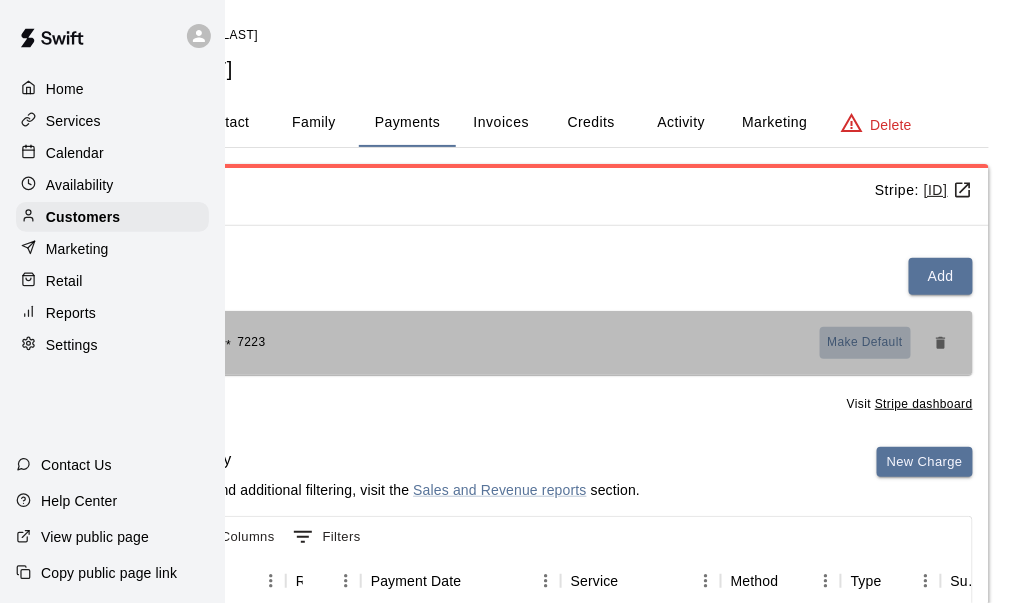 click on "Make Default" at bounding box center (866, 343) 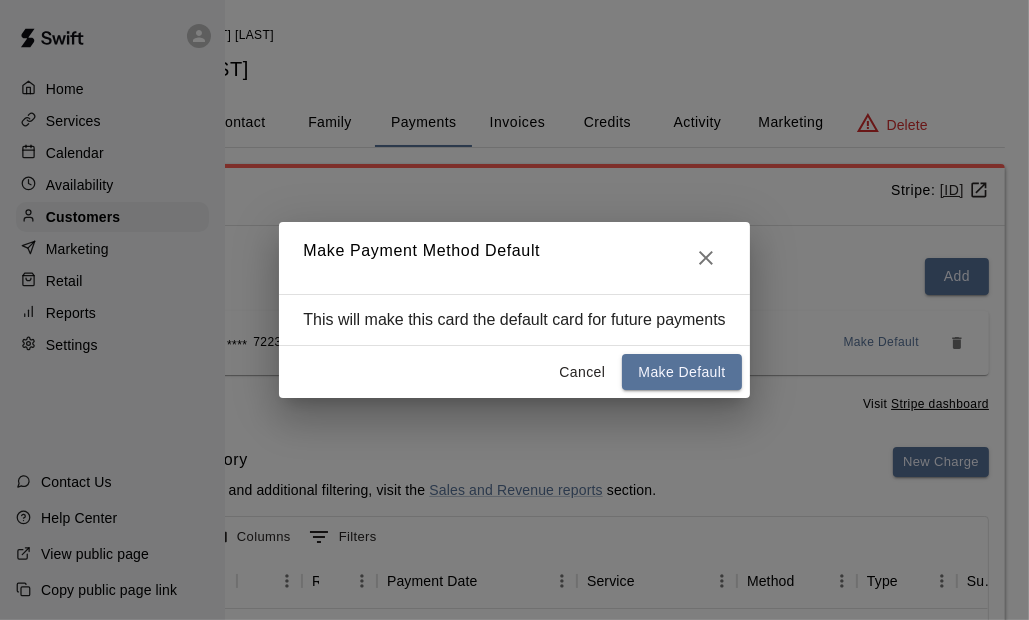 click on "Make Default" at bounding box center (681, 372) 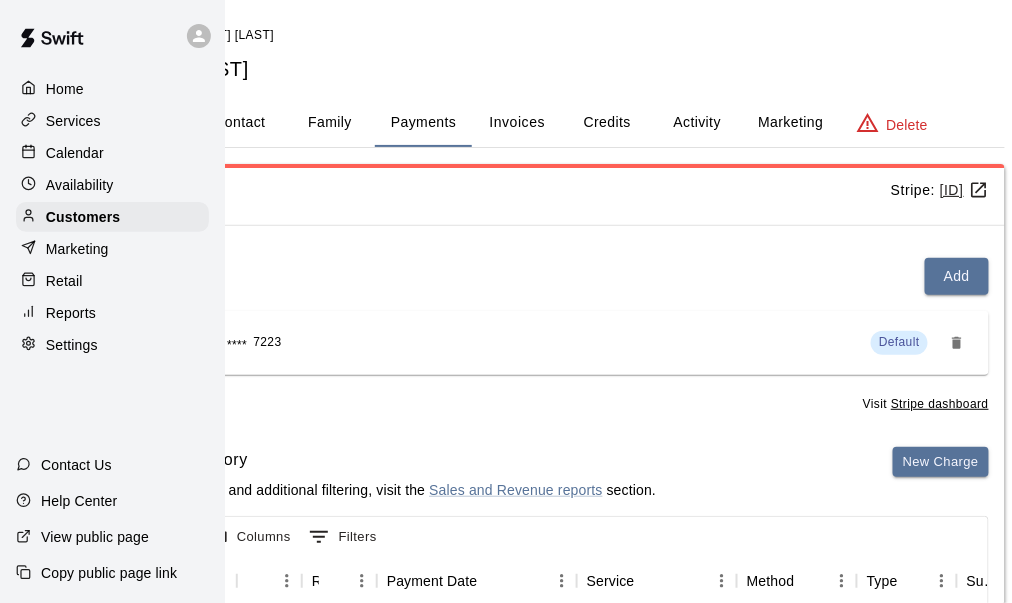 drag, startPoint x: 712, startPoint y: 116, endPoint x: 703, endPoint y: 109, distance: 11.401754 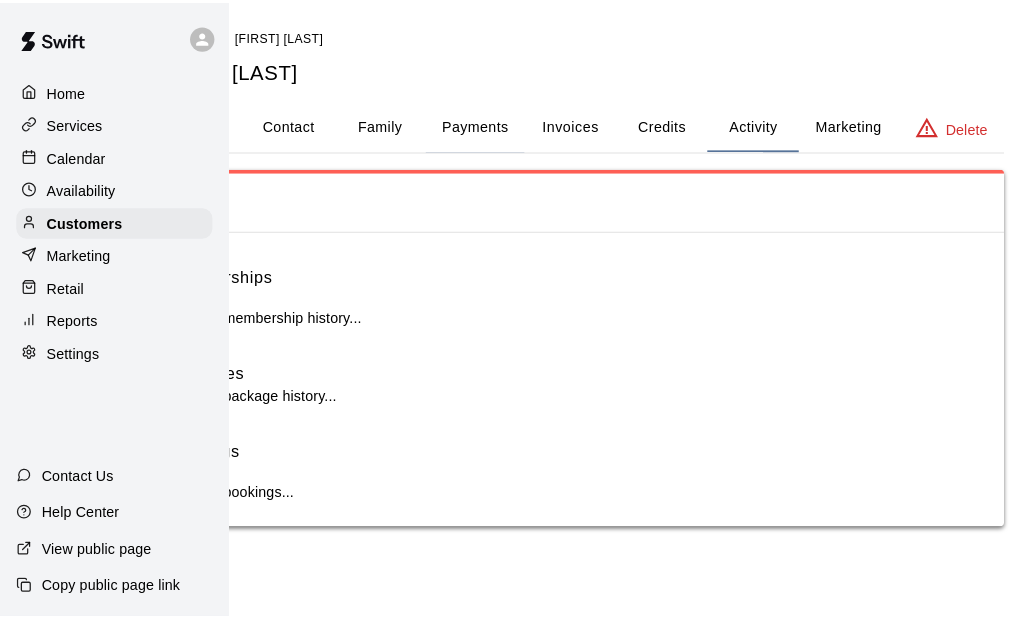 scroll, scrollTop: 0, scrollLeft: 82, axis: horizontal 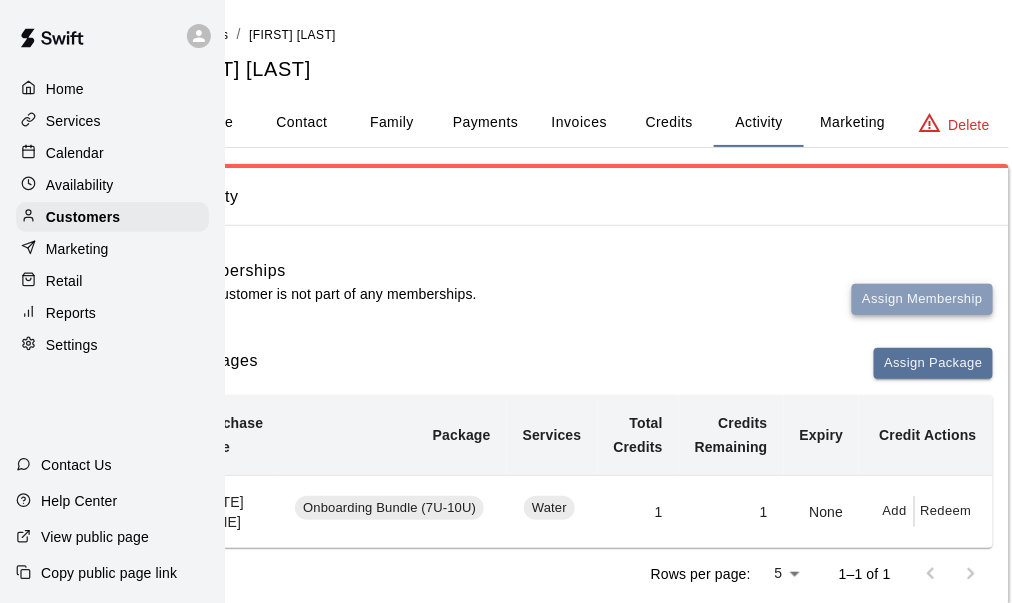 click on "Assign Membership" at bounding box center (922, 299) 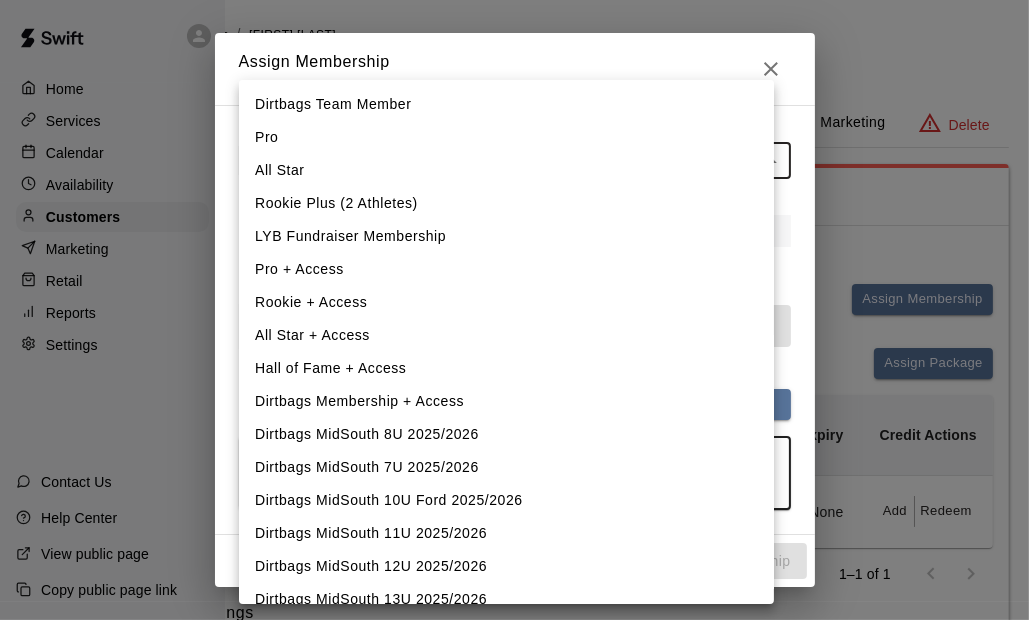 click on "Home Services Calendar Availability Customers Marketing Retail Reports Settings Contact Us Help Center View public page Copy public page link Customers / Sherry Metzler Sherry Metzler Profile Contact Family Payments Invoices Credits Activity Marketing Delete Activity Memberships This customer is not part of any memberships. Assign Membership Packages Assign Package Purchase Date   Package Services Total Credits Credits Remaining Expiry Credit Actions July 12, 2025 3:38 PM Onboarding Bundle (7U-10U) Water 1 1 None Add Redeem Rows per page: 5 * 1–1 of 1 Bookings This customer has no bookings. Swift - Edit Customer Close cross-small Assign Membership Membership ​ ​ Payment Summary Coupon Code ​ Apply Payment Method   Add **** **** **** 7223 Cancel Assign membership Dirtbags Team Member Pro  All Star Rookie Plus (2 Athletes) LYB Fundraiser Membership Pro + Access Rookie + Access  All Star + Access Hall of Fame + Access  Dirtbags Membership + Access Dirtbags MidSouth 8U 2025/2026 Dirtbags Rec  Rookie 2025" at bounding box center (432, 362) 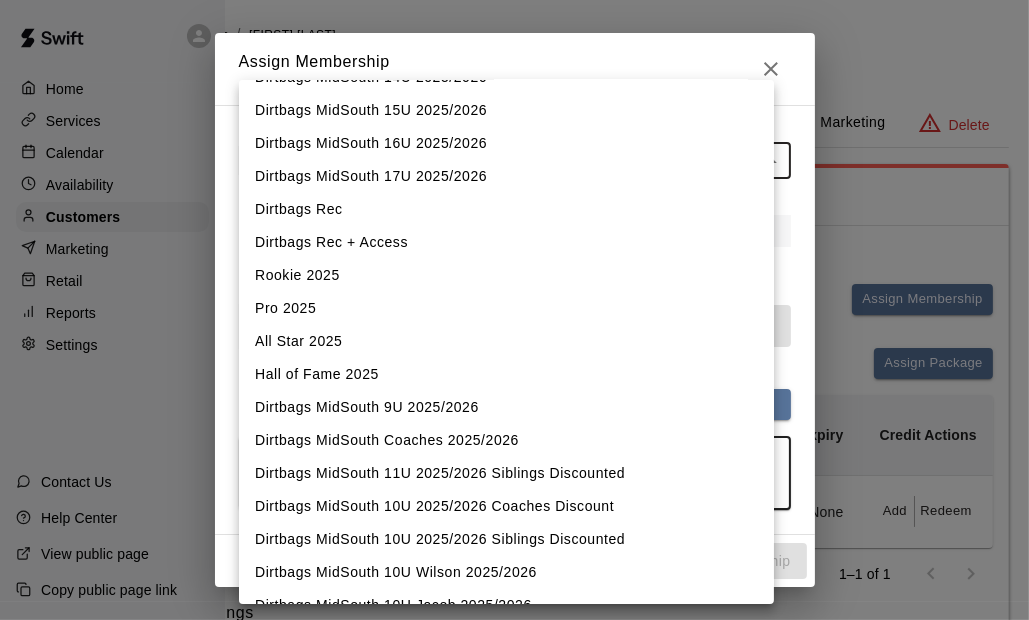 scroll, scrollTop: 581, scrollLeft: 0, axis: vertical 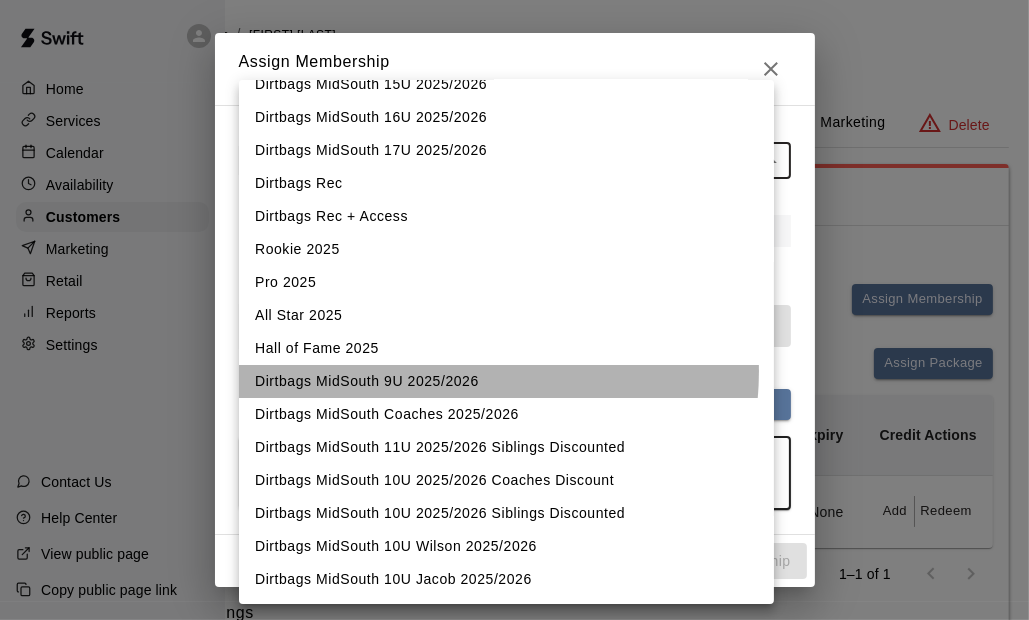 click on "Dirtbags MidSouth 9U 2025/2026" at bounding box center [506, 381] 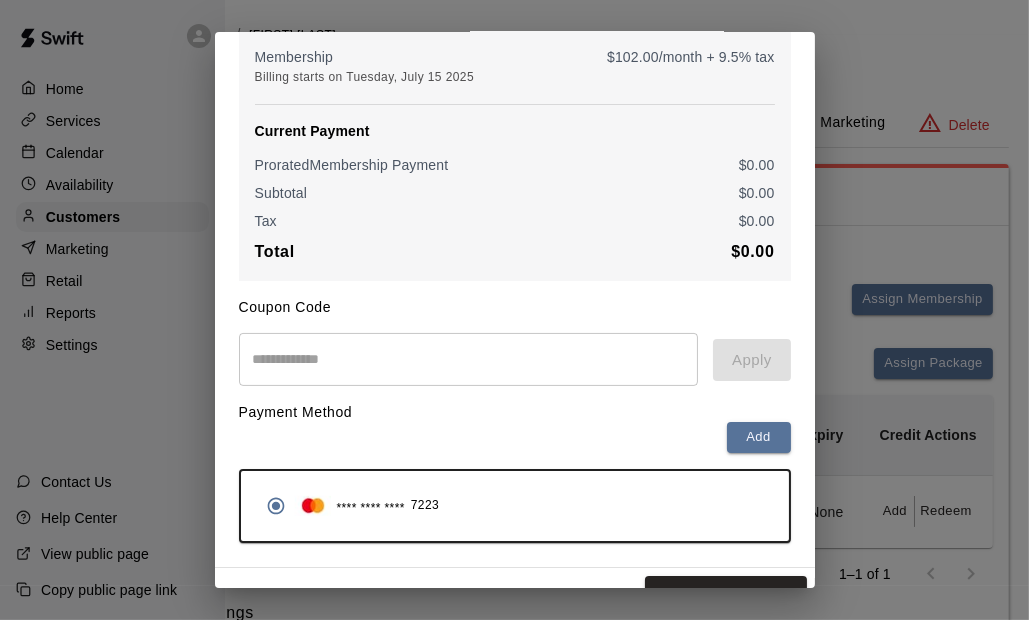 scroll, scrollTop: 259, scrollLeft: 0, axis: vertical 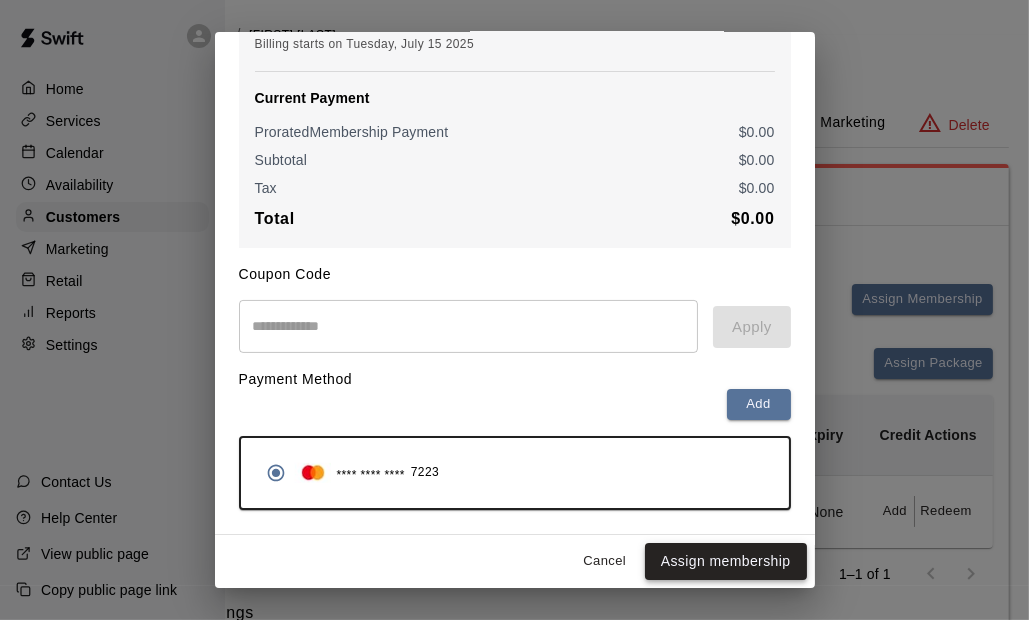 click on "Assign membership" at bounding box center [726, 561] 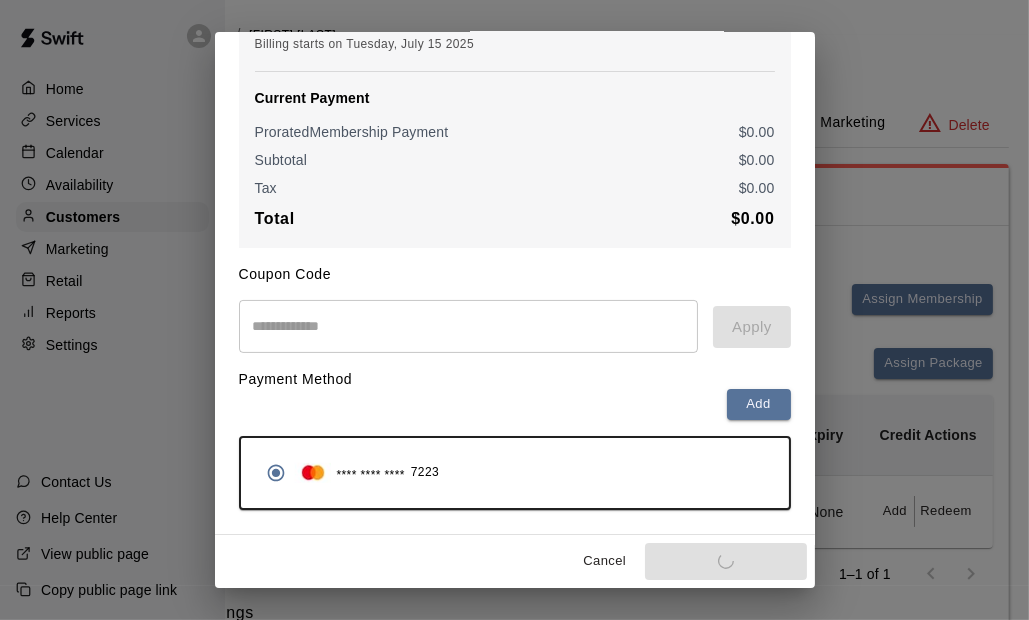 scroll, scrollTop: 258, scrollLeft: 0, axis: vertical 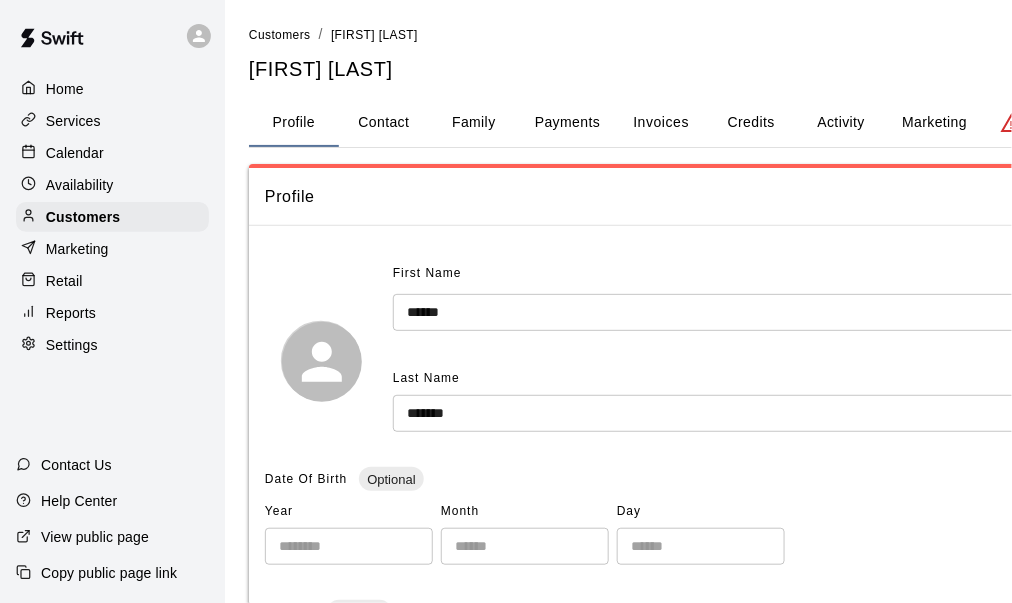 click on "Availability" at bounding box center (80, 185) 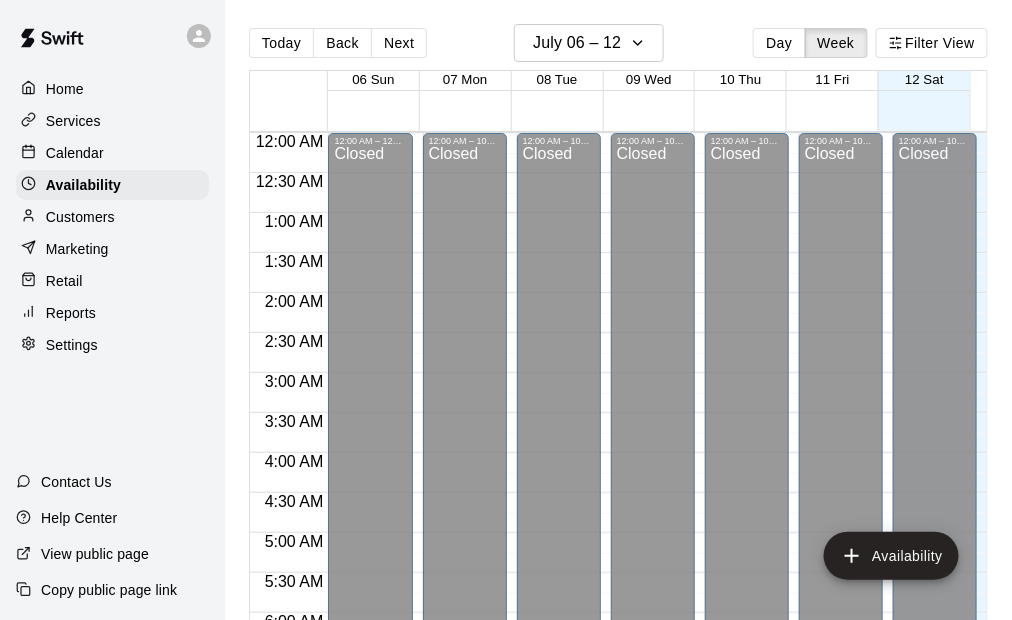 scroll, scrollTop: 1255, scrollLeft: 0, axis: vertical 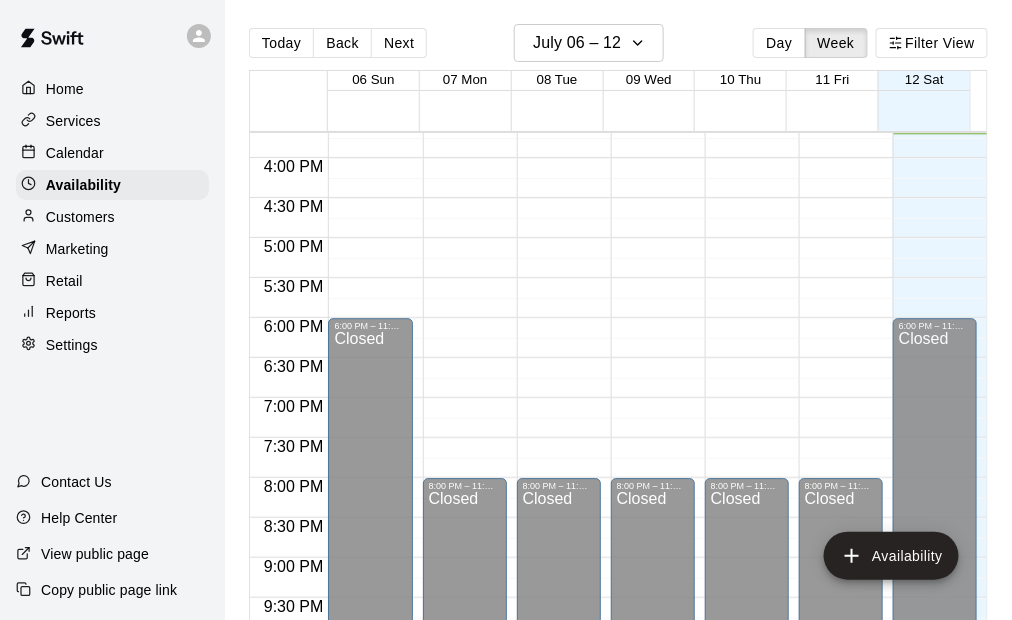 click on "Services" at bounding box center (73, 121) 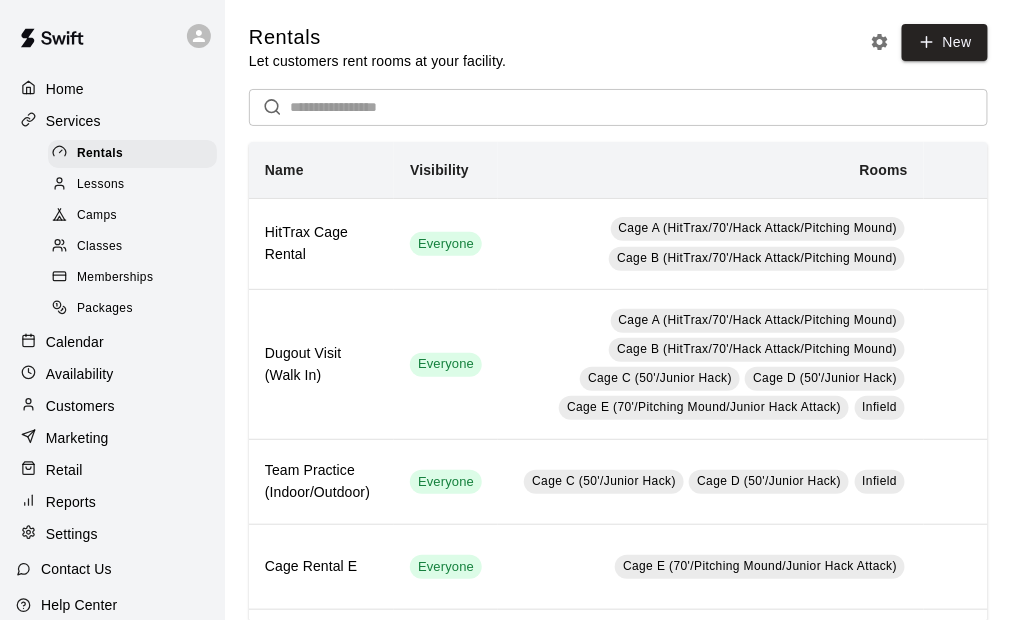 click on "Memberships" at bounding box center [115, 278] 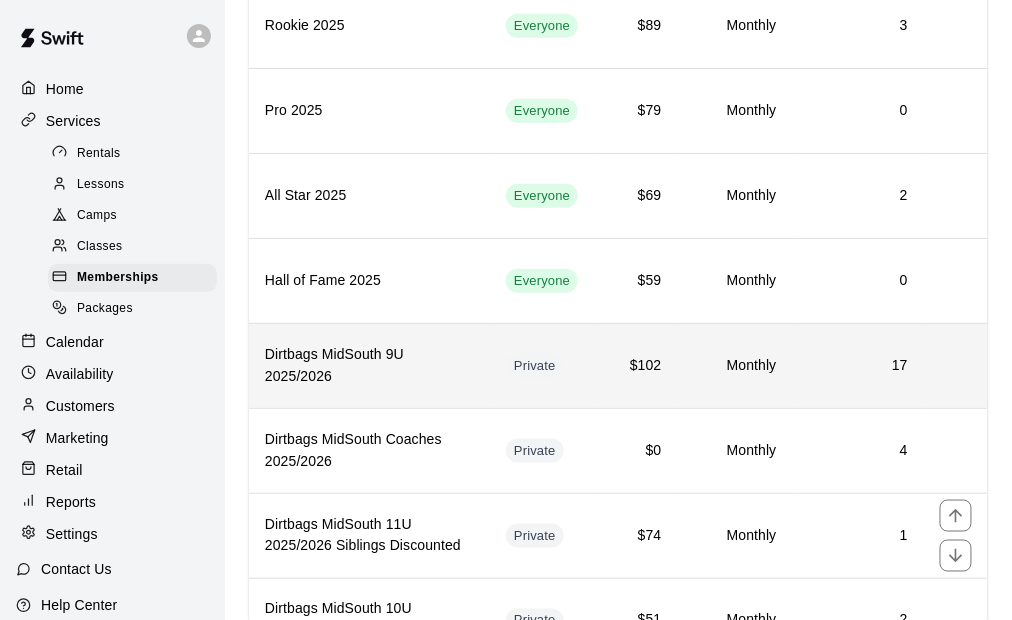 scroll, scrollTop: 2095, scrollLeft: 0, axis: vertical 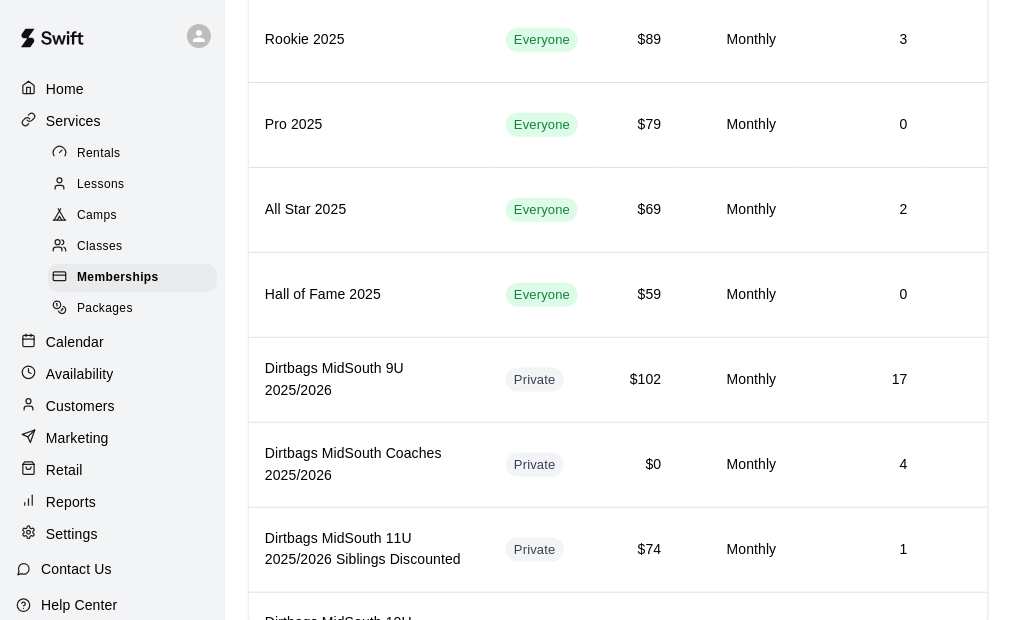 click on "Customers" at bounding box center [80, 406] 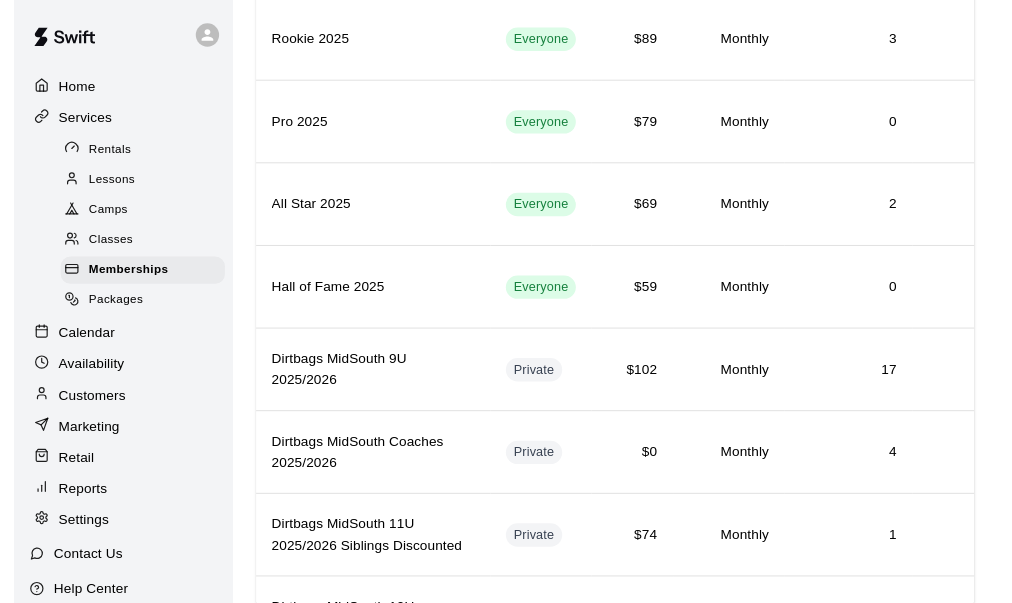 scroll, scrollTop: 0, scrollLeft: 0, axis: both 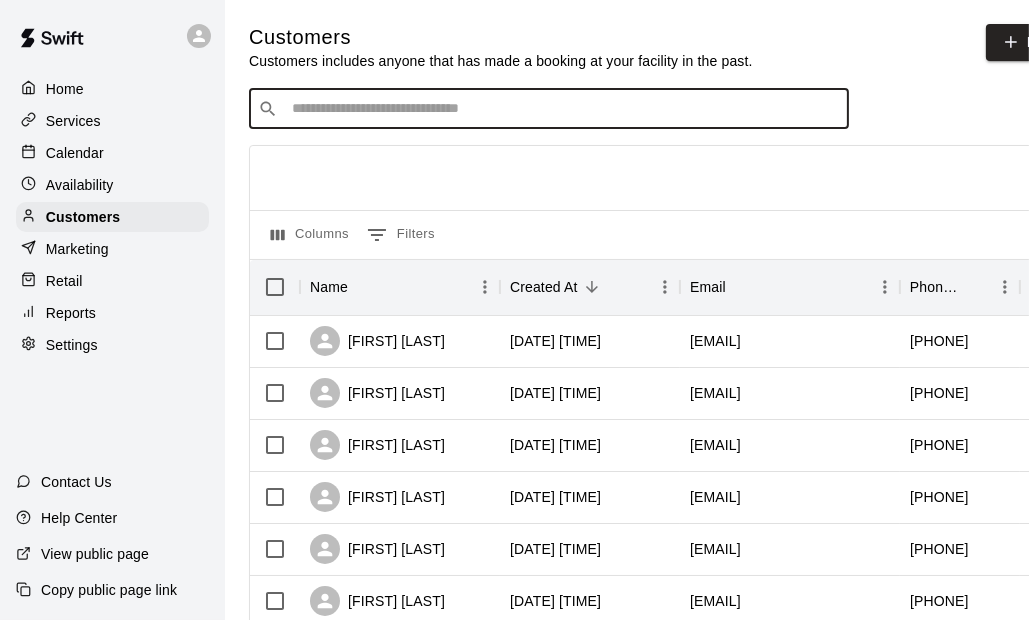 click at bounding box center (563, 109) 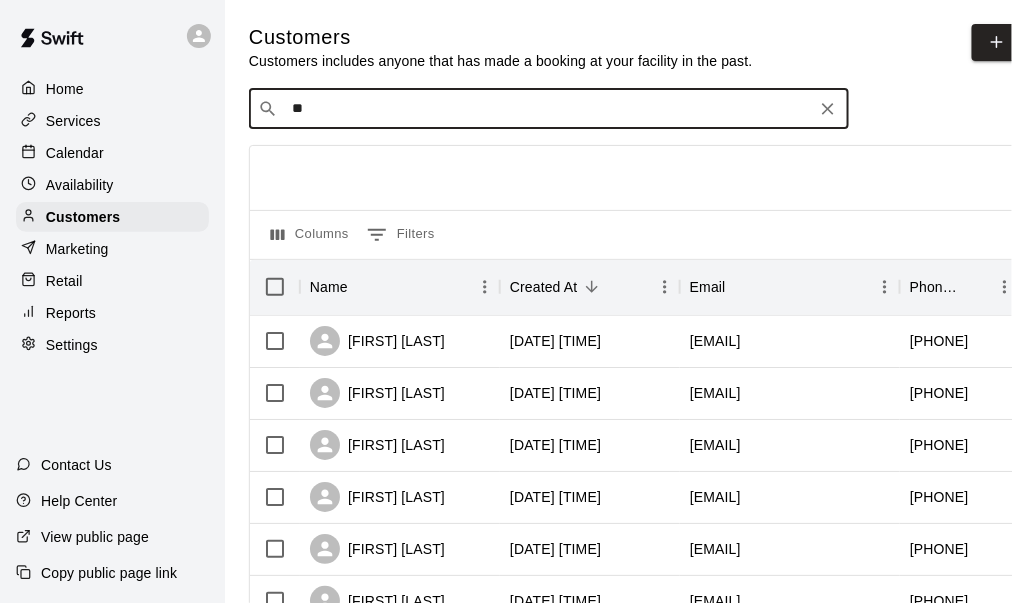 type on "*" 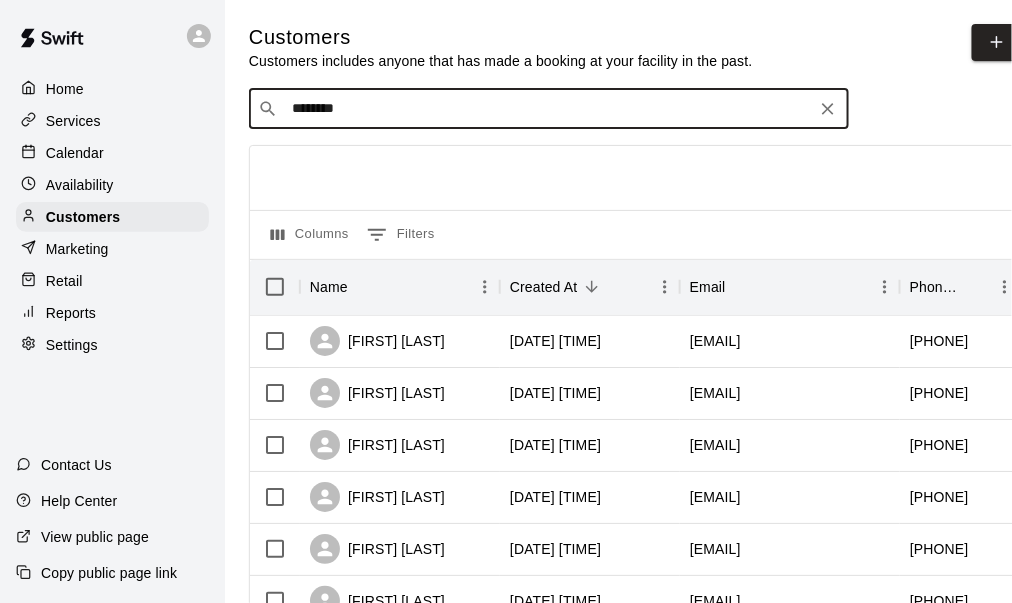 drag, startPoint x: 398, startPoint y: 112, endPoint x: 240, endPoint y: 145, distance: 161.40942 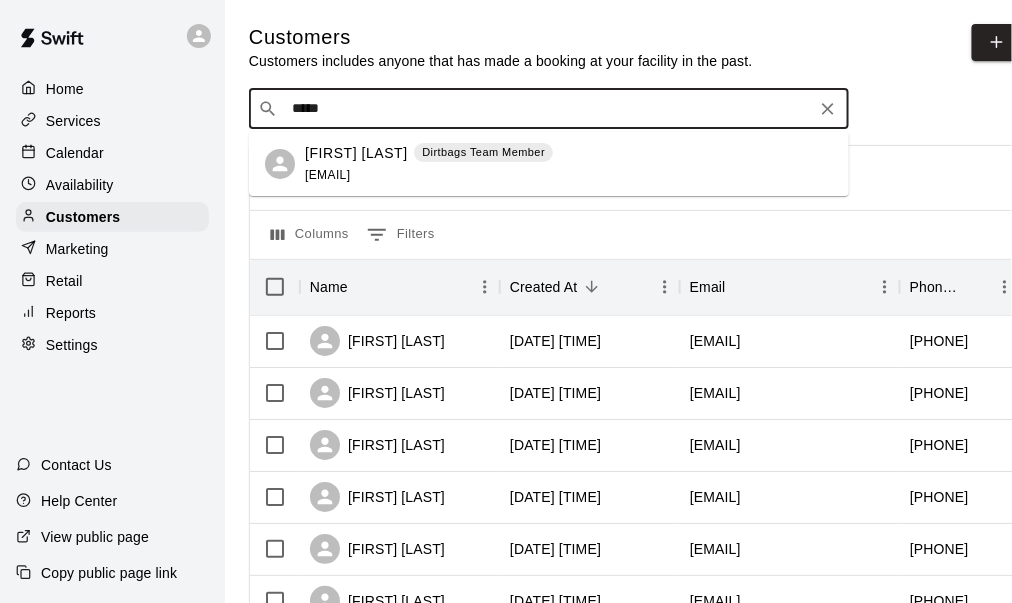 click on "*****" at bounding box center [548, 109] 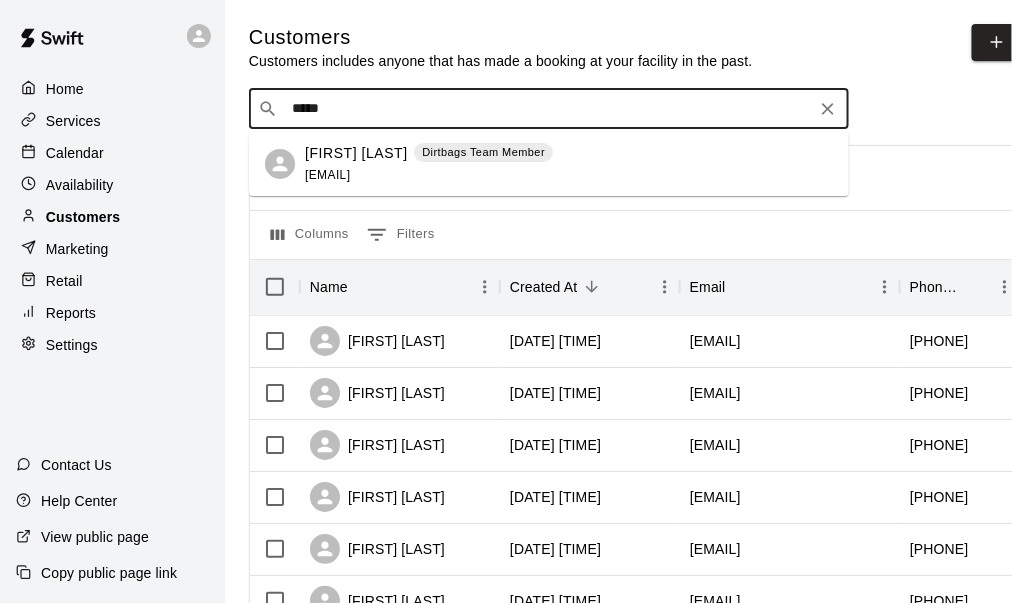 type on "*****" 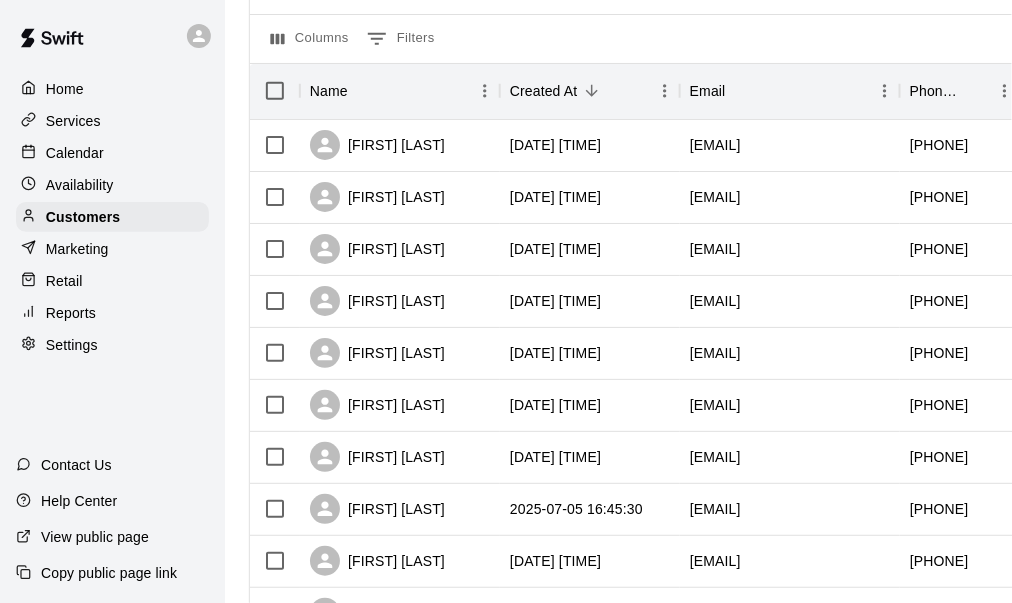 scroll, scrollTop: 200, scrollLeft: 0, axis: vertical 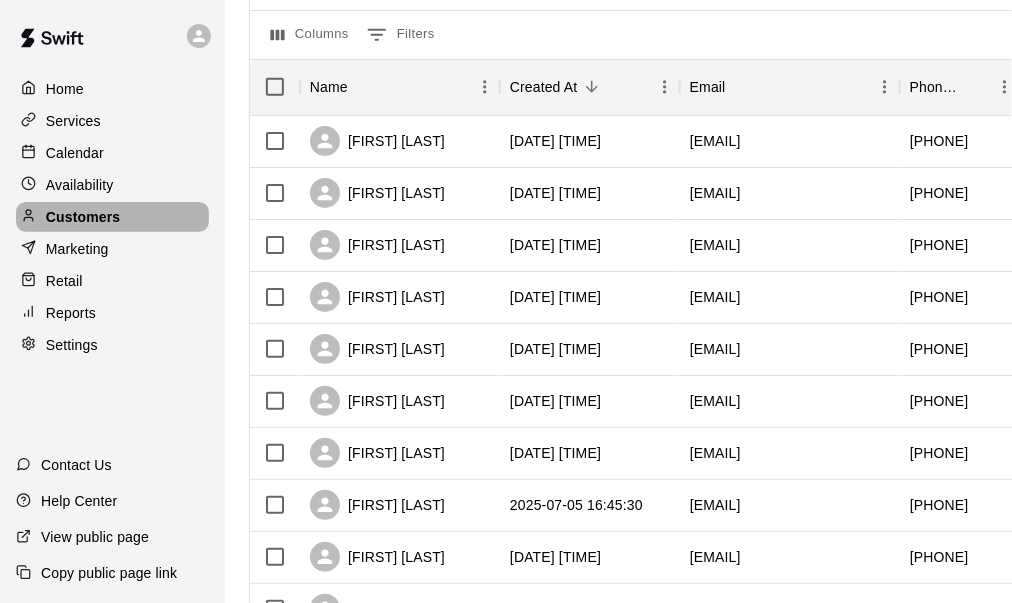 click on "Customers" at bounding box center [83, 217] 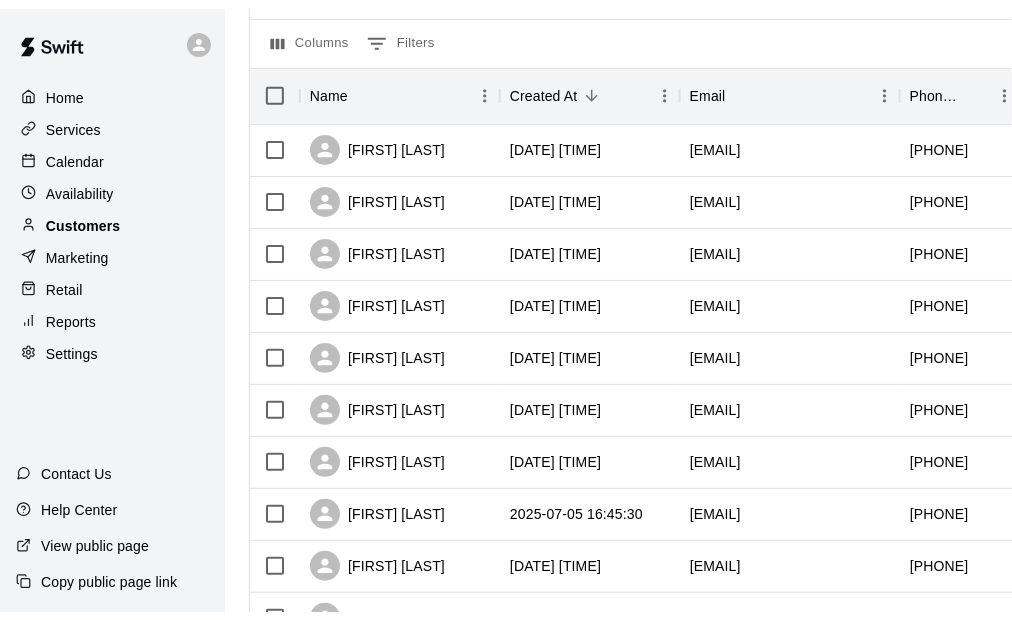 scroll, scrollTop: 0, scrollLeft: 0, axis: both 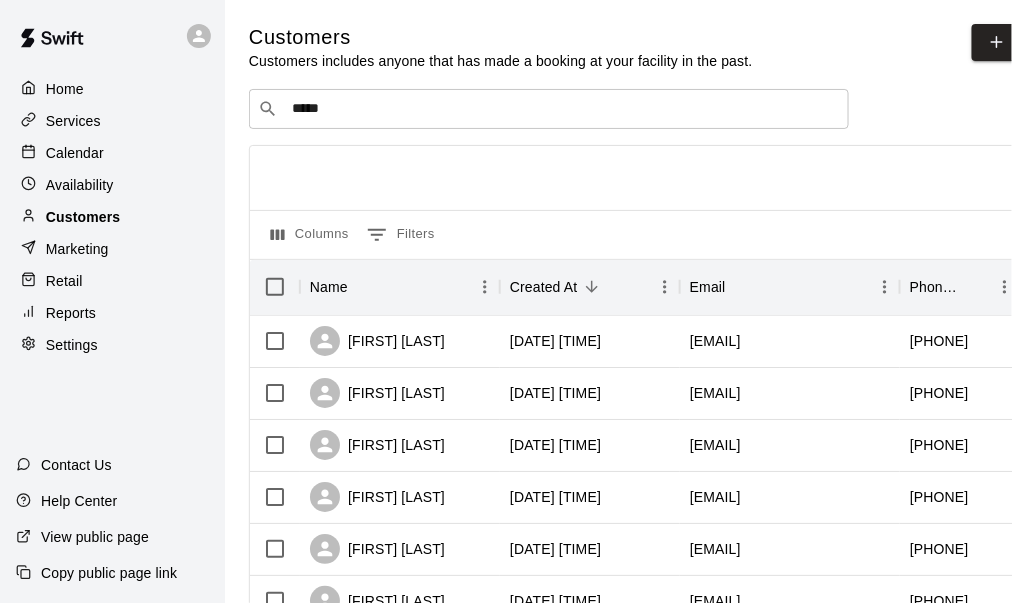 click on "Customers" at bounding box center (83, 217) 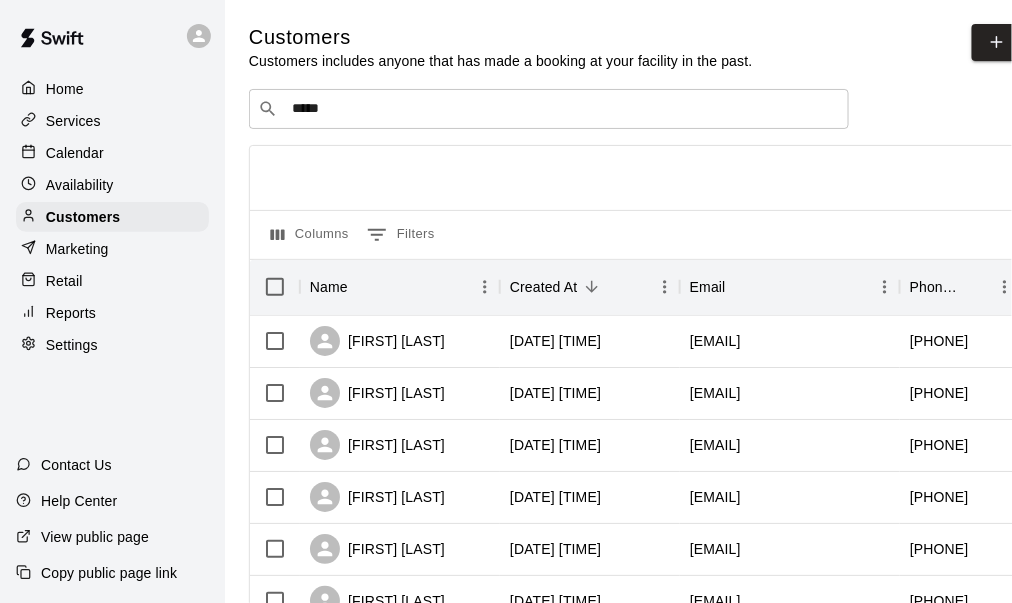 click on "Services" at bounding box center [73, 121] 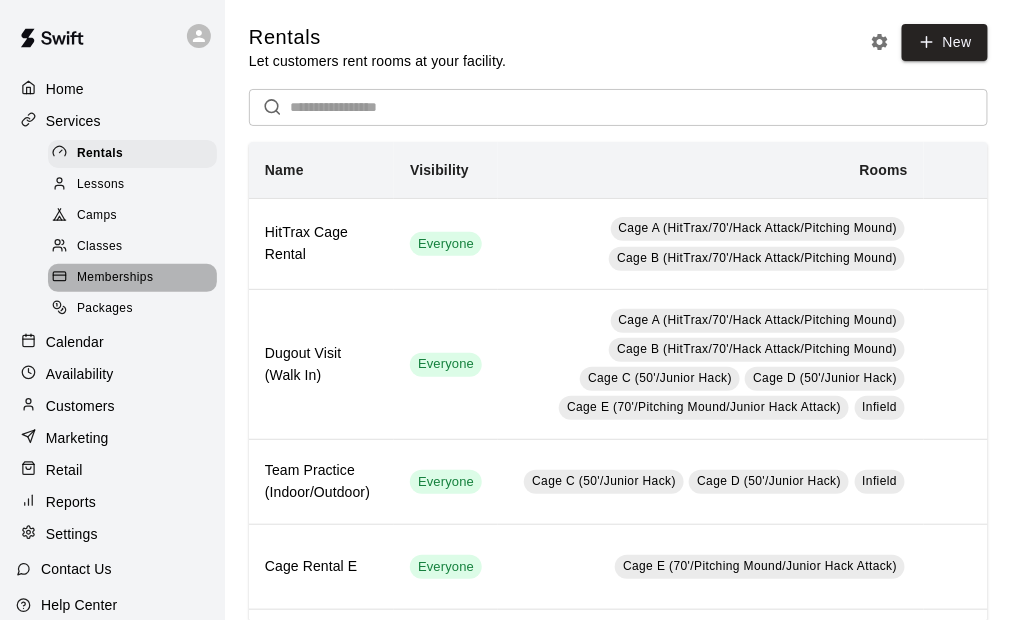 click on "Memberships" at bounding box center (115, 278) 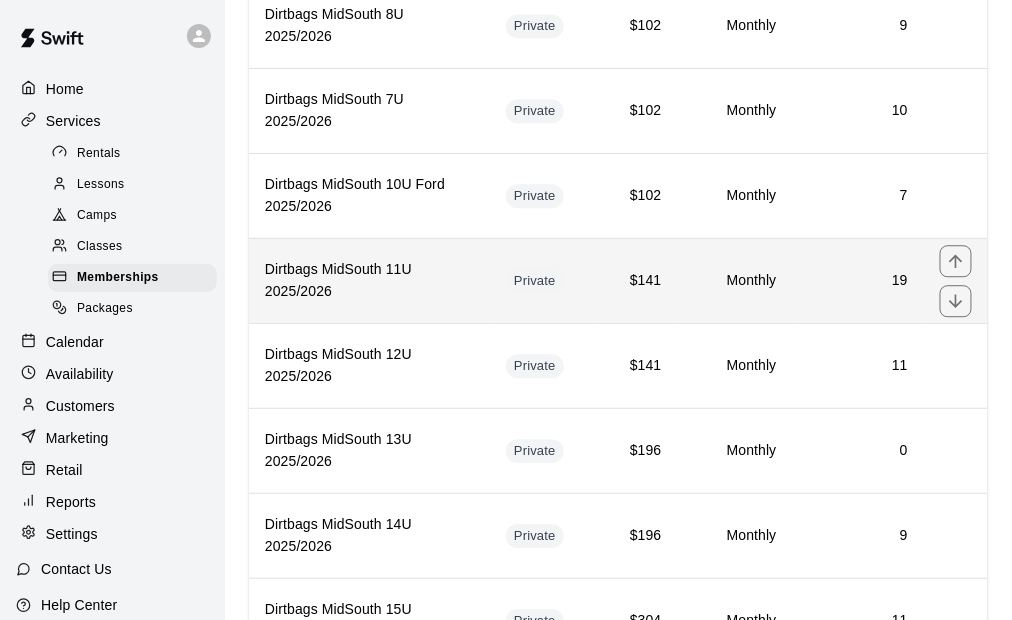 scroll, scrollTop: 1100, scrollLeft: 0, axis: vertical 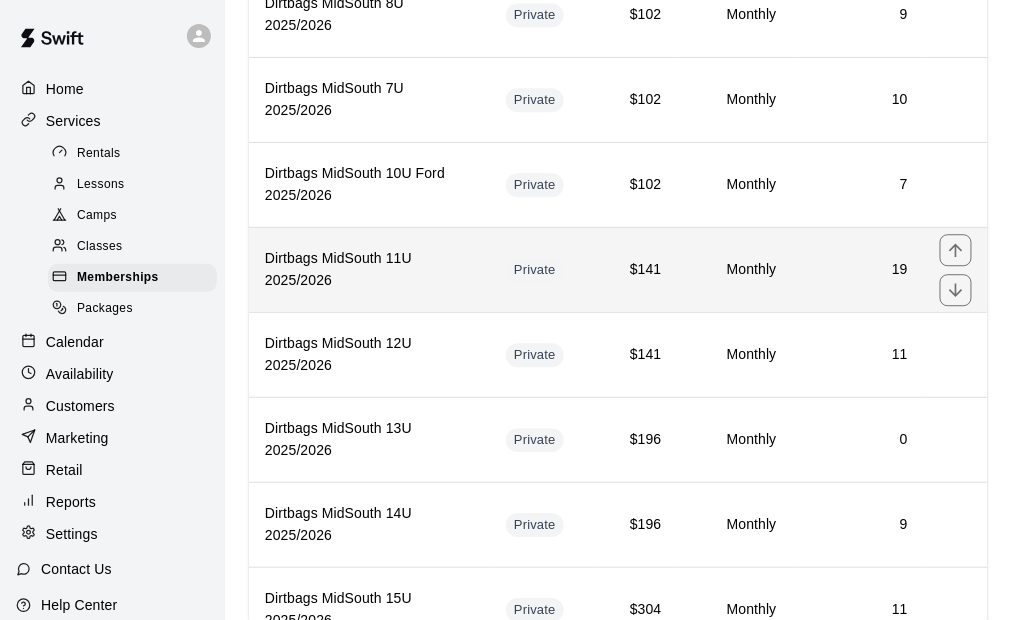 click on "Dirtbags MidSouth 11U 2025/2026" at bounding box center (369, 270) 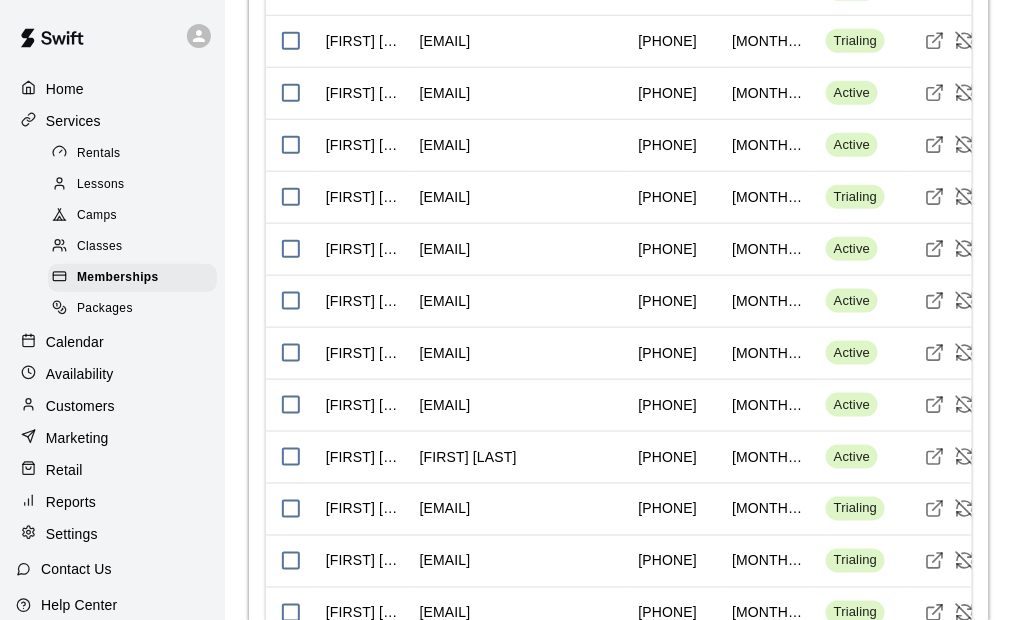 scroll, scrollTop: 2097, scrollLeft: 0, axis: vertical 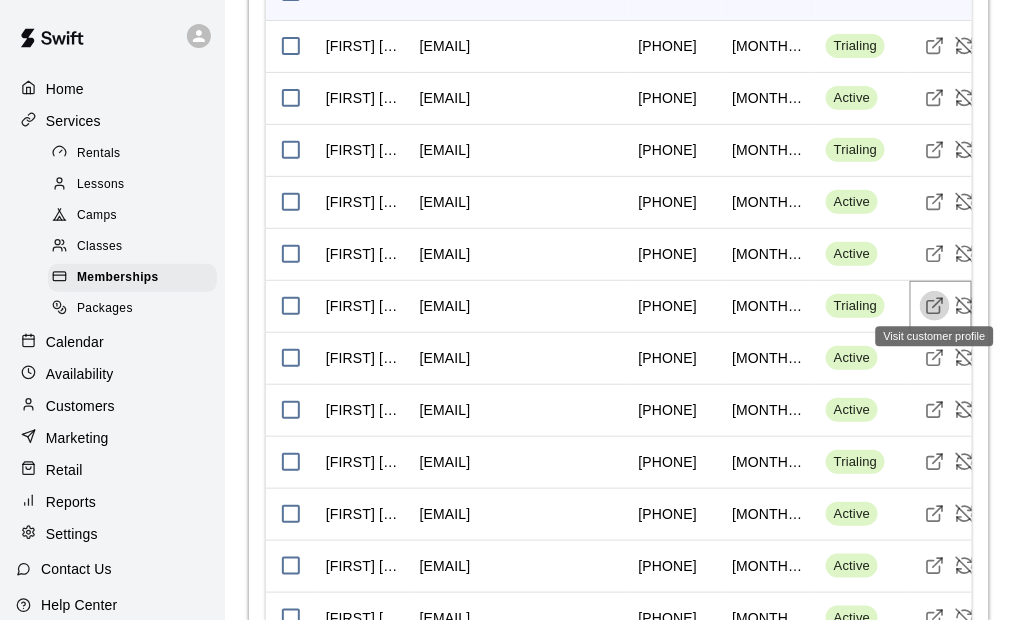 click 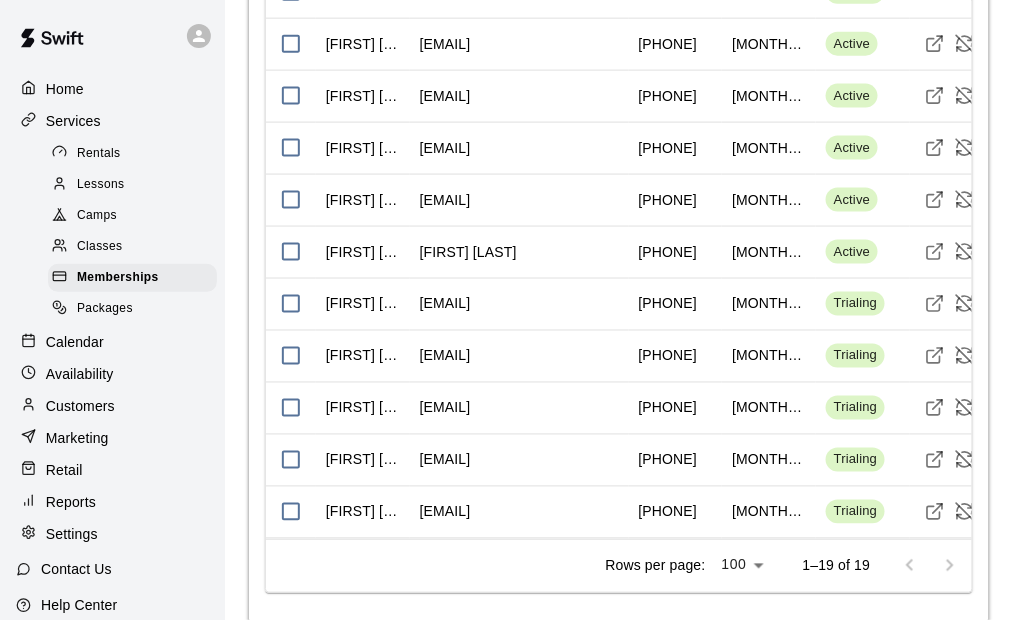 scroll, scrollTop: 2397, scrollLeft: 0, axis: vertical 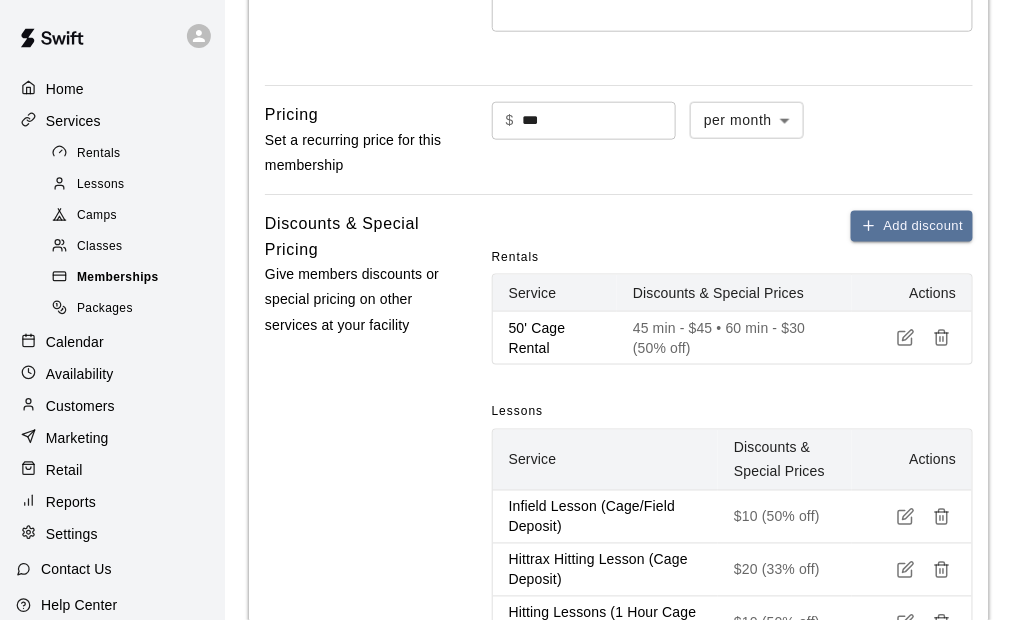 click on "Memberships" at bounding box center [118, 278] 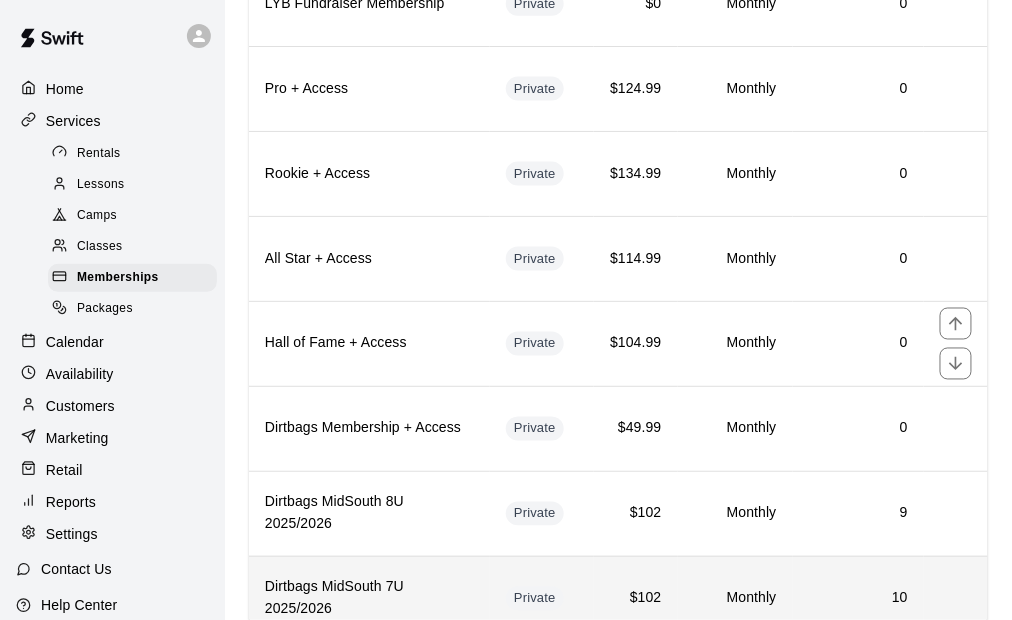 scroll, scrollTop: 800, scrollLeft: 0, axis: vertical 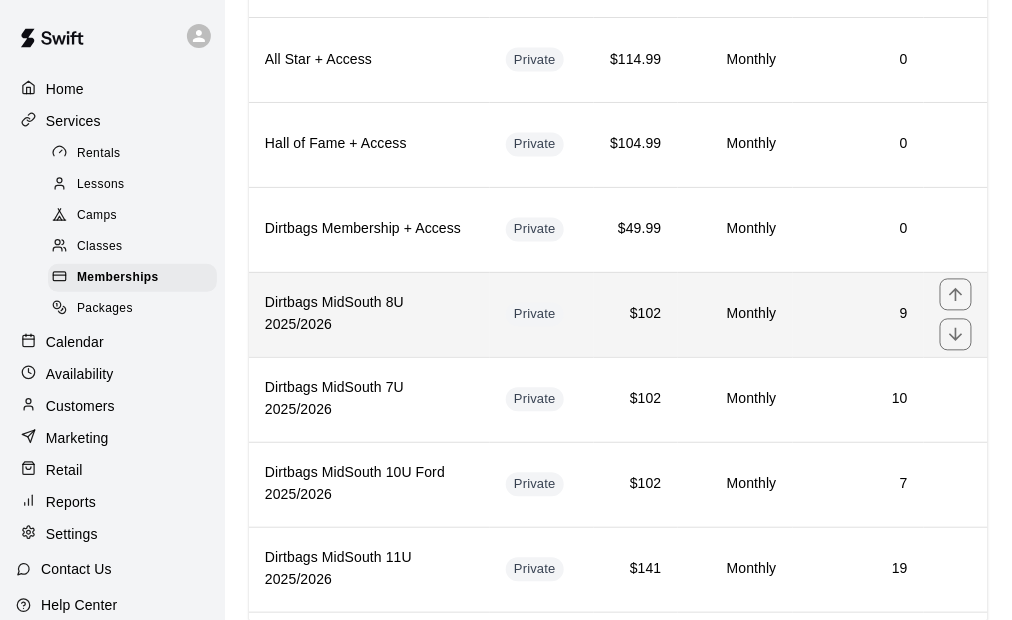 click on "Private" at bounding box center [542, 314] 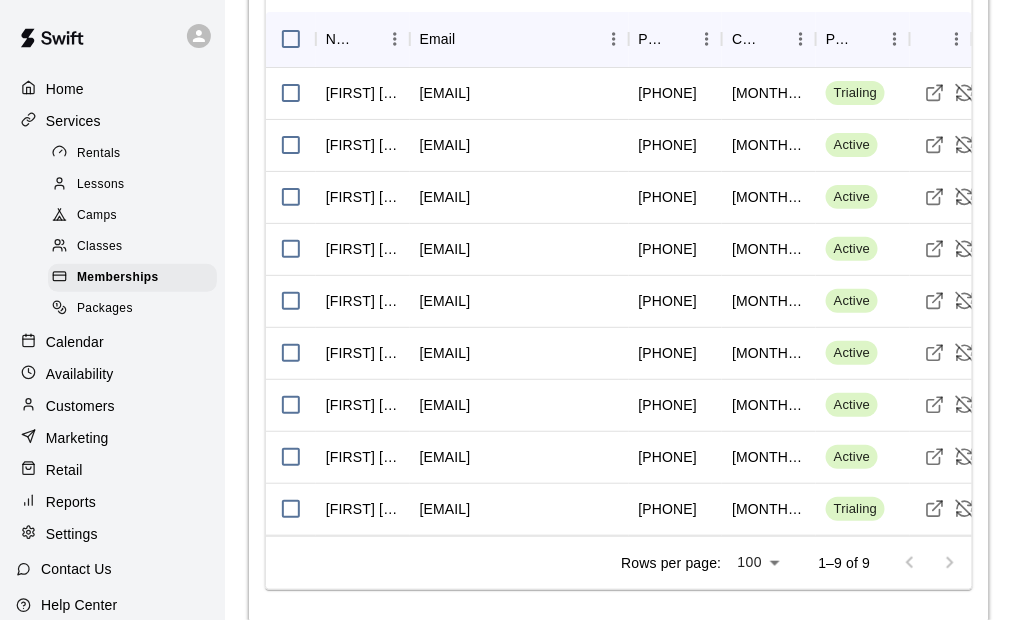scroll, scrollTop: 1824, scrollLeft: 0, axis: vertical 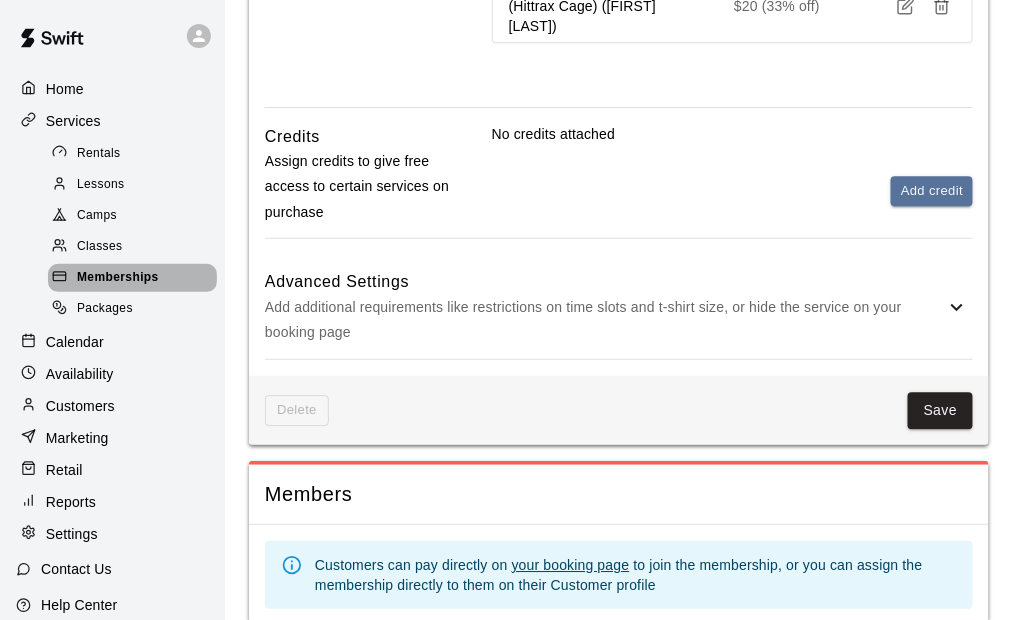 click on "Memberships" at bounding box center [118, 278] 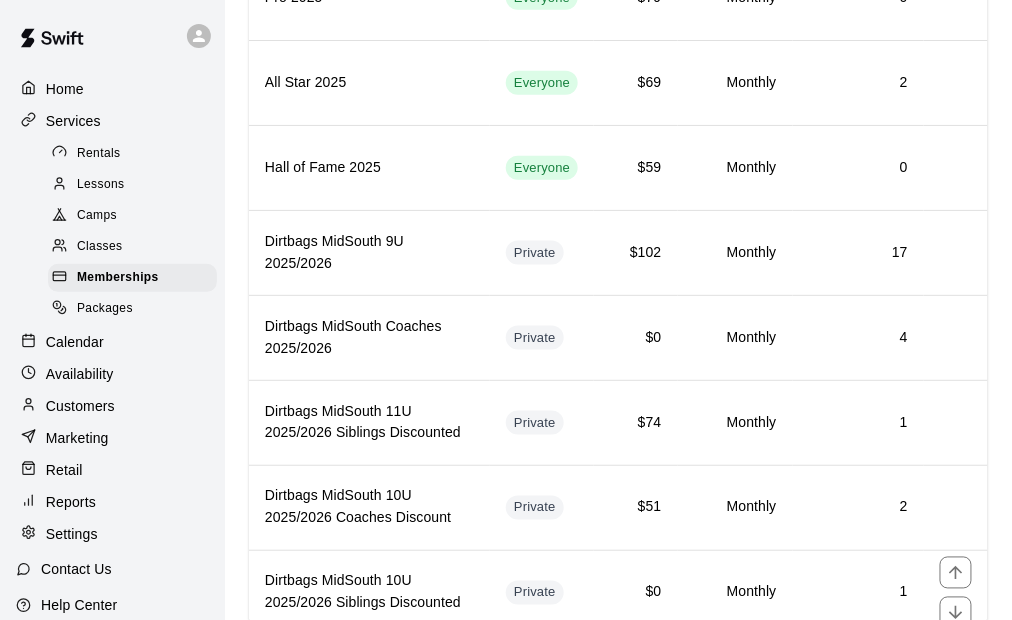 scroll, scrollTop: 2195, scrollLeft: 0, axis: vertical 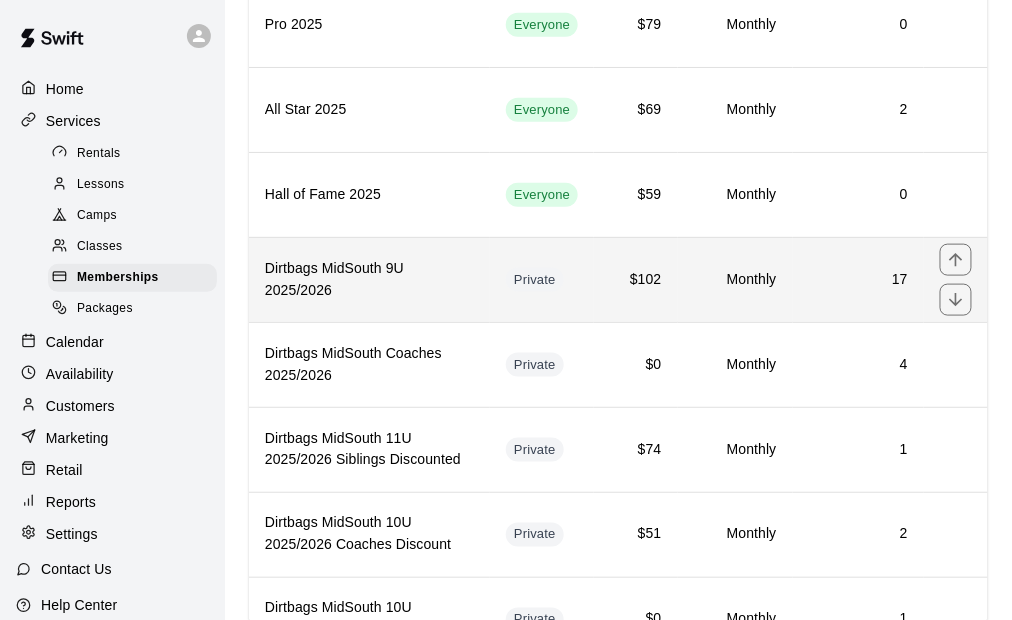 click on "17" at bounding box center [858, 279] 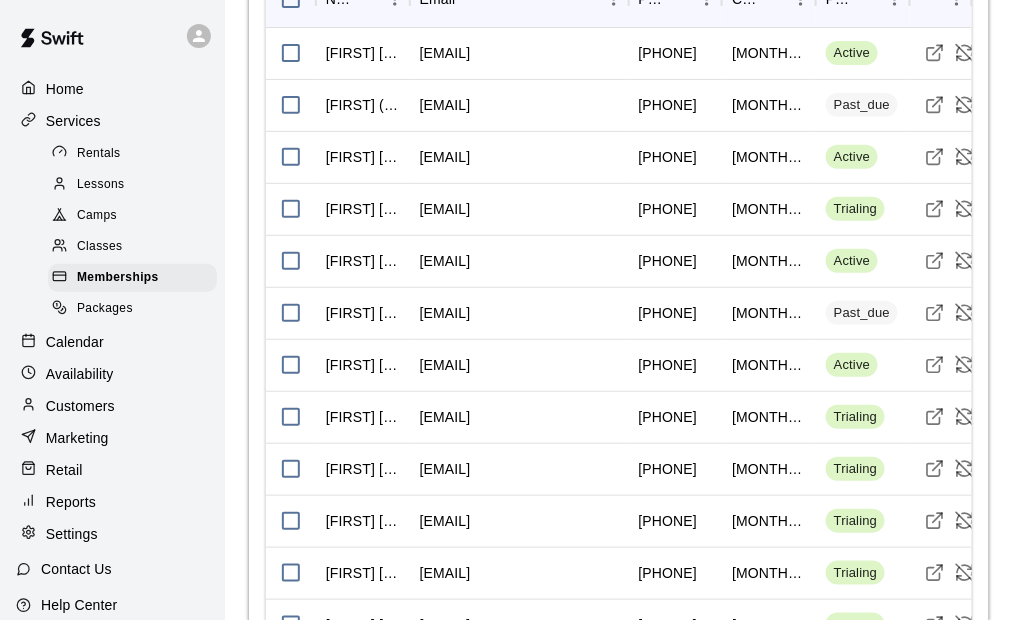 scroll, scrollTop: 1793, scrollLeft: 0, axis: vertical 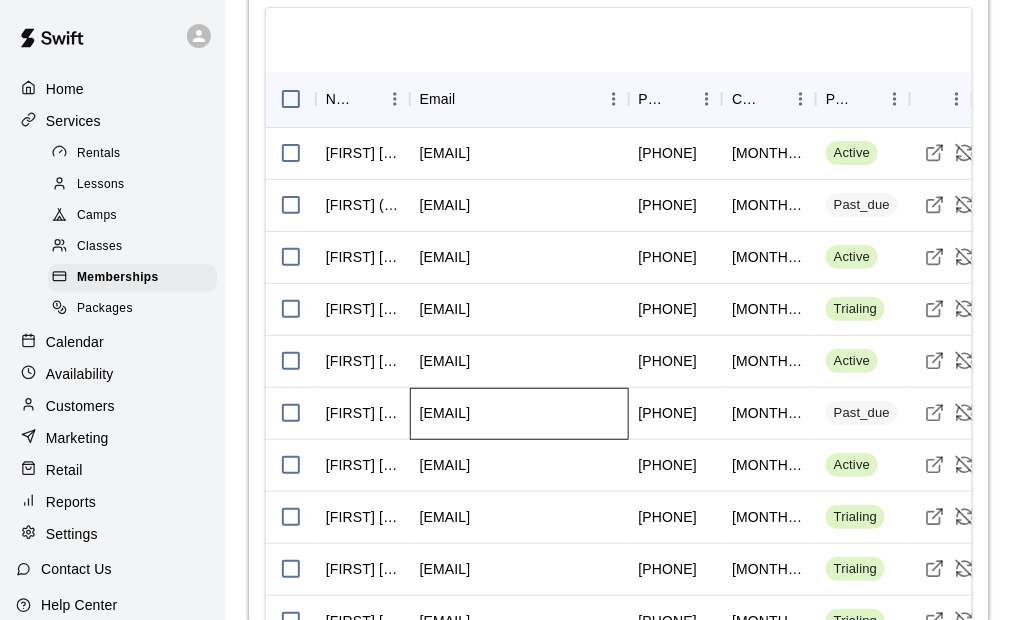 drag, startPoint x: 531, startPoint y: 411, endPoint x: 259, endPoint y: 633, distance: 351.09543 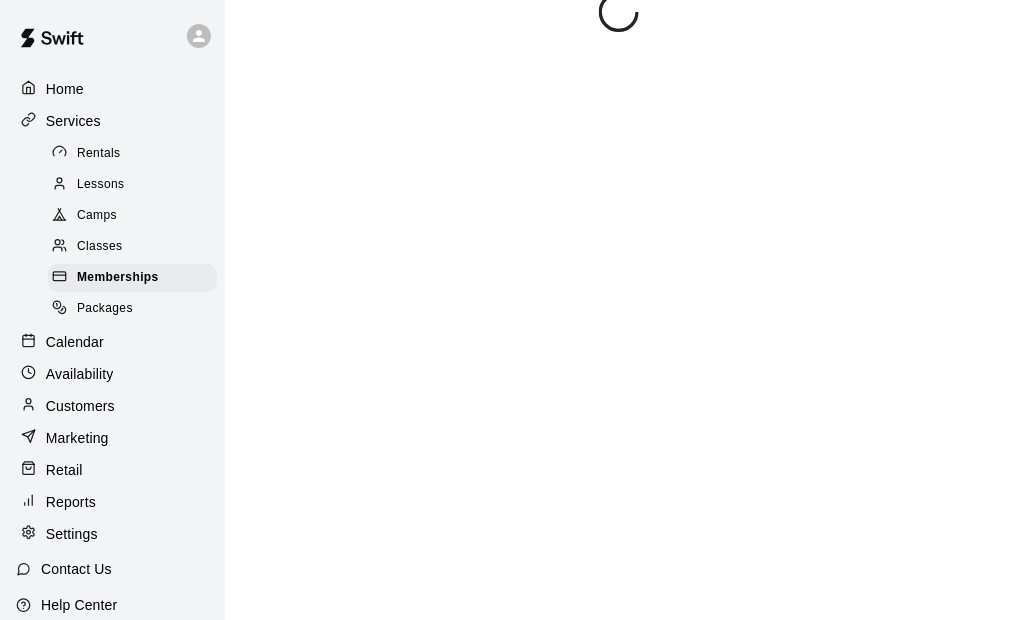 scroll, scrollTop: 32, scrollLeft: 0, axis: vertical 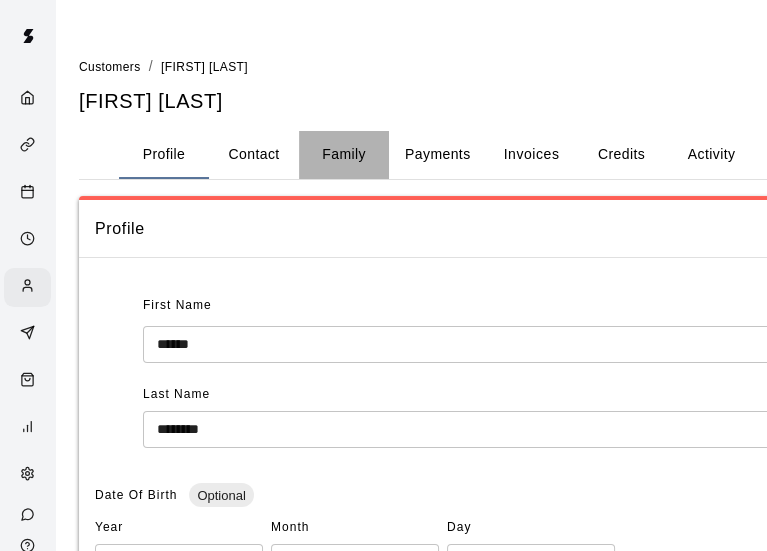 click on "Family" at bounding box center (344, 155) 